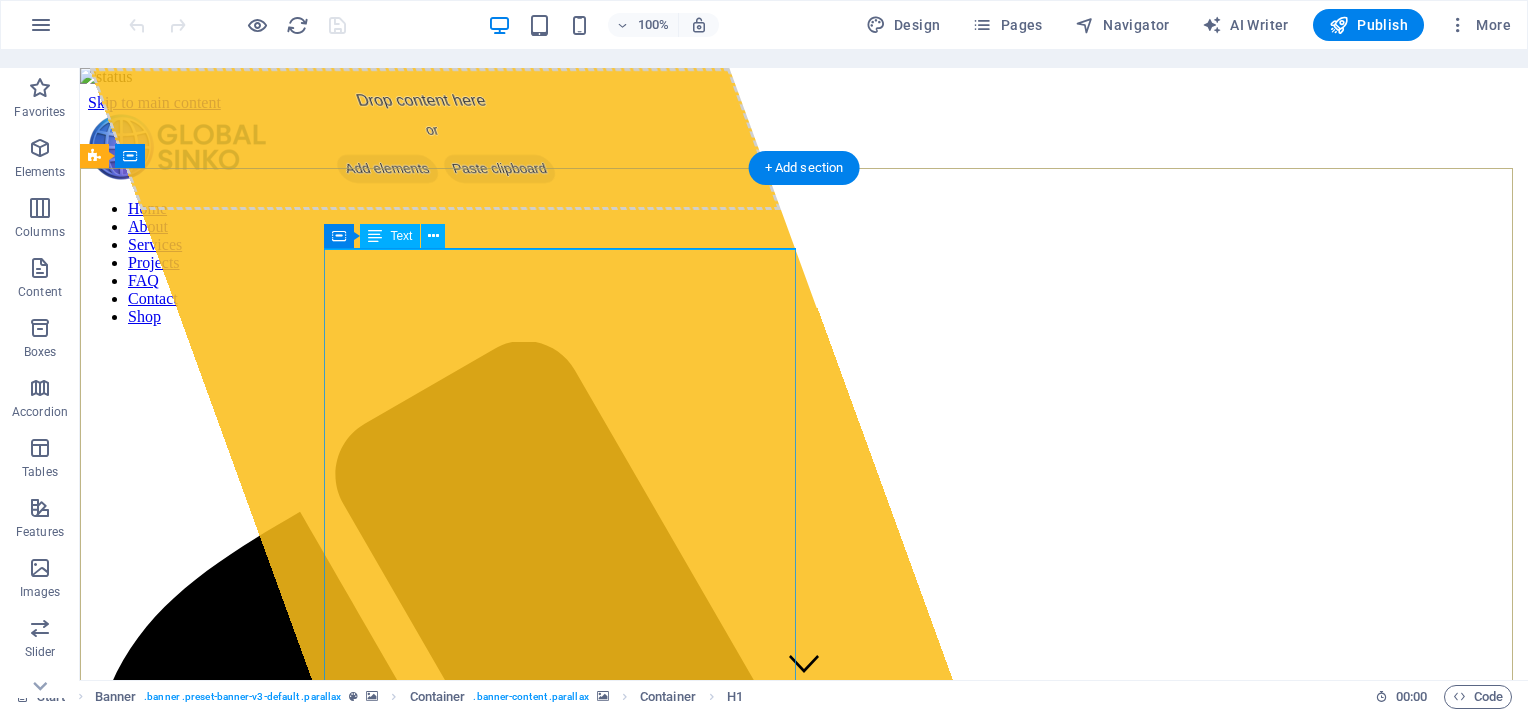 scroll, scrollTop: 0, scrollLeft: 0, axis: both 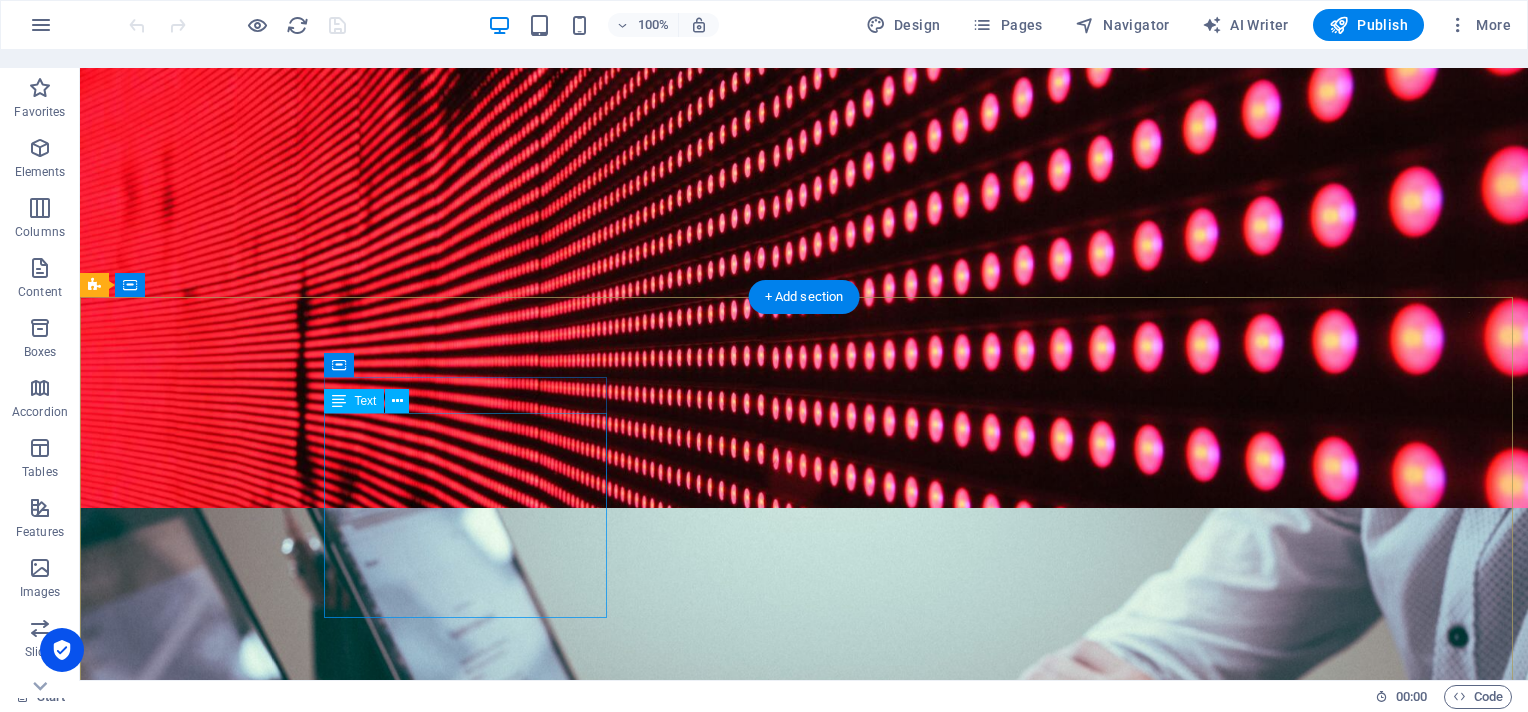 click on "Compass building, [GEOGRAPHIC_DATA]-FZ Compass building, [GEOGRAPHIC_DATA]-FZ [GEOGRAPHIC_DATA] Phone:  [PHONE_NUMBER] Email:  [EMAIL_ADDRESS][DOMAIN_NAME] Legal Notice  |  Privacy" at bounding box center [237, 9000] 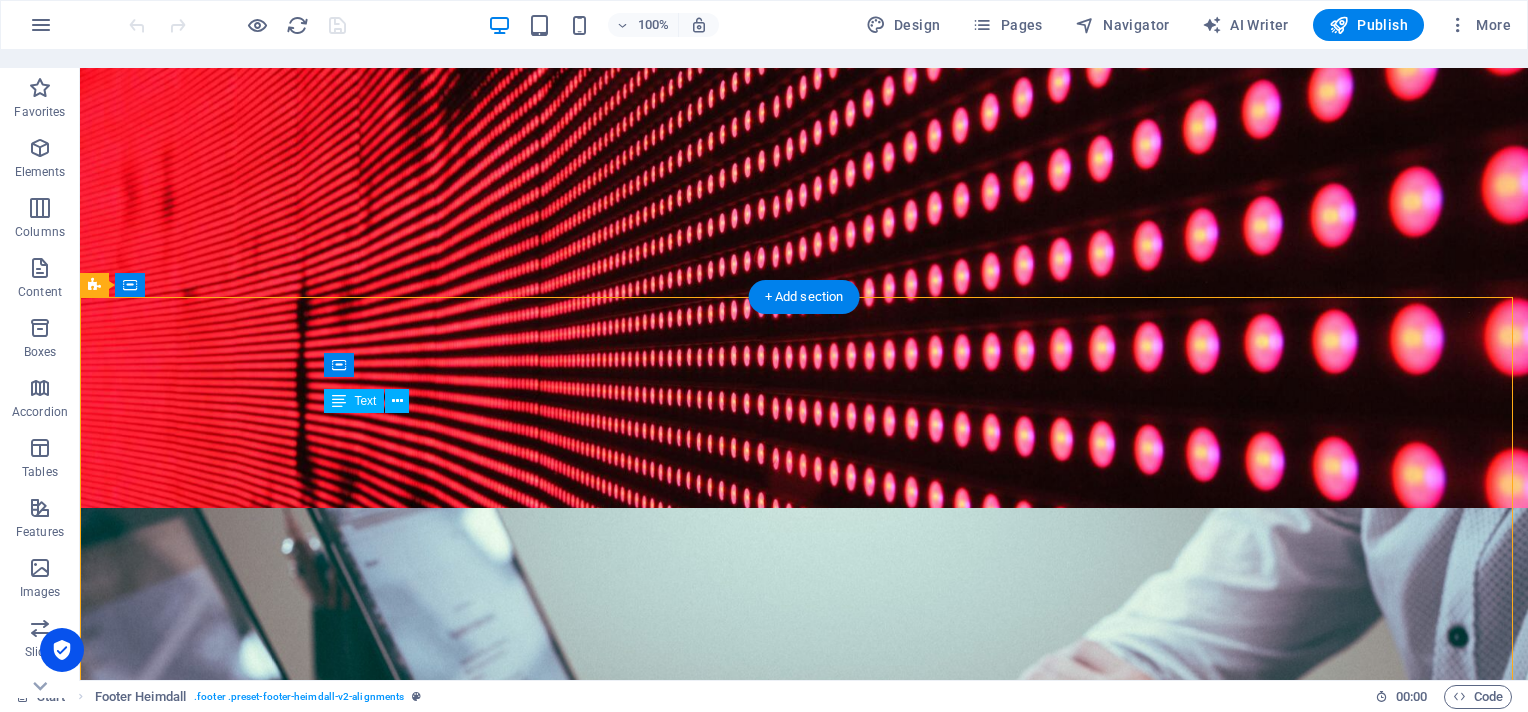click on "Compass building, [GEOGRAPHIC_DATA]-FZ Compass building, [GEOGRAPHIC_DATA]-FZ [GEOGRAPHIC_DATA] Phone:  [PHONE_NUMBER] Email:  [EMAIL_ADDRESS][DOMAIN_NAME] Legal Notice  |  Privacy" at bounding box center (237, 9000) 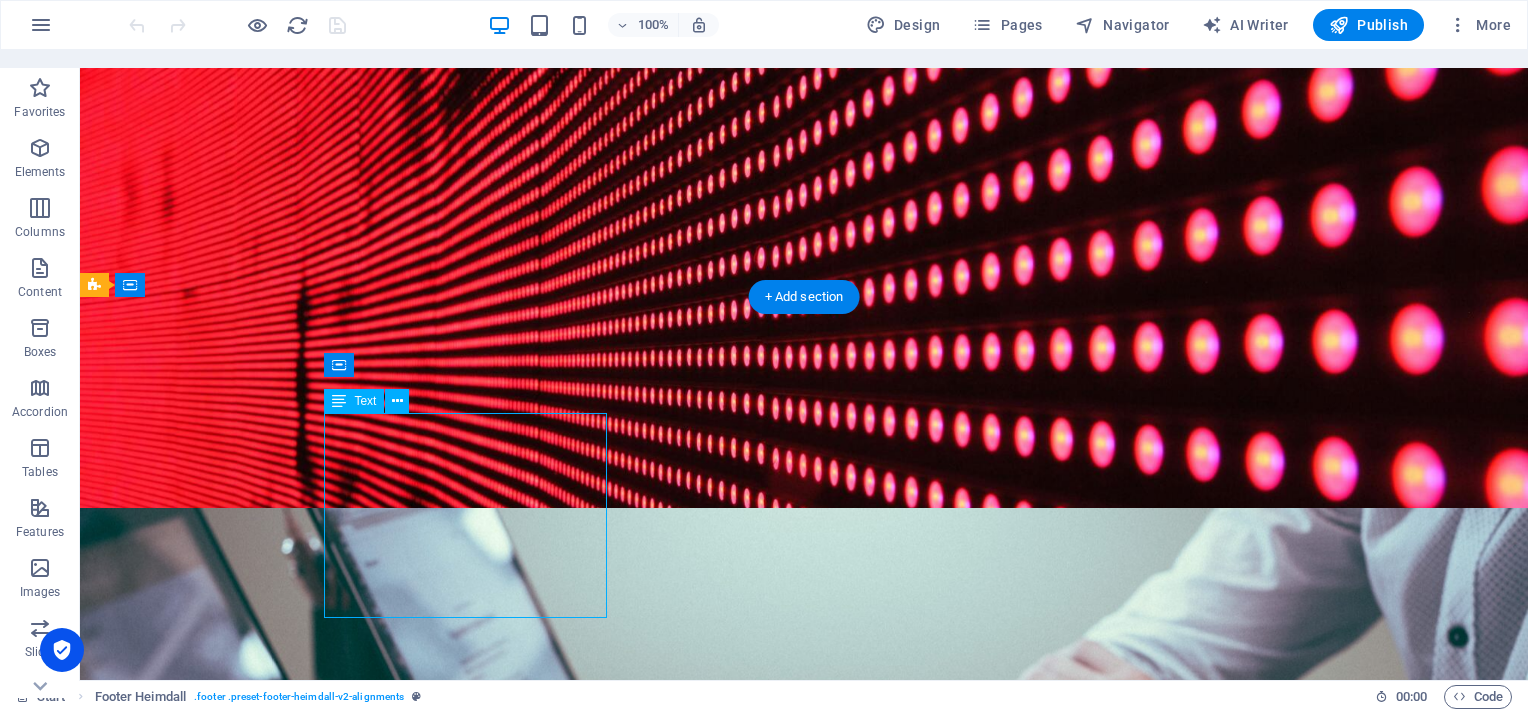 click on "Compass building, [GEOGRAPHIC_DATA]-FZ Compass building, [GEOGRAPHIC_DATA]-FZ [GEOGRAPHIC_DATA] Phone:  [PHONE_NUMBER] Email:  [EMAIL_ADDRESS][DOMAIN_NAME] Legal Notice  |  Privacy" at bounding box center (237, 9000) 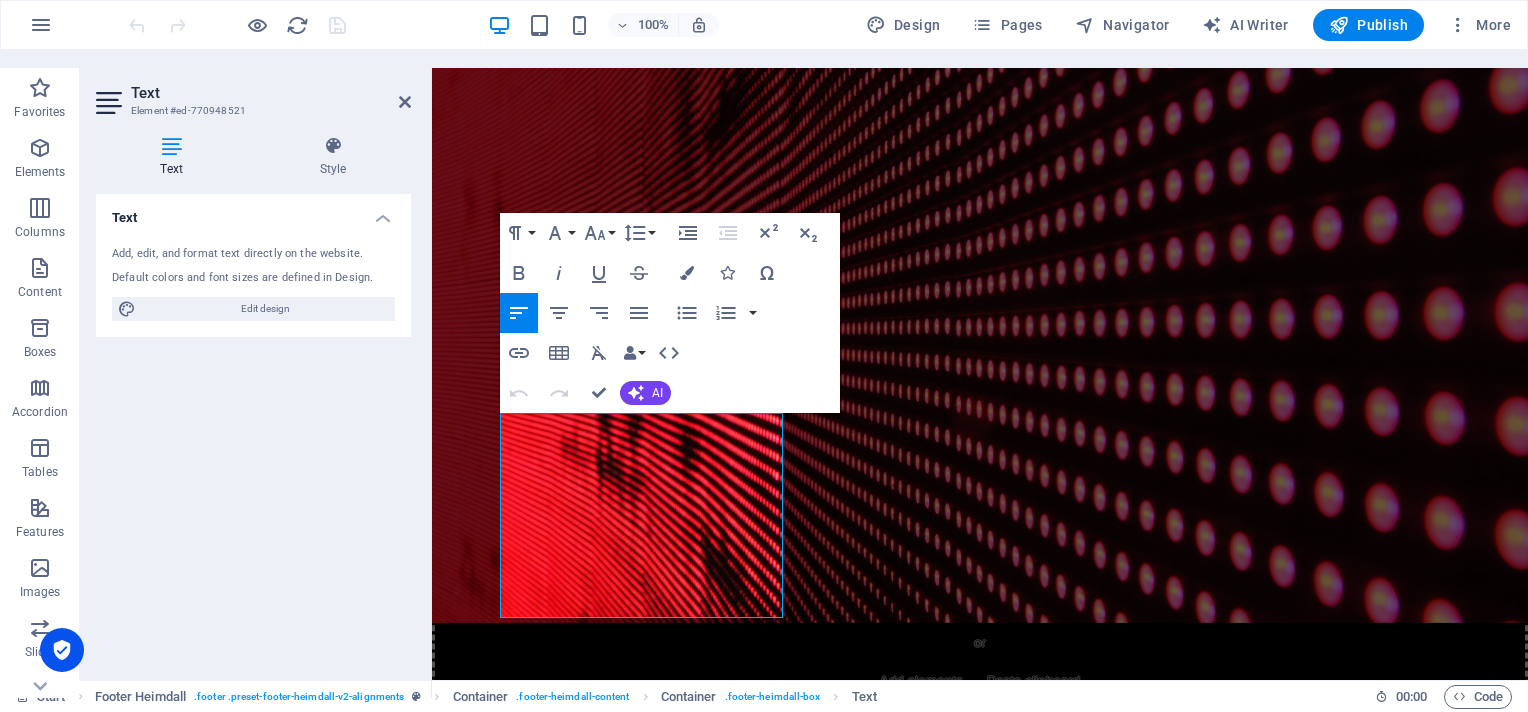 scroll, scrollTop: 8226, scrollLeft: 0, axis: vertical 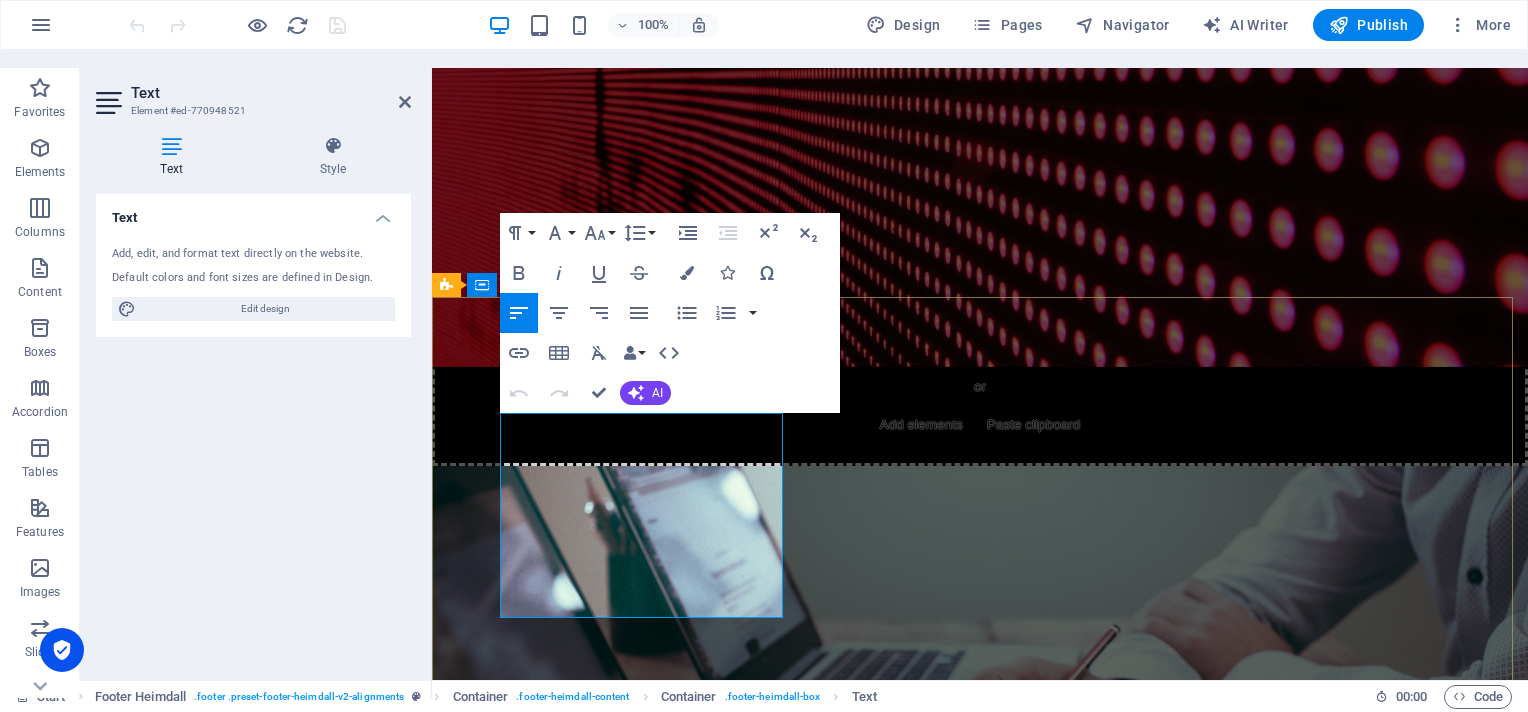 click on "Compass building, [GEOGRAPHIC_DATA]-FZ" at bounding box center [589, 8833] 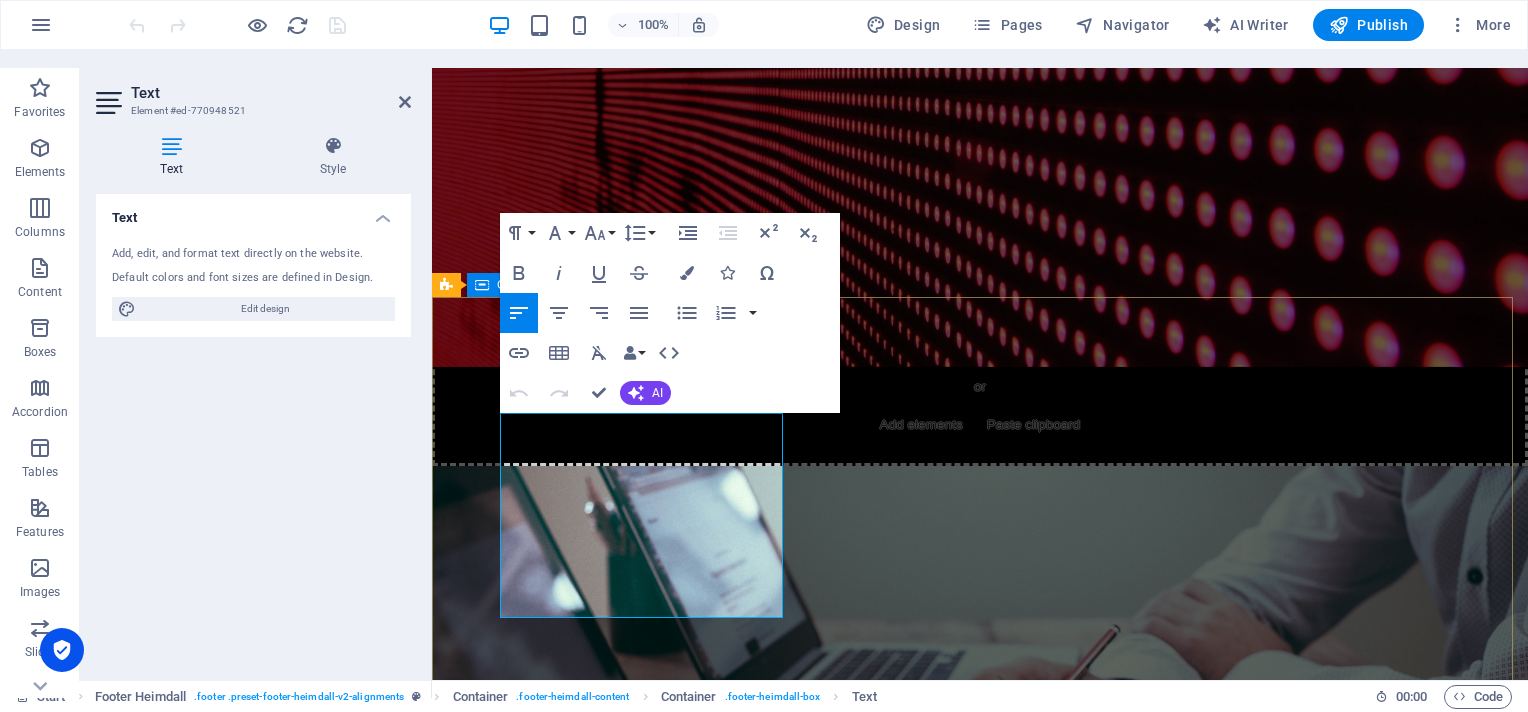 drag, startPoint x: 578, startPoint y: 506, endPoint x: 495, endPoint y: 488, distance: 84.92938 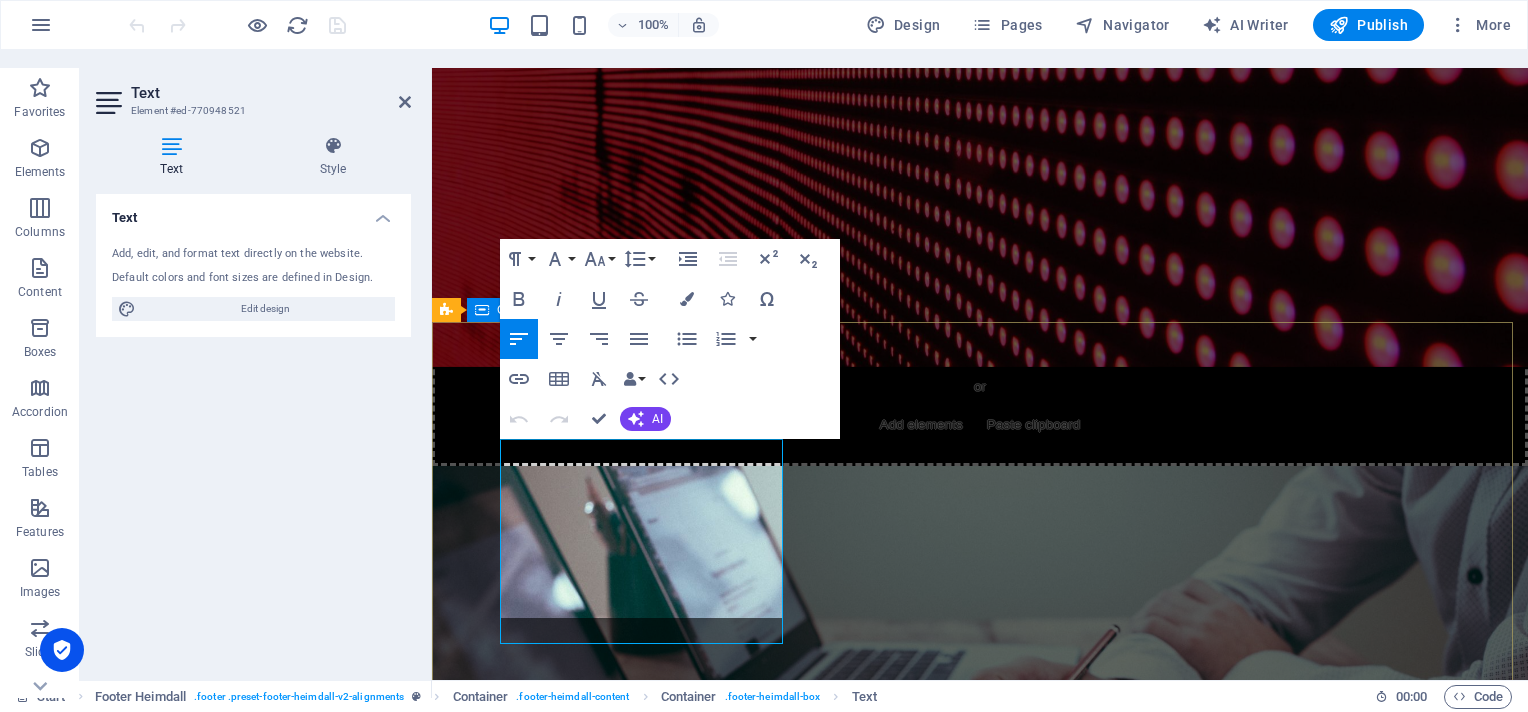 scroll, scrollTop: 8200, scrollLeft: 0, axis: vertical 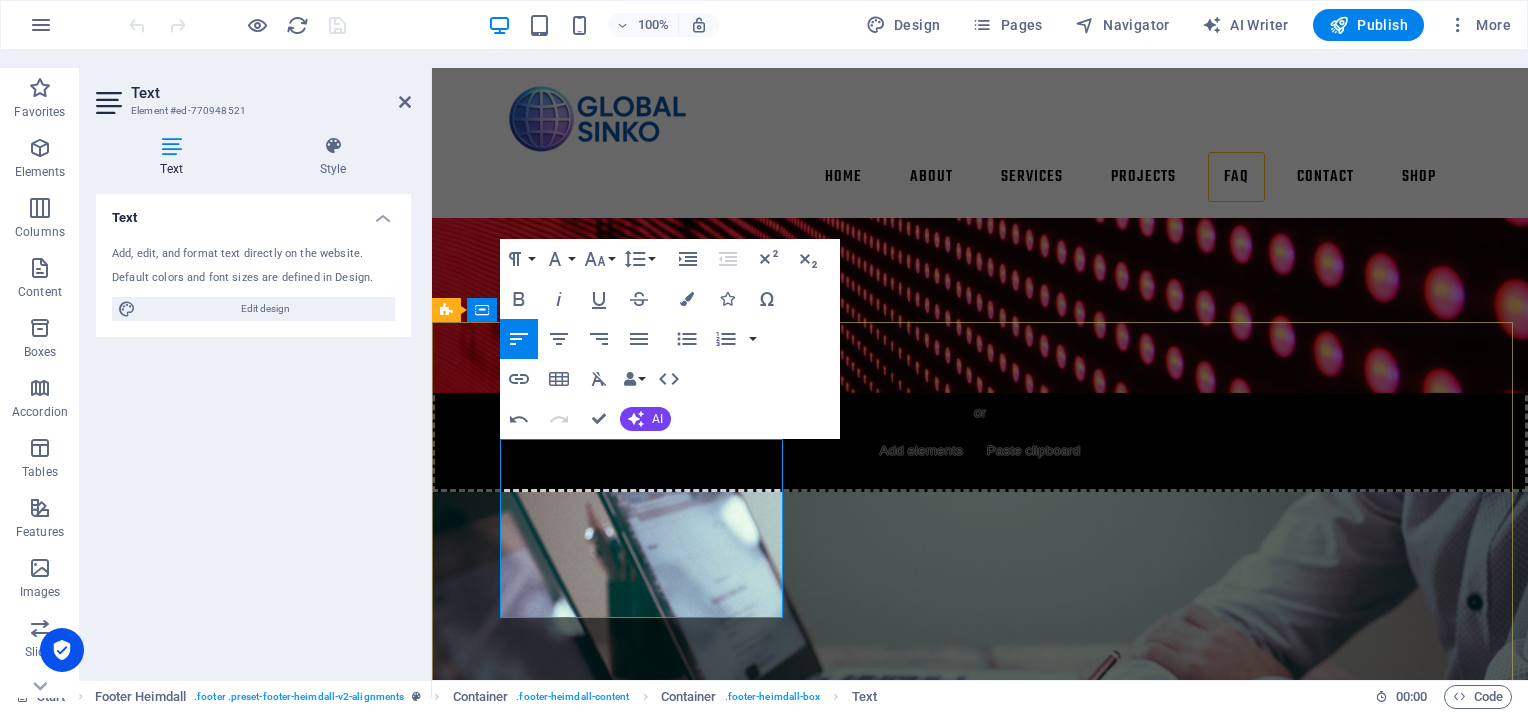 click on "32765" at bounding box center [577, 8872] 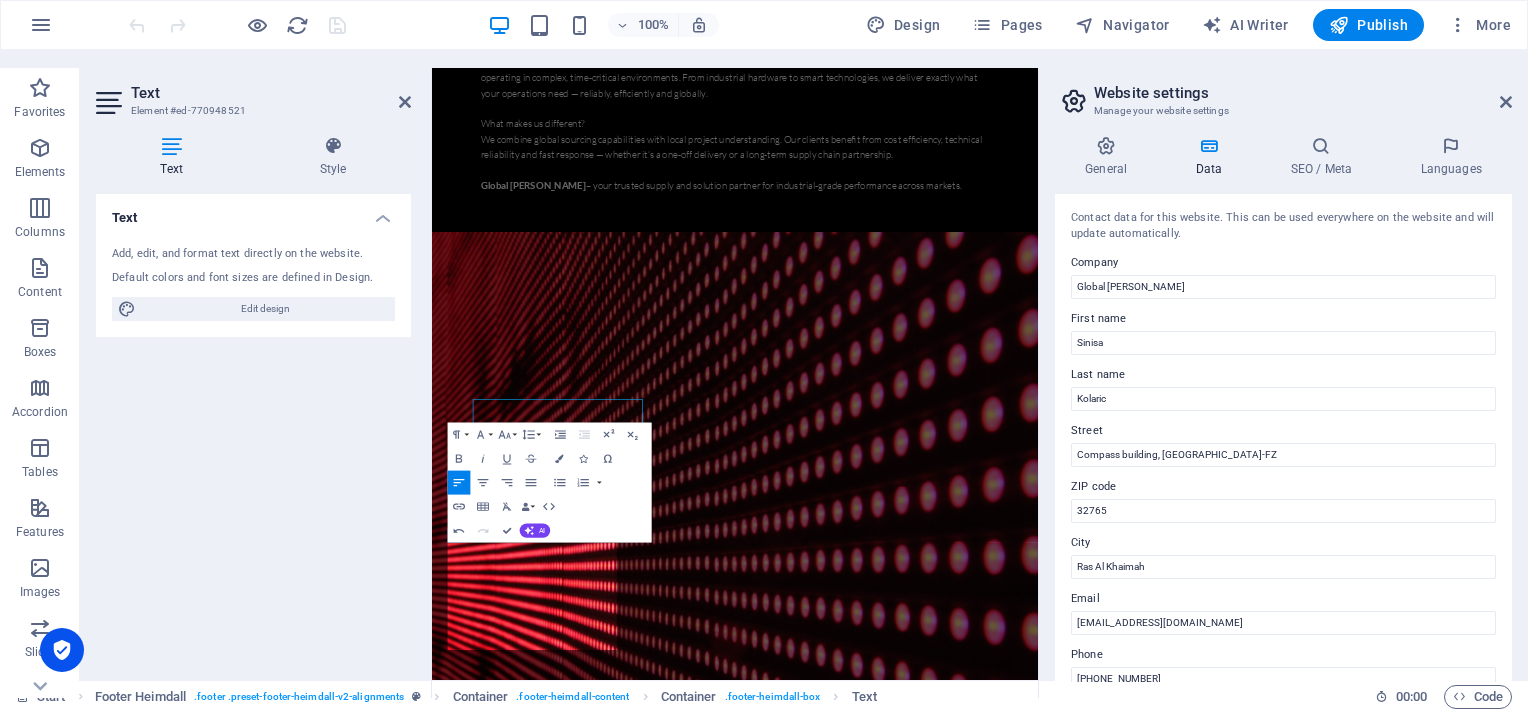 scroll, scrollTop: 8020, scrollLeft: 0, axis: vertical 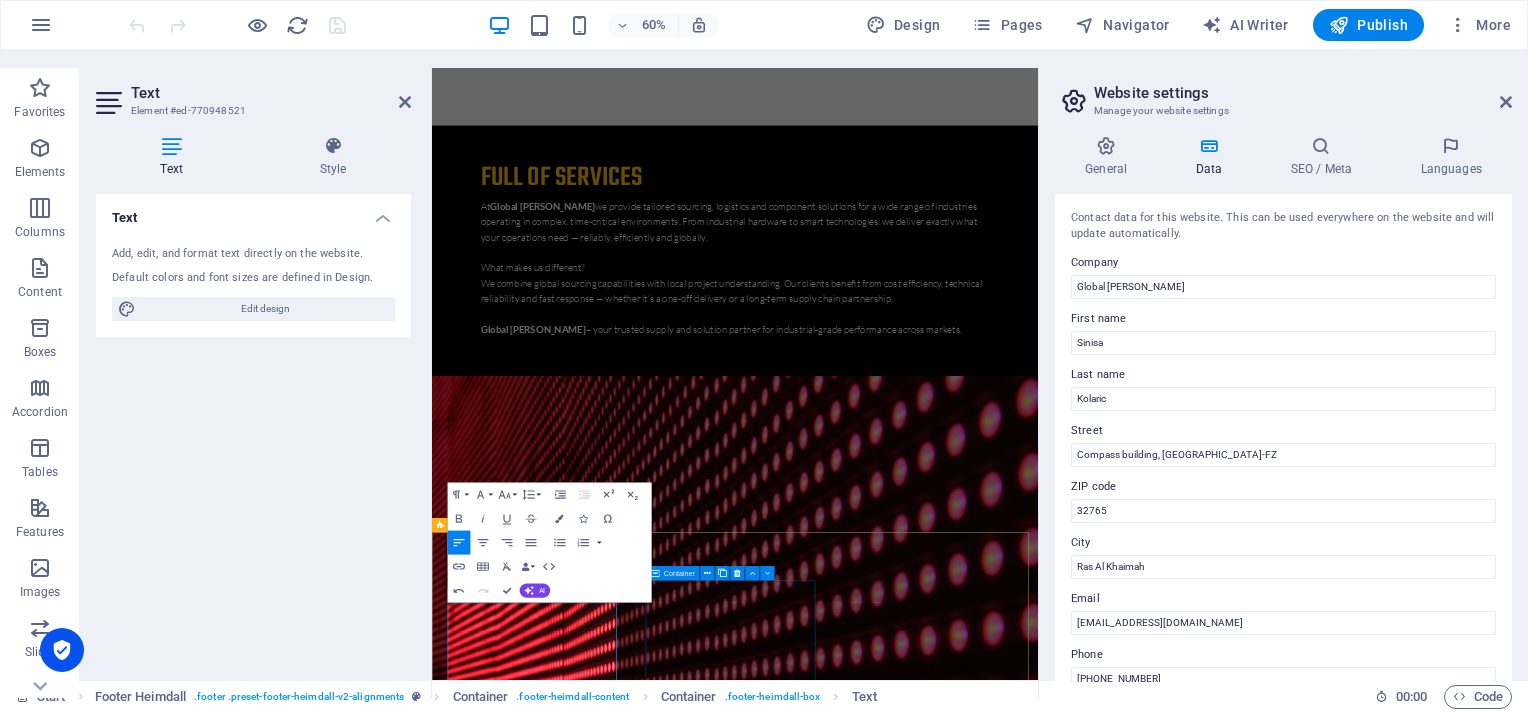 type 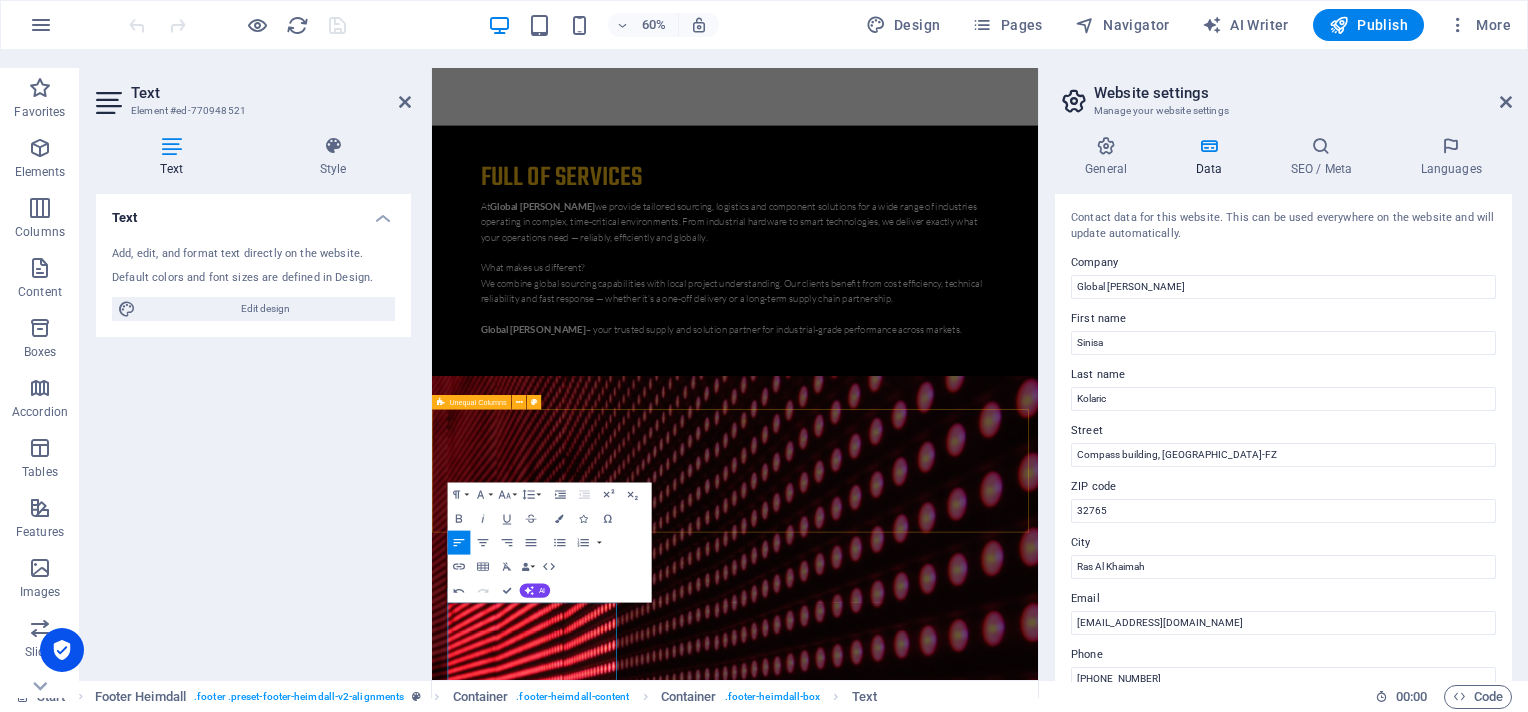 click on "Looking for a quality and affordable Services for your next project?   [PHONE_NUMBER]" at bounding box center [937, 10013] 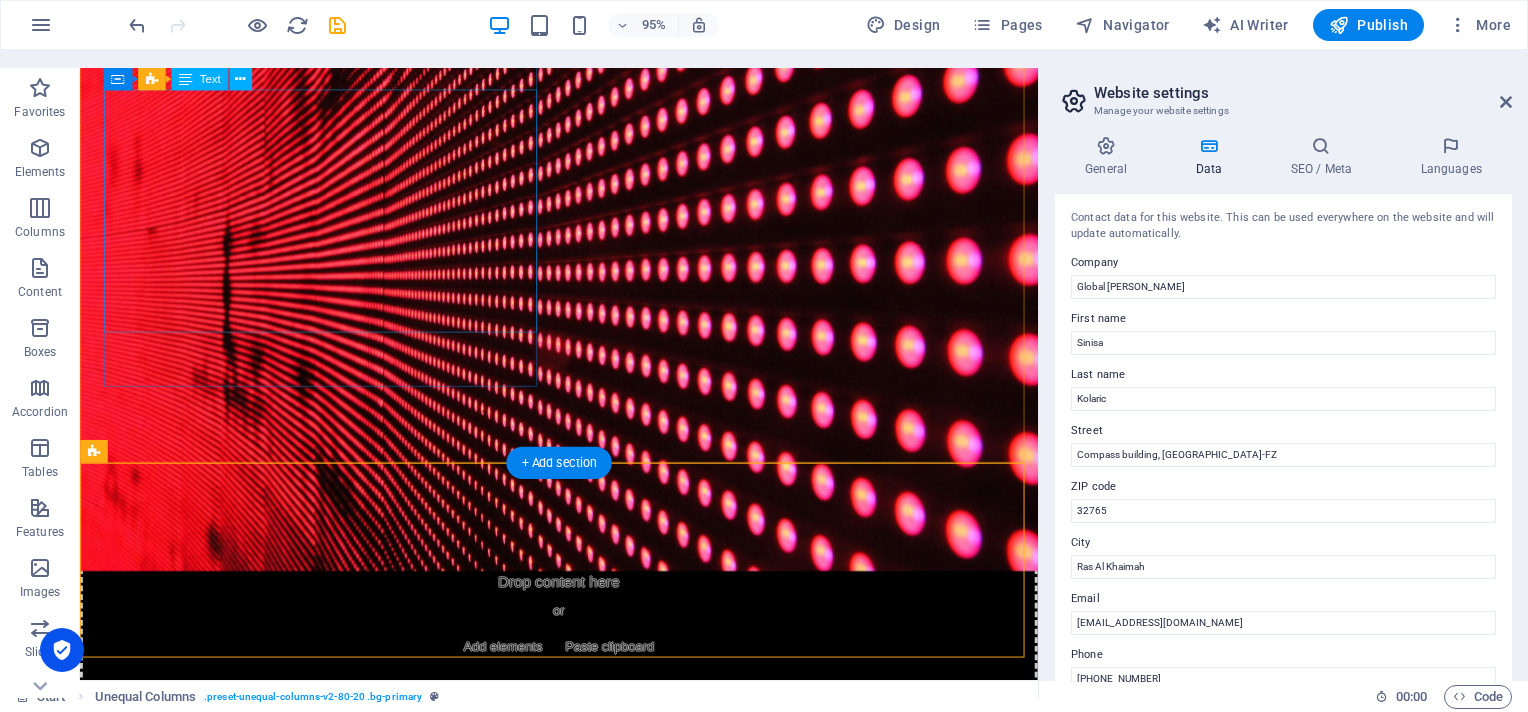 scroll, scrollTop: 8270, scrollLeft: 0, axis: vertical 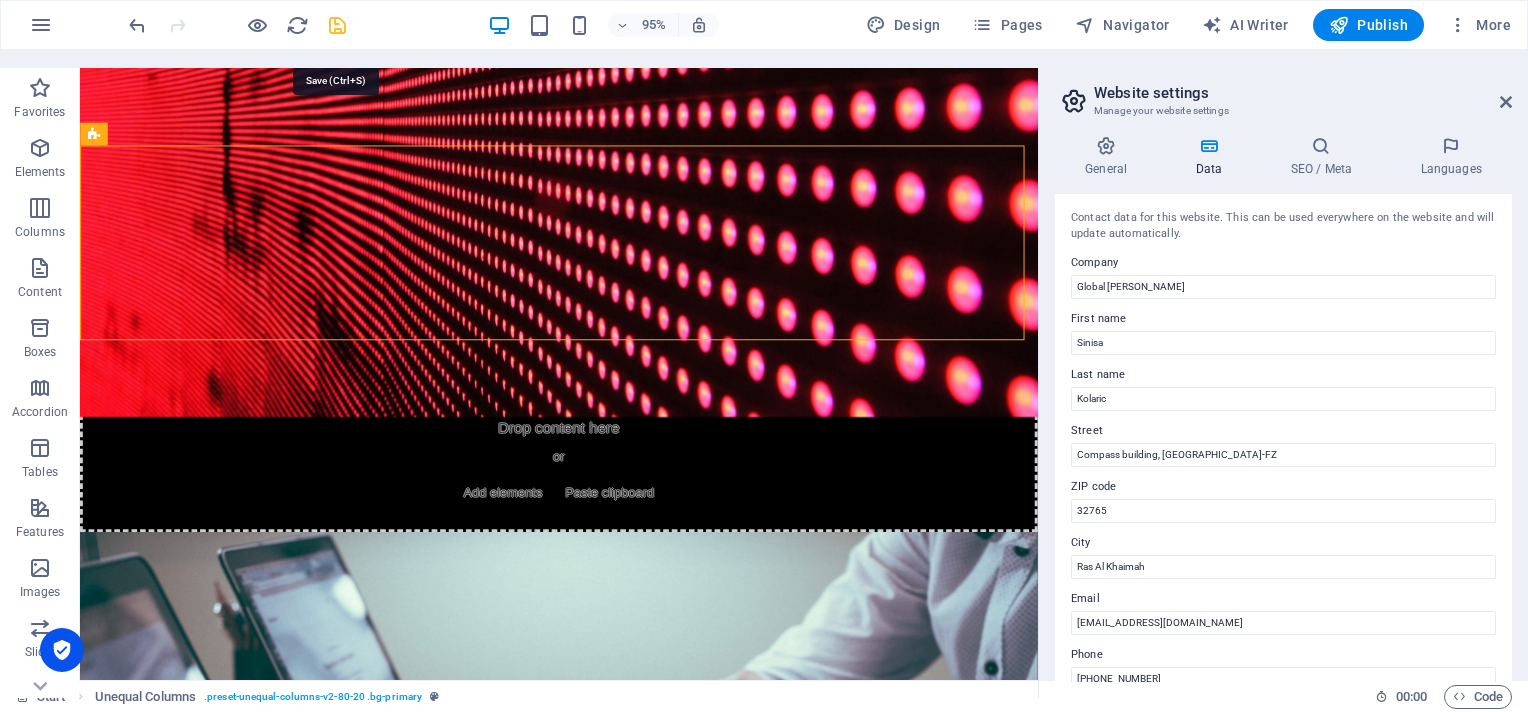 click at bounding box center (337, 25) 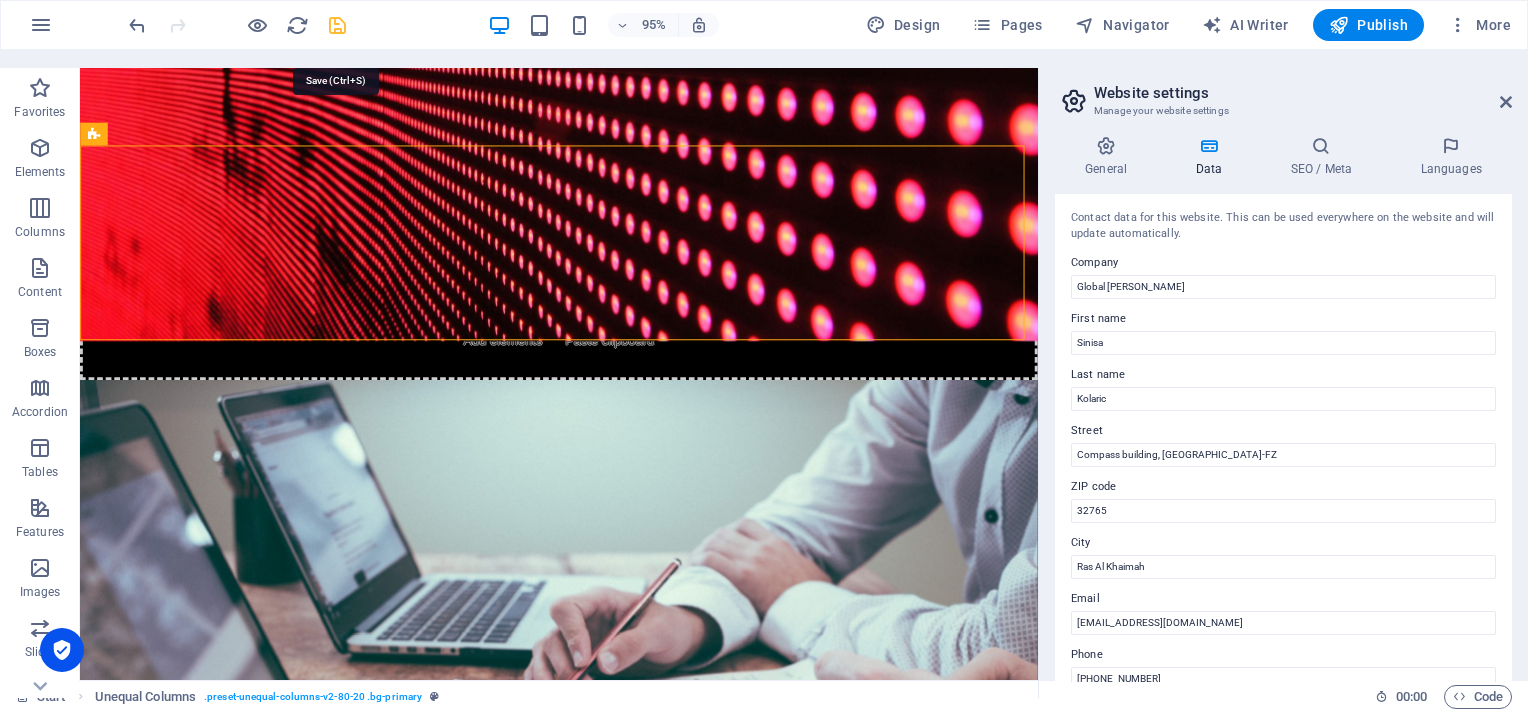 scroll, scrollTop: 7912, scrollLeft: 0, axis: vertical 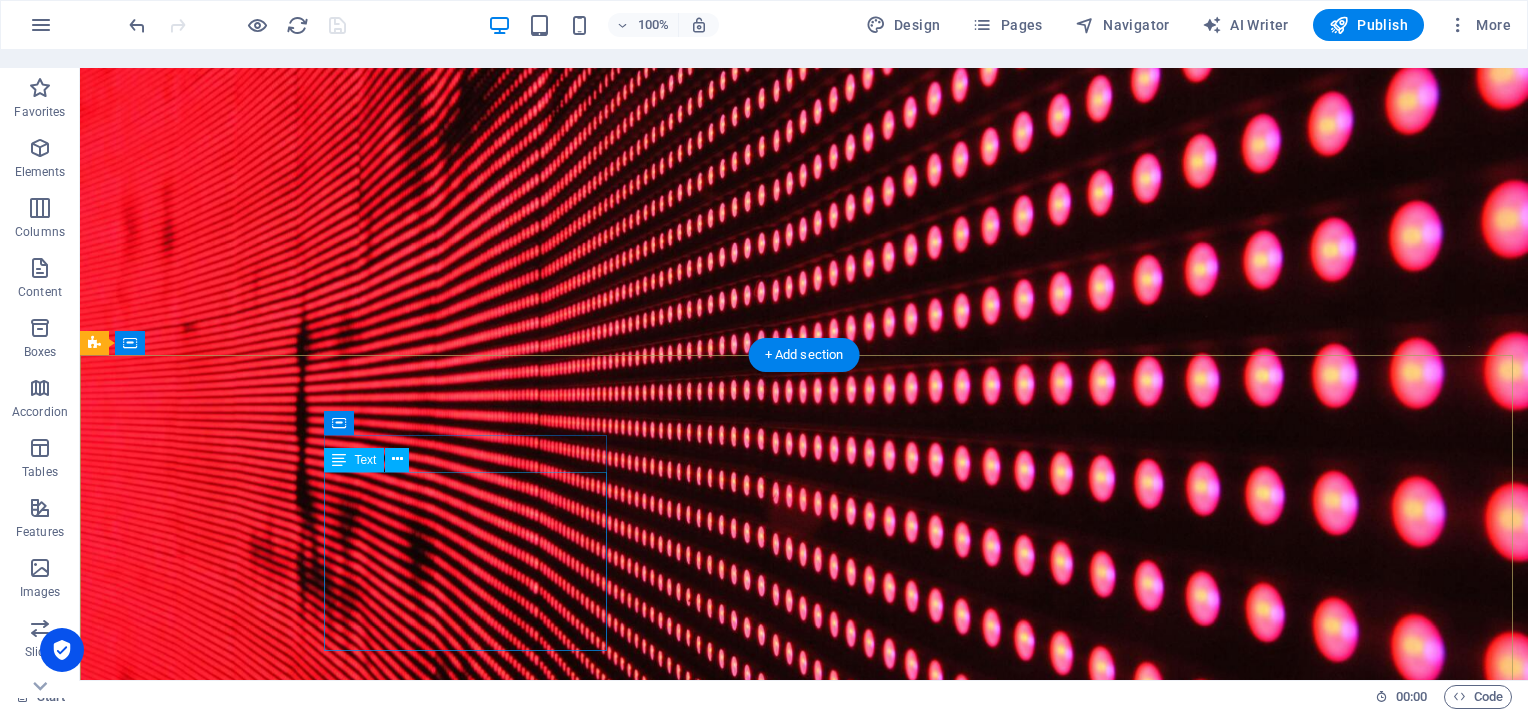 click on "Compass building, [GEOGRAPHIC_DATA]-FZ [GEOGRAPHIC_DATA] P hone:  [PHONE_NUMBER] Email:  [EMAIL_ADDRESS][DOMAIN_NAME] Legal Notice  |  Privacy" at bounding box center [237, 9045] 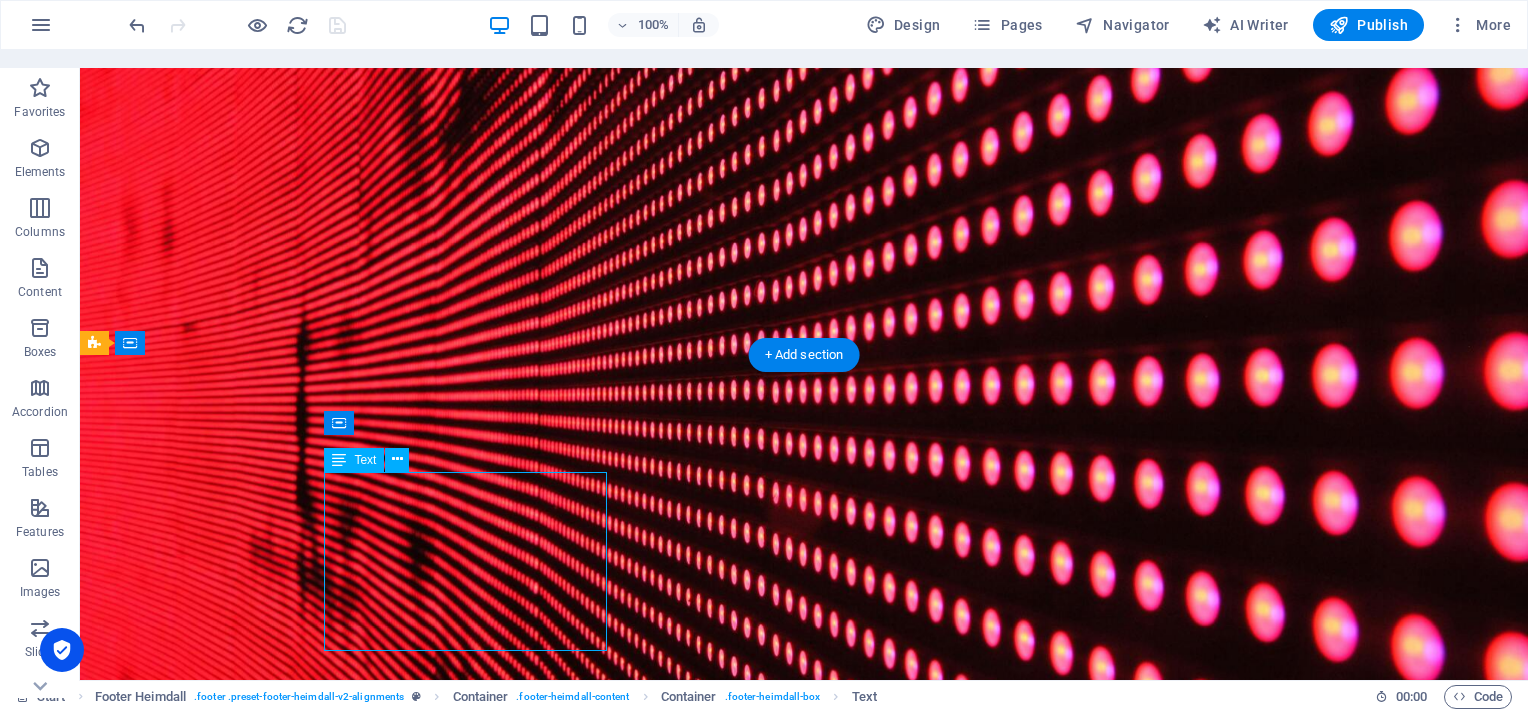 click on "Compass building, [GEOGRAPHIC_DATA]-FZ [GEOGRAPHIC_DATA] P hone:  [PHONE_NUMBER] Email:  [EMAIL_ADDRESS][DOMAIN_NAME] Legal Notice  |  Privacy" at bounding box center [237, 9045] 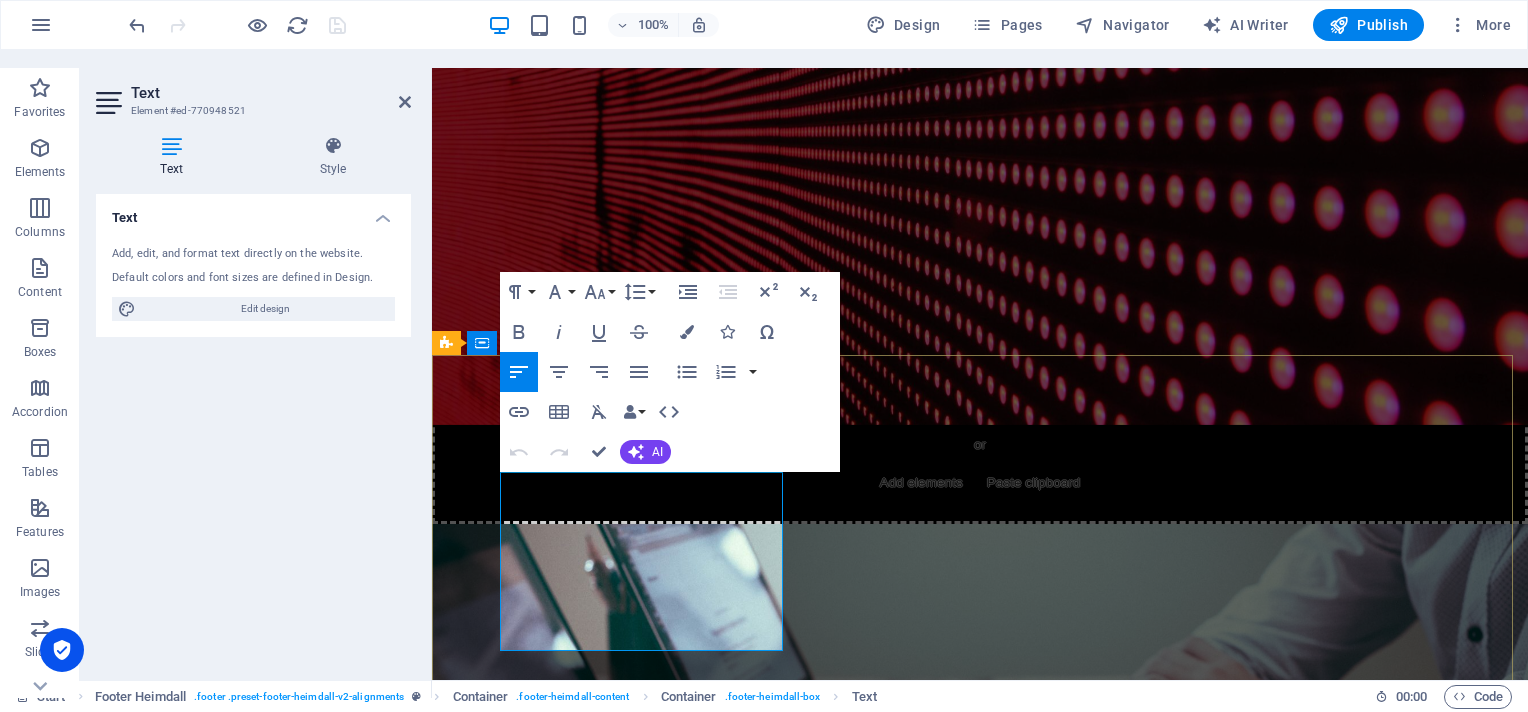 click at bounding box center (589, 8879) 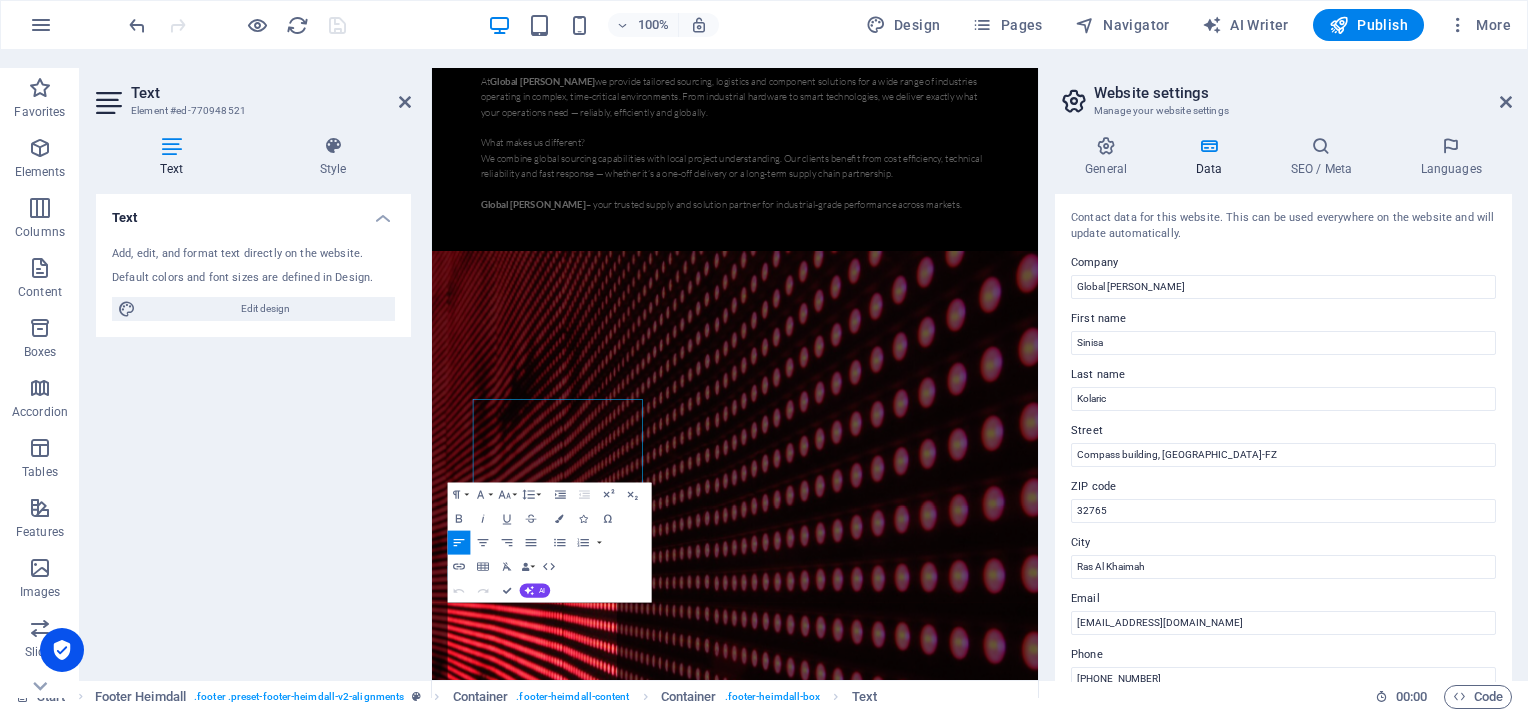 scroll, scrollTop: 8020, scrollLeft: 0, axis: vertical 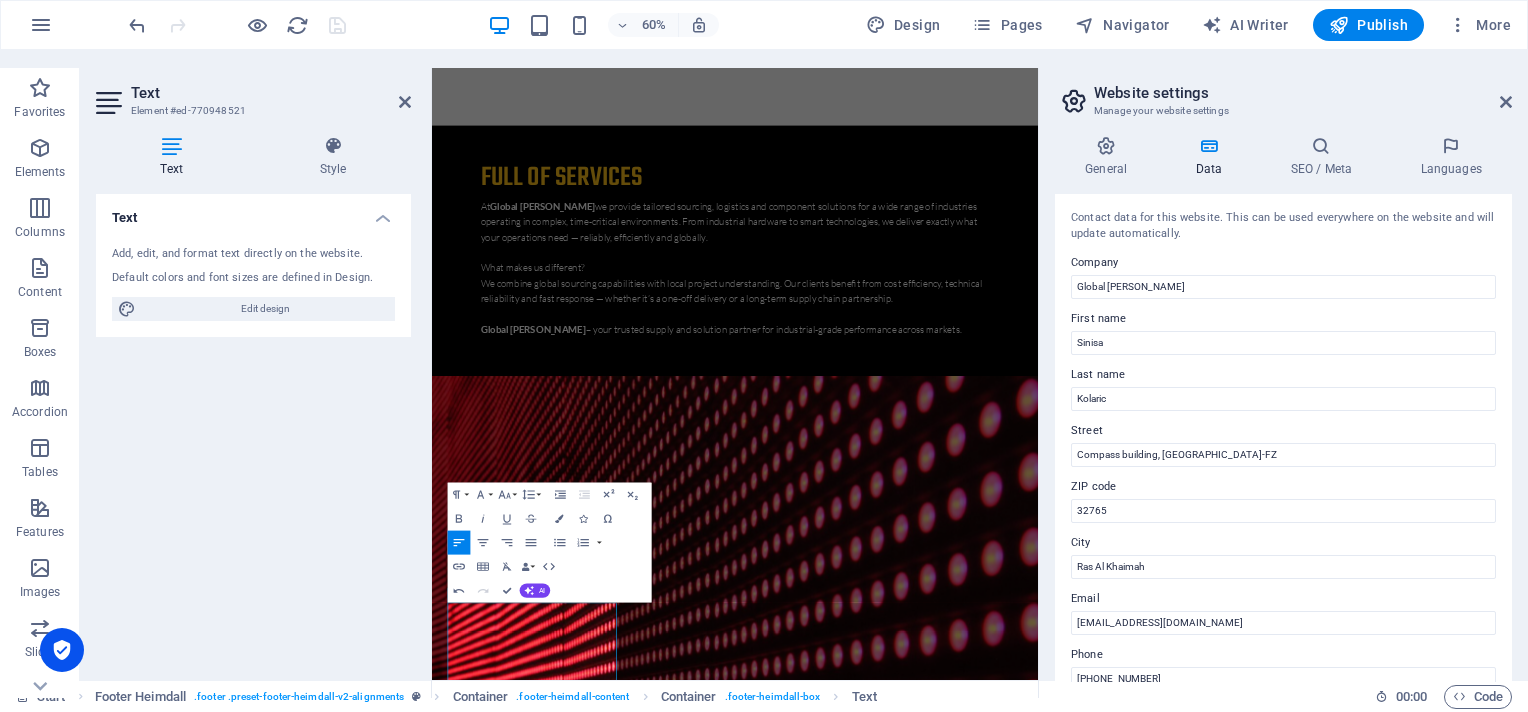 type 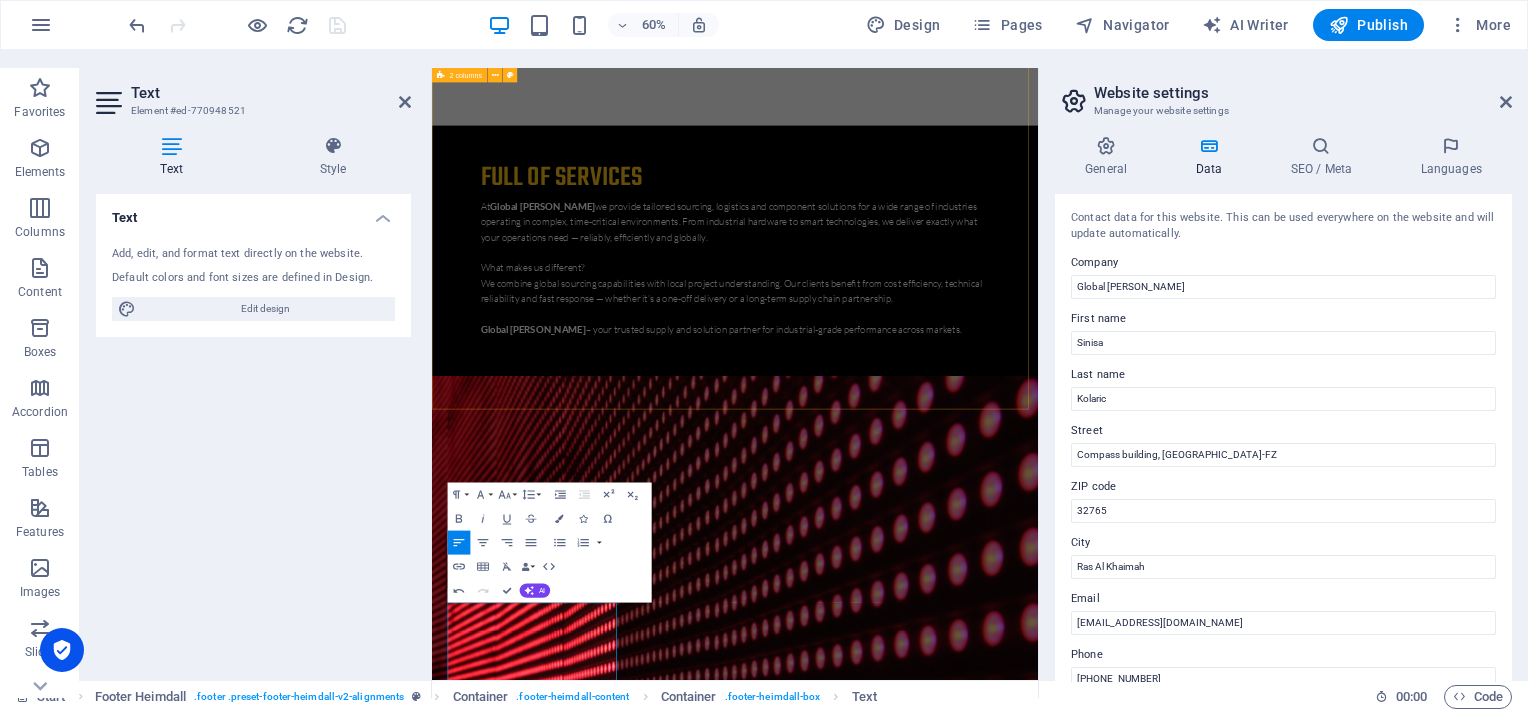 click on "Contact us Your Solution provider Let’s talk about how  Global [PERSON_NAME]  can support your next project. Whether you need reliable sourcing, technical components or a full supply solution — we’re here to help. 📩  Email:   [EMAIL_ADDRESS][DOMAIN_NAME] 📞  Phone:  [PHONE_NUMBER] 🌍  Location:  [GEOGRAPHIC_DATA], [GEOGRAPHIC_DATA] Or simply use the contact form below. We’ll get back to you within 24 hours.   I have read and understand the privacy policy. Unreadable? Regenerate Submit" at bounding box center [937, 9327] 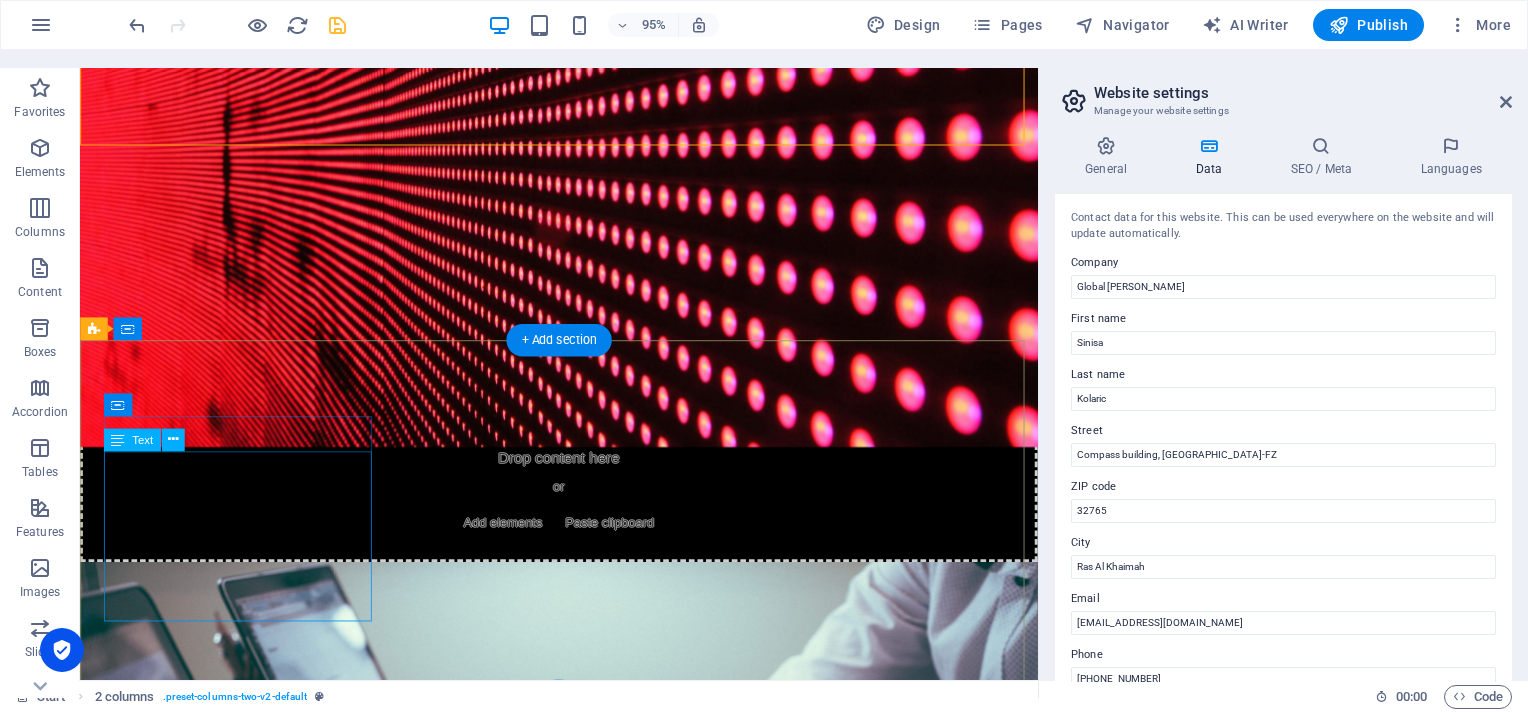scroll, scrollTop: 8270, scrollLeft: 0, axis: vertical 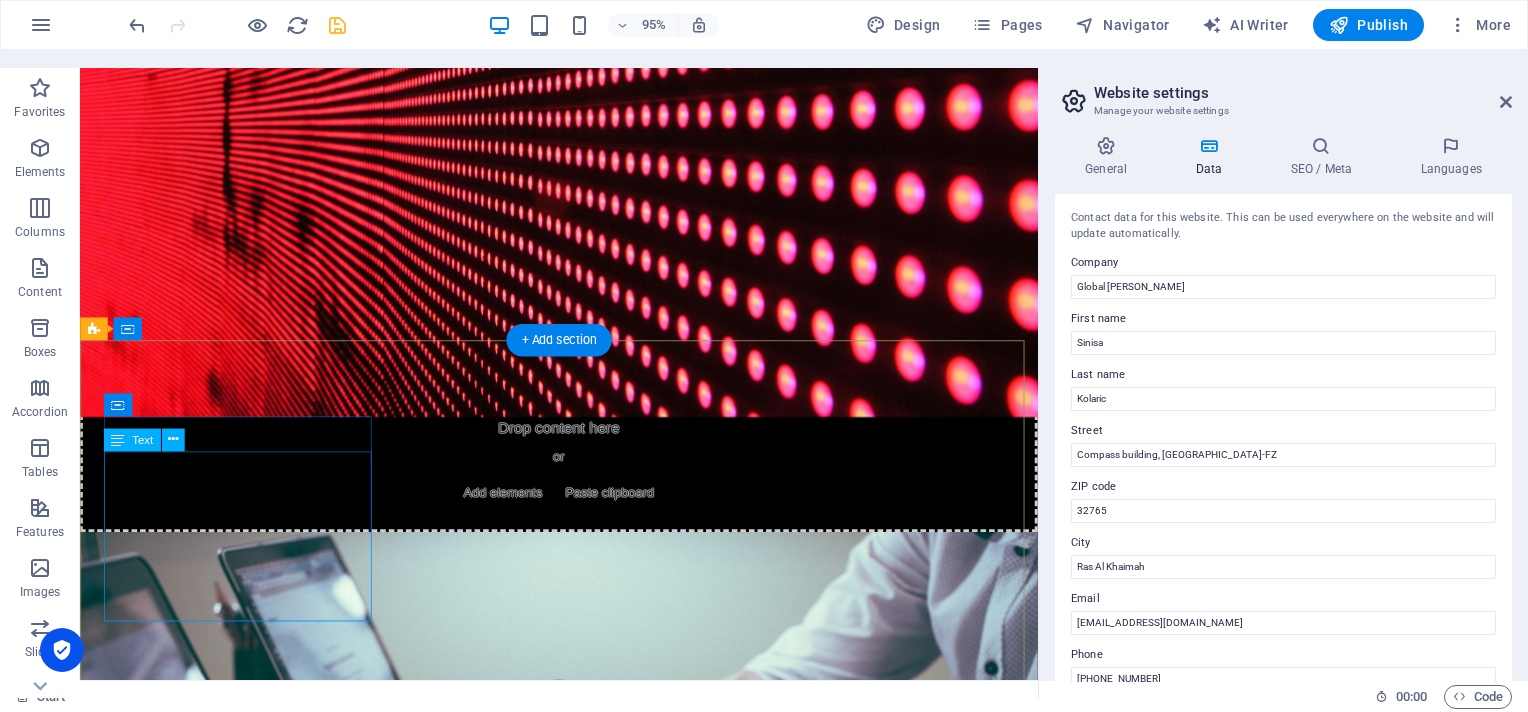 click on "Compass building, [GEOGRAPHIC_DATA]-FZ [GEOGRAPHIC_DATA] U.A.E. P hone:  [PHONE_NUMBER] Email:  [EMAIL_ADDRESS][DOMAIN_NAME] Legal Notice  |  Privacy" at bounding box center [237, 8995] 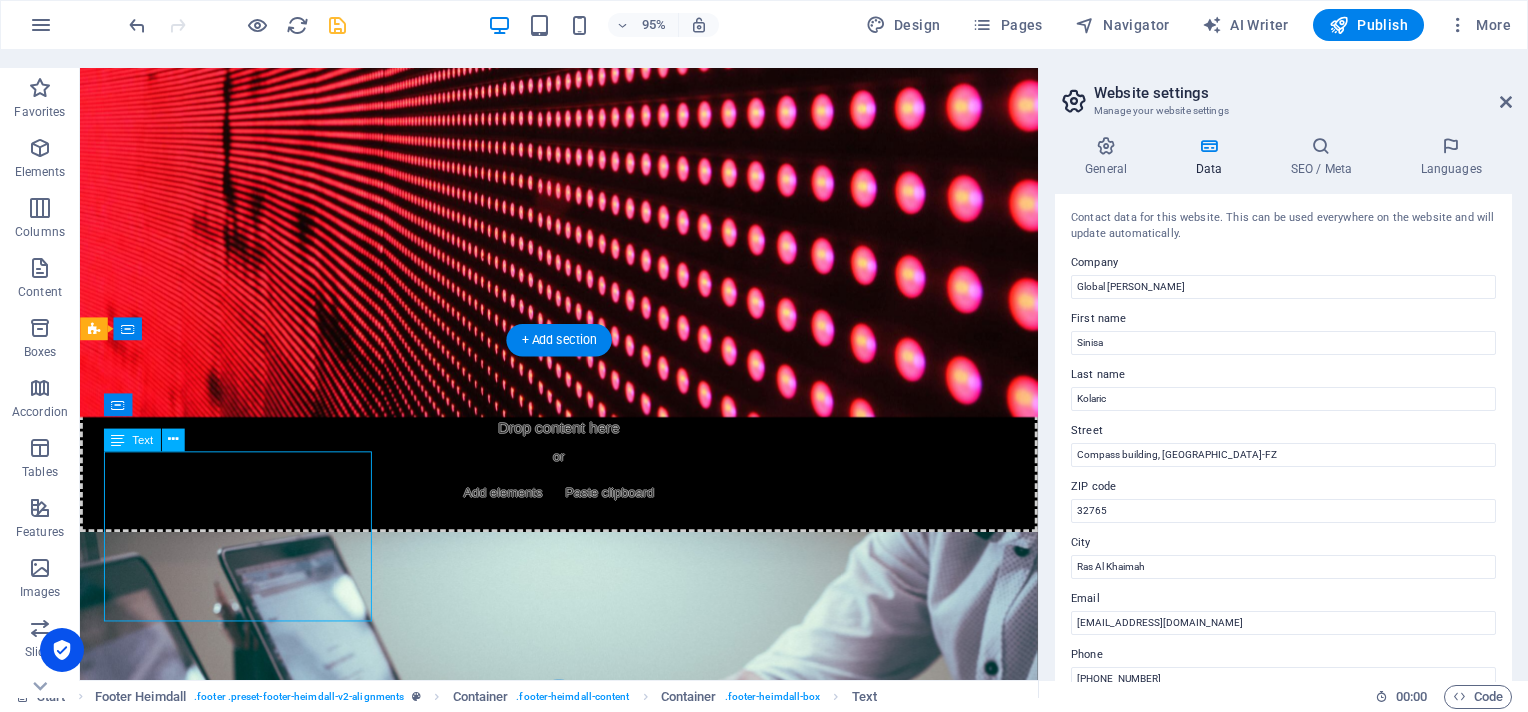 click on "Compass building, [GEOGRAPHIC_DATA]-FZ [GEOGRAPHIC_DATA] U.A.E. P hone:  [PHONE_NUMBER] Email:  [EMAIL_ADDRESS][DOMAIN_NAME] Legal Notice  |  Privacy" at bounding box center (237, 8995) 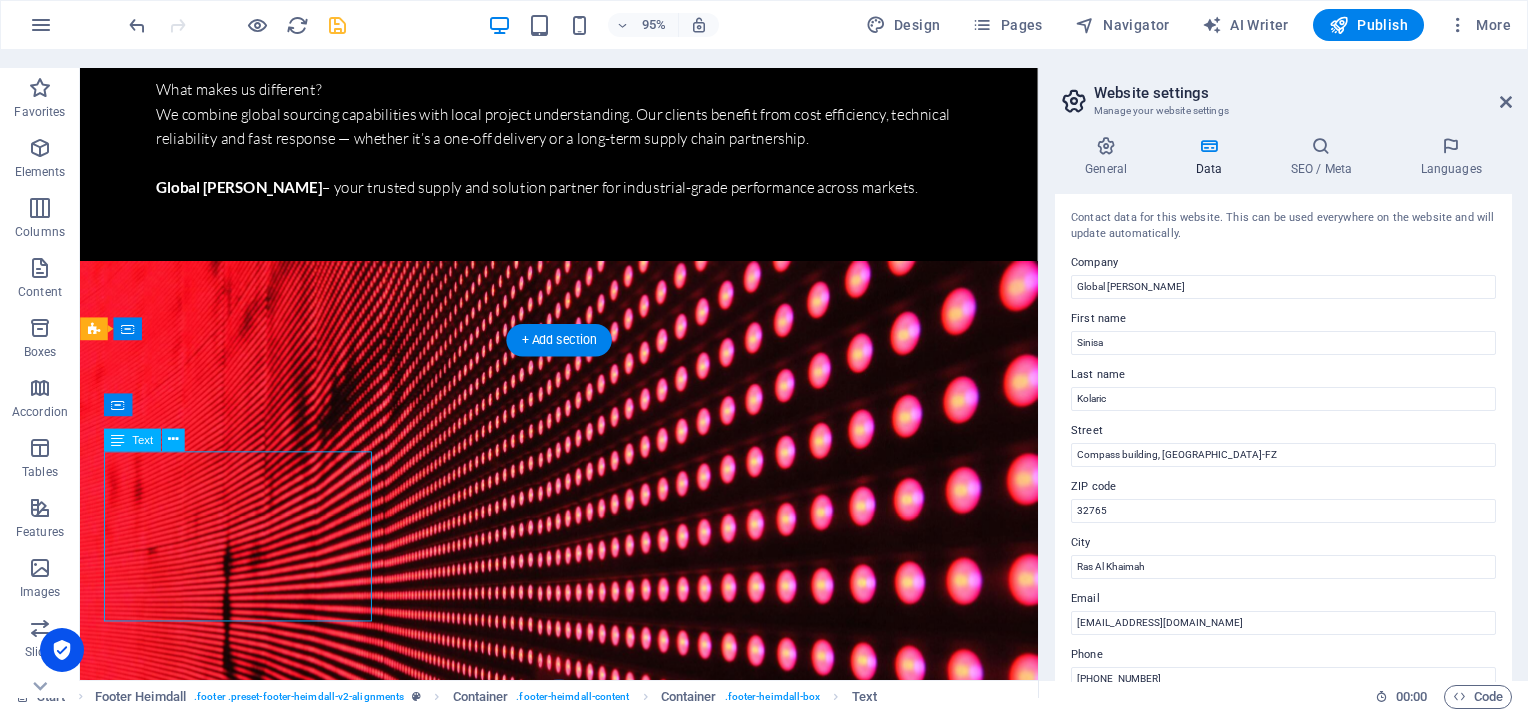 scroll, scrollTop: 7968, scrollLeft: 0, axis: vertical 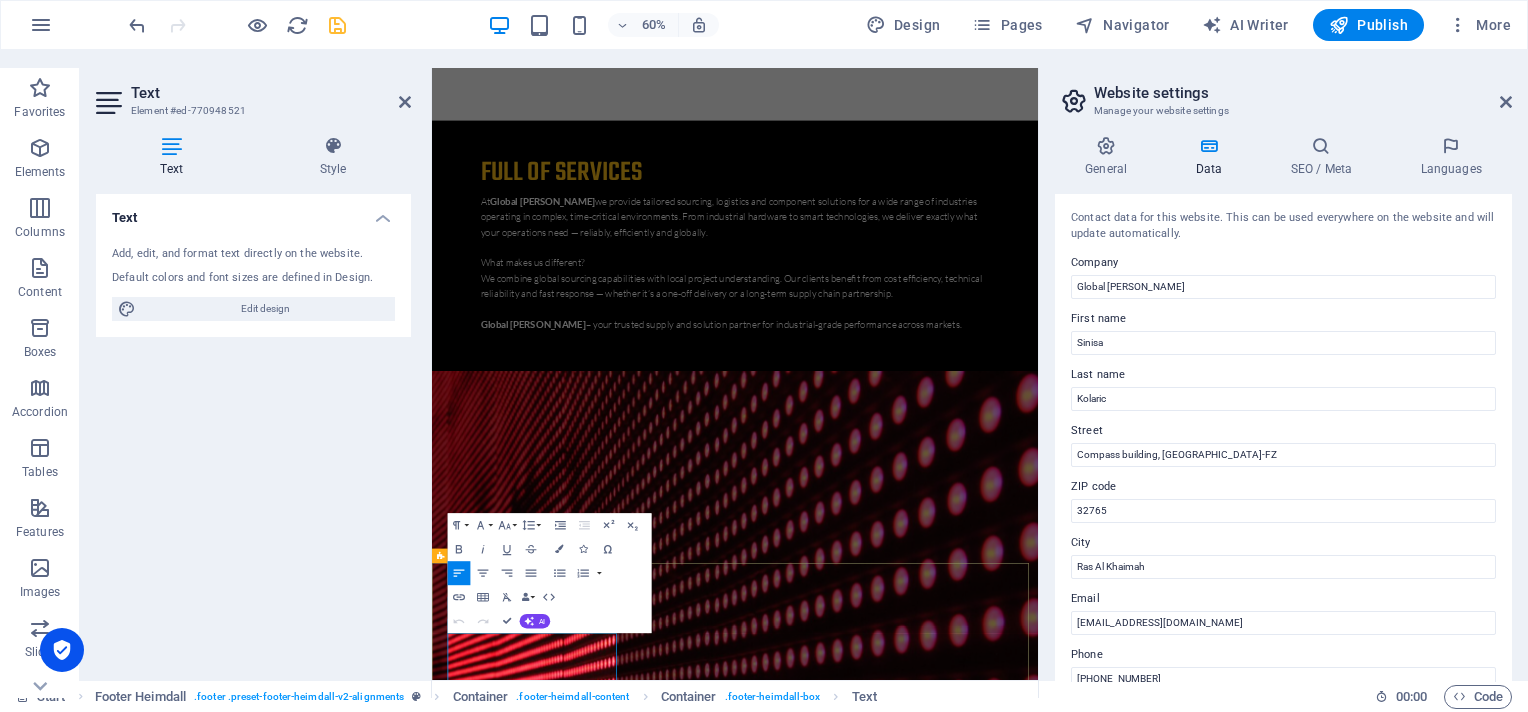 click on "Compass building," at bounding box center [589, 10288] 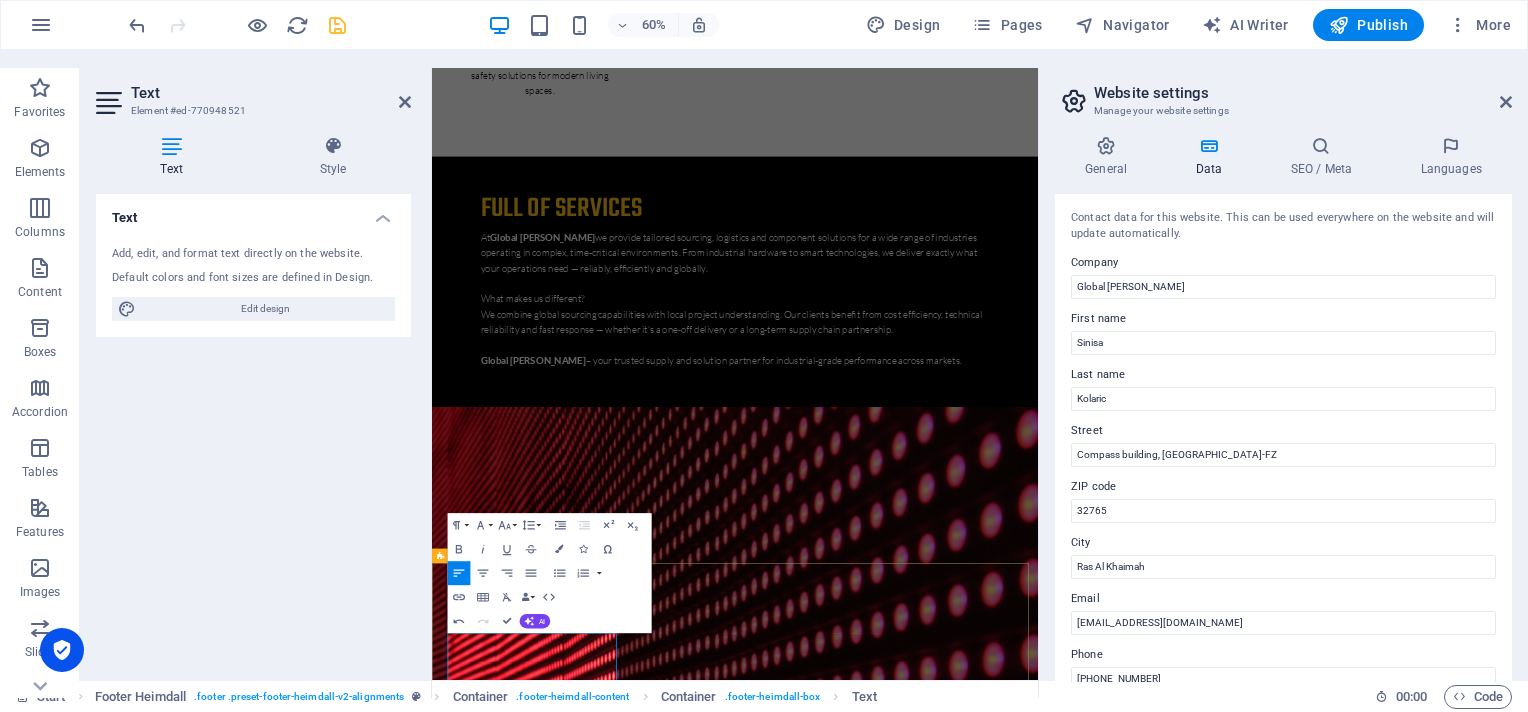 type 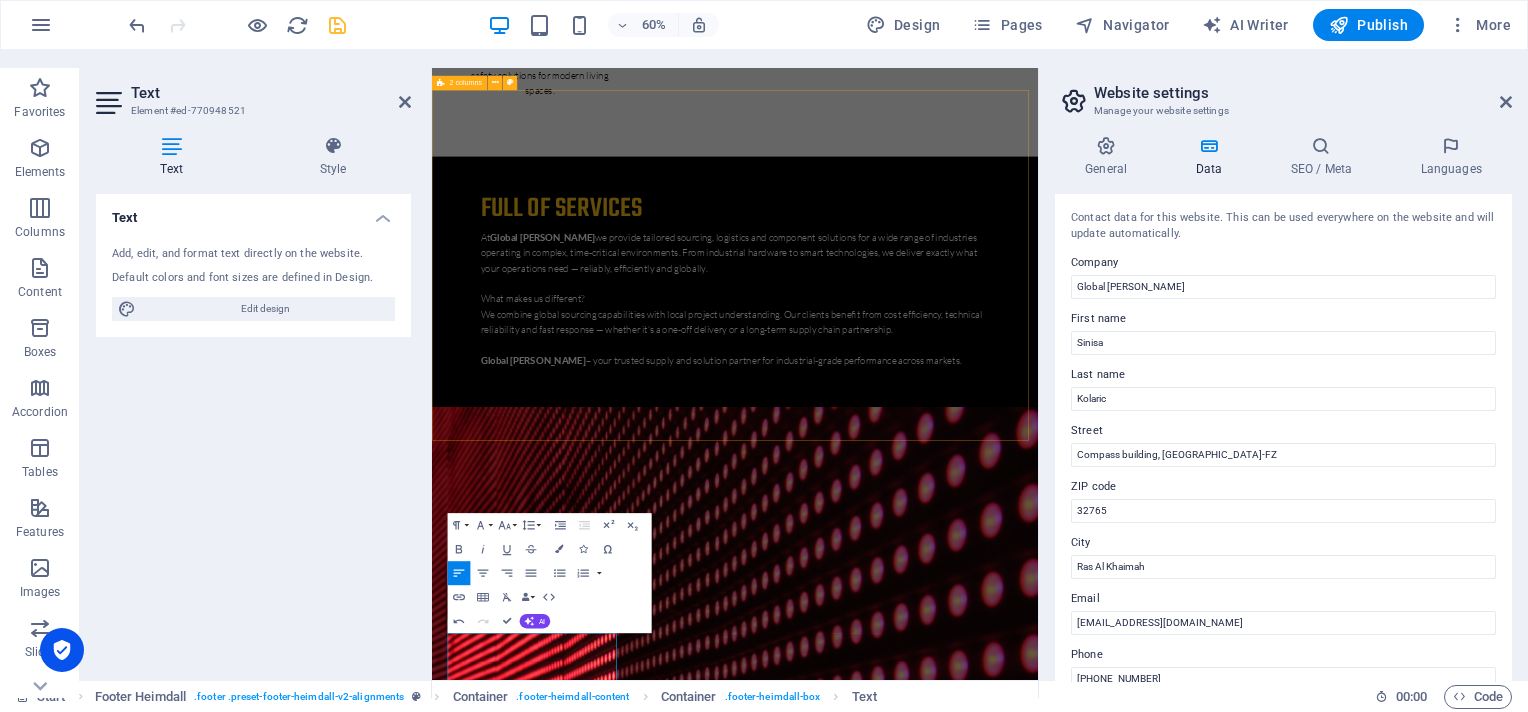 click on "Contact us Your Solution provider Let’s talk about how  Global [PERSON_NAME]  can support your next project. Whether you need reliable sourcing, technical components or a full supply solution — we’re here to help. 📩  Email:   [EMAIL_ADDRESS][DOMAIN_NAME] 📞  Phone:  [PHONE_NUMBER] 🌍  Location:  [GEOGRAPHIC_DATA], [GEOGRAPHIC_DATA] Or simply use the contact form below. We’ll get back to you within 24 hours.   I have read and understand the privacy policy. Unreadable? Regenerate Submit" at bounding box center (937, 9379) 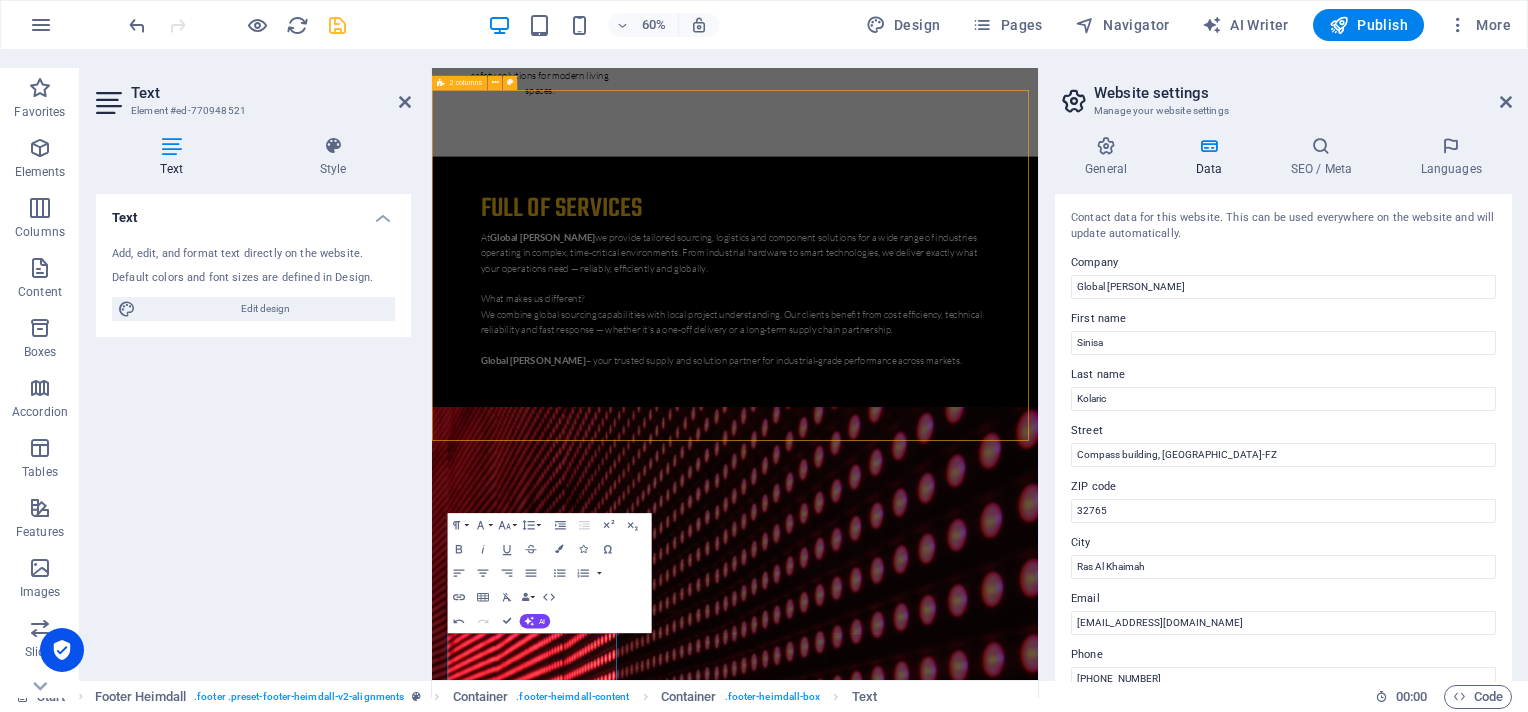 click on "Contact us Your Solution provider Let’s talk about how  Global [PERSON_NAME]  can support your next project. Whether you need reliable sourcing, technical components or a full supply solution — we’re here to help. 📩  Email:   [EMAIL_ADDRESS][DOMAIN_NAME] 📞  Phone:  [PHONE_NUMBER] 🌍  Location:  [GEOGRAPHIC_DATA], [GEOGRAPHIC_DATA] Or simply use the contact form below. We’ll get back to you within 24 hours.   I have read and understand the privacy policy. Unreadable? Regenerate Submit" at bounding box center (937, 9379) 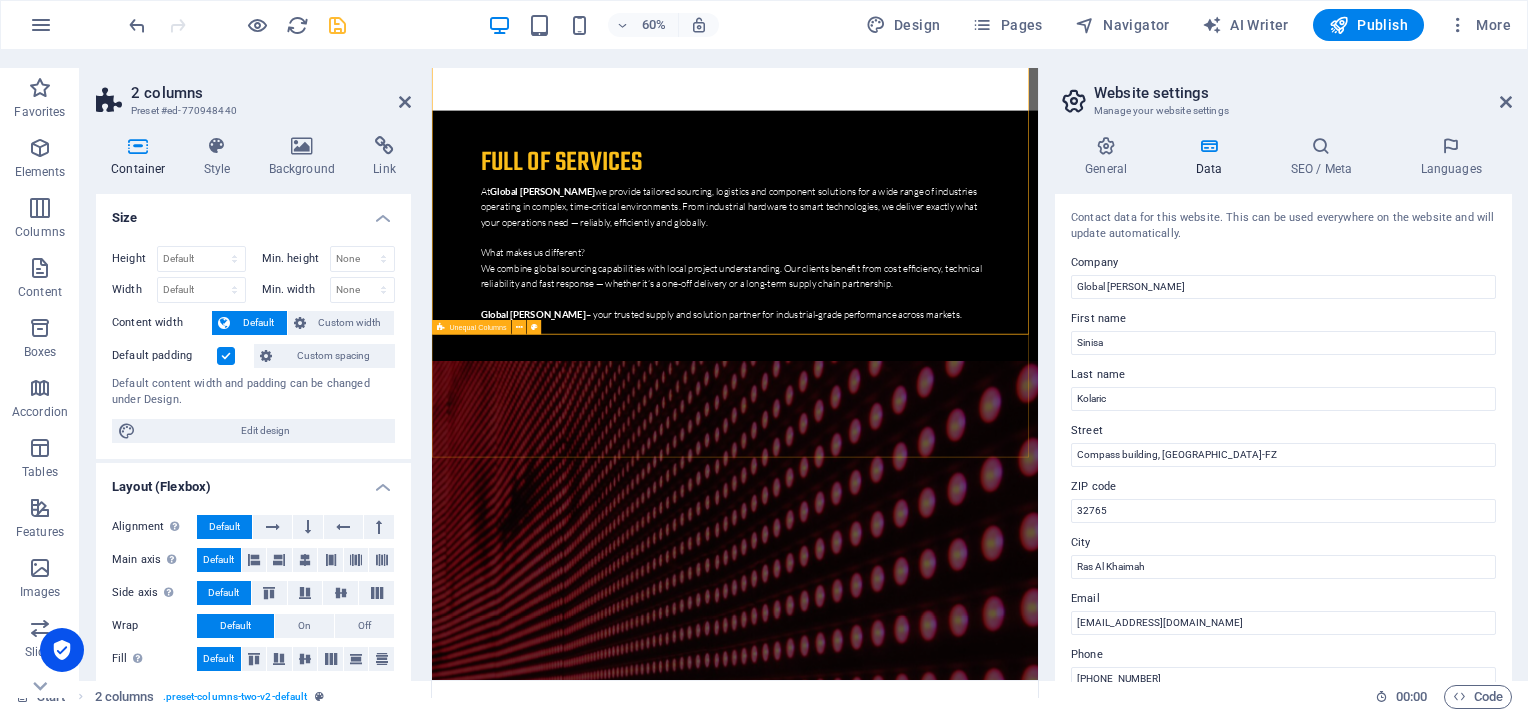 scroll, scrollTop: 8145, scrollLeft: 0, axis: vertical 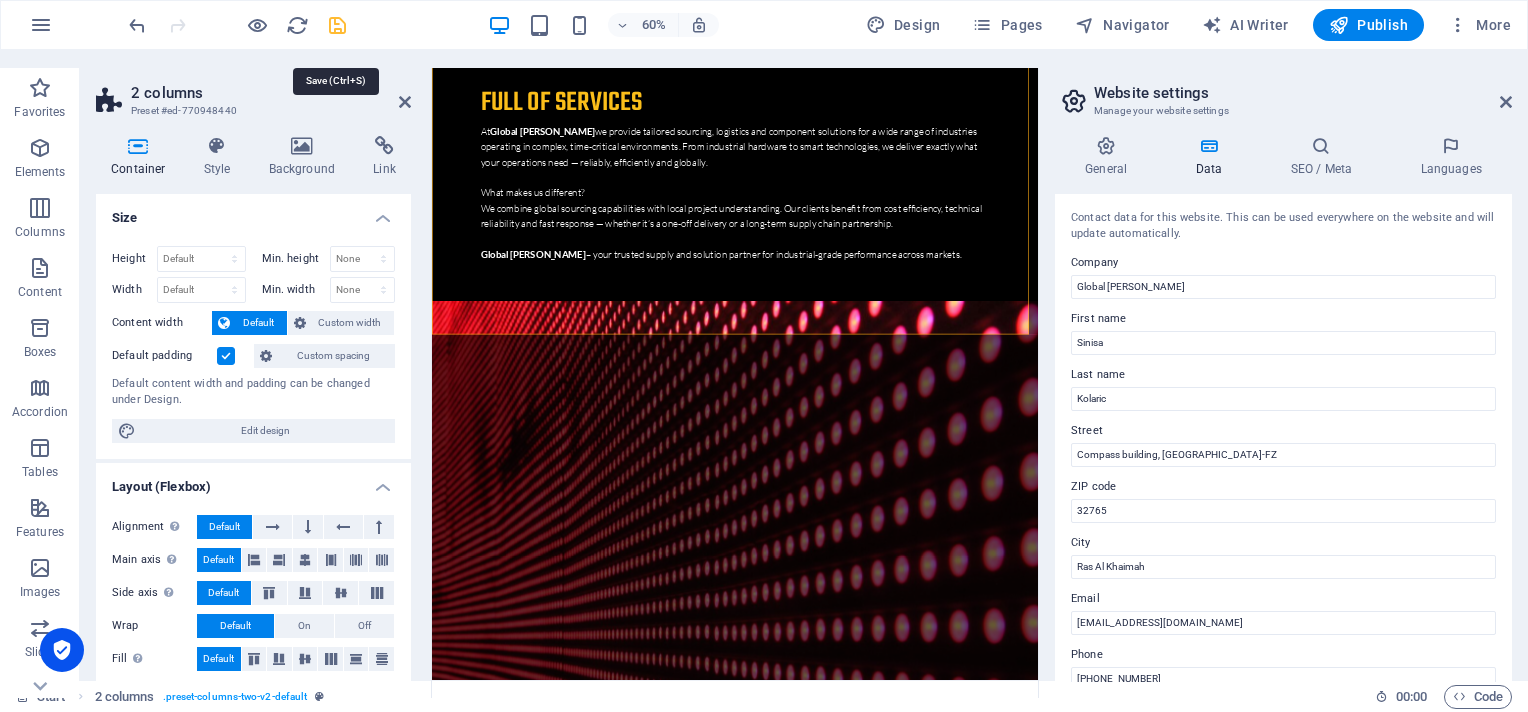 click at bounding box center [337, 25] 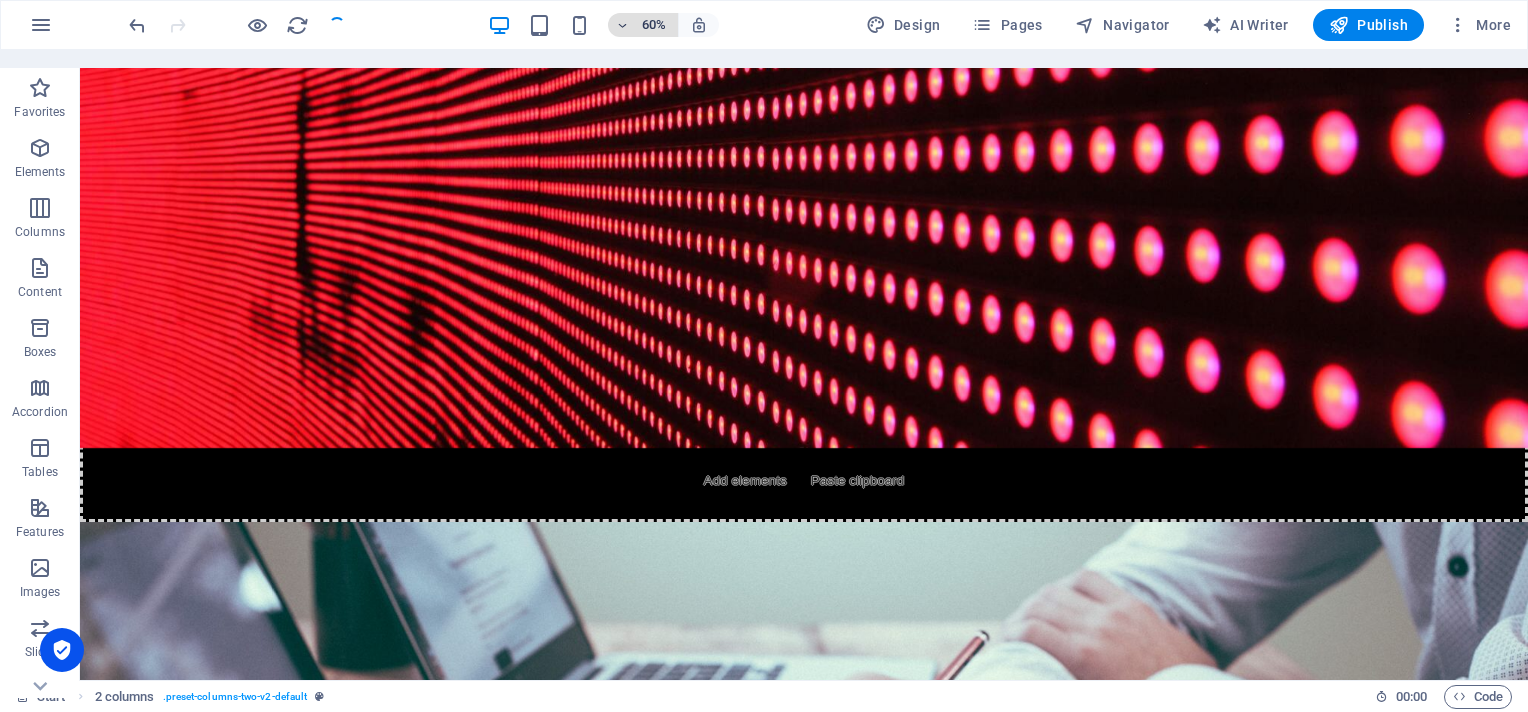 scroll, scrollTop: 7550, scrollLeft: 0, axis: vertical 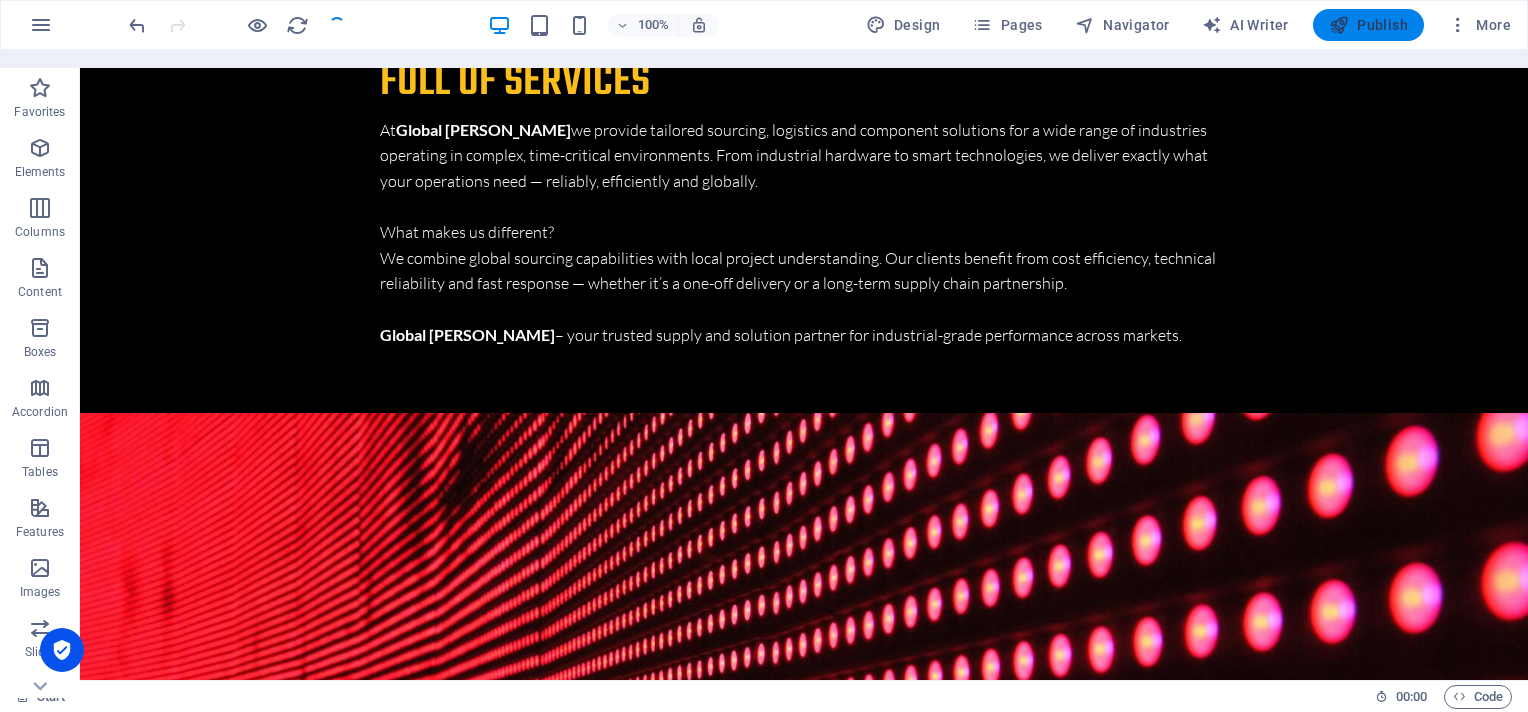 click on "Publish" at bounding box center (1368, 25) 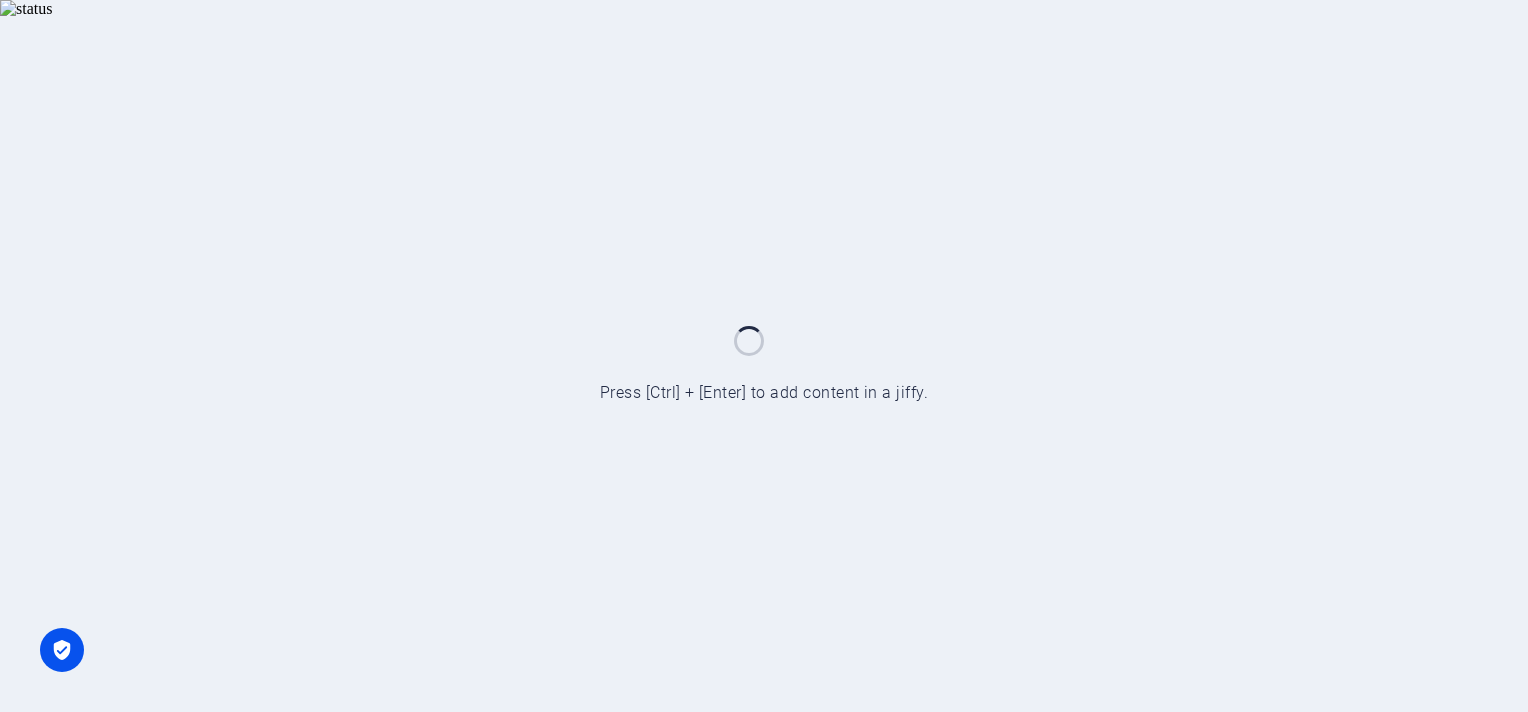 scroll, scrollTop: 0, scrollLeft: 0, axis: both 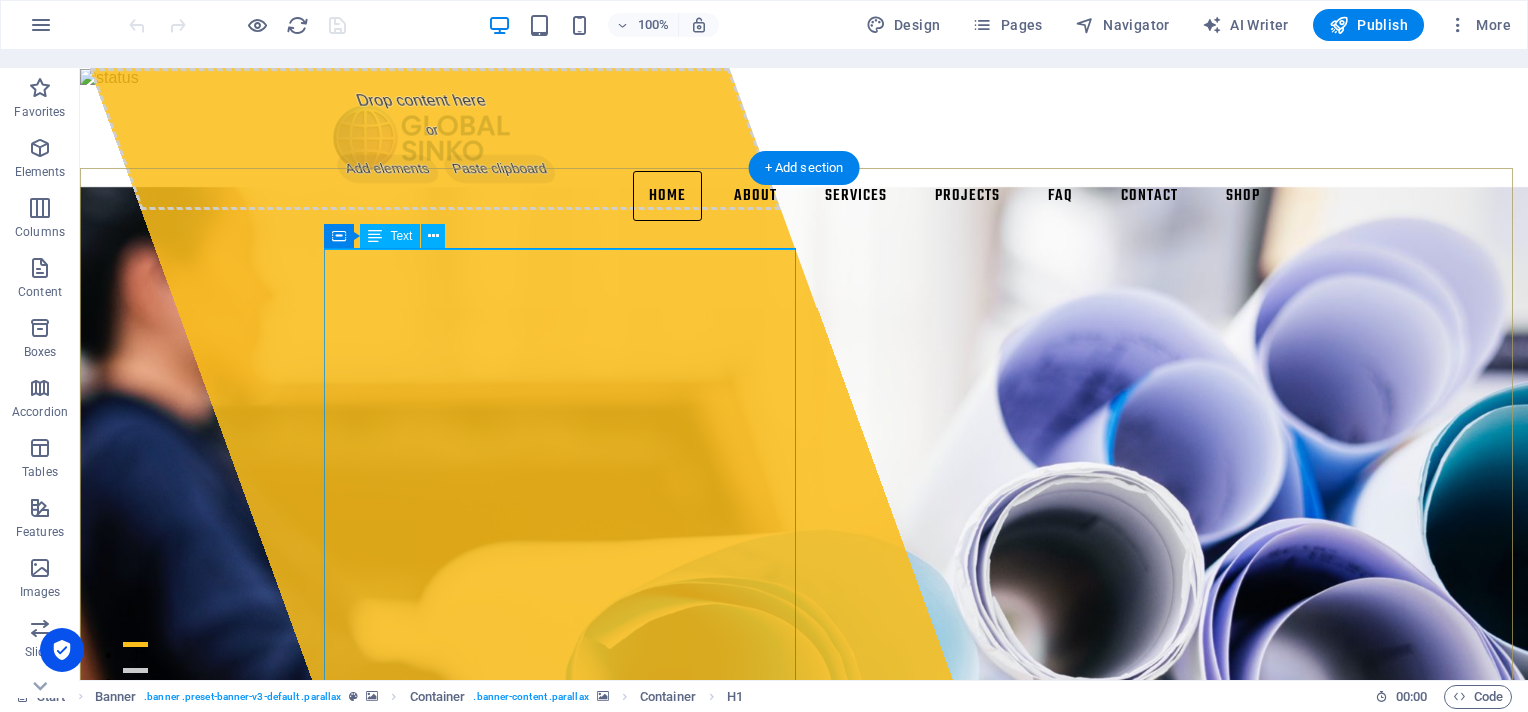 click on "Solution provider for Public Transport, Telecommunications, Building Infrastructure, Retail  and more. We connect global manufacturers with projects across Europe,  the Middle East and Asia —  providing reliable sourcing, technical alignment, and fast execution. Whether it's hardware, components or system solutions —  Global Sinko delivers what your operations demand. Smart sourcing, technical reliability and trusted partnerships." at bounding box center (804, 1777) 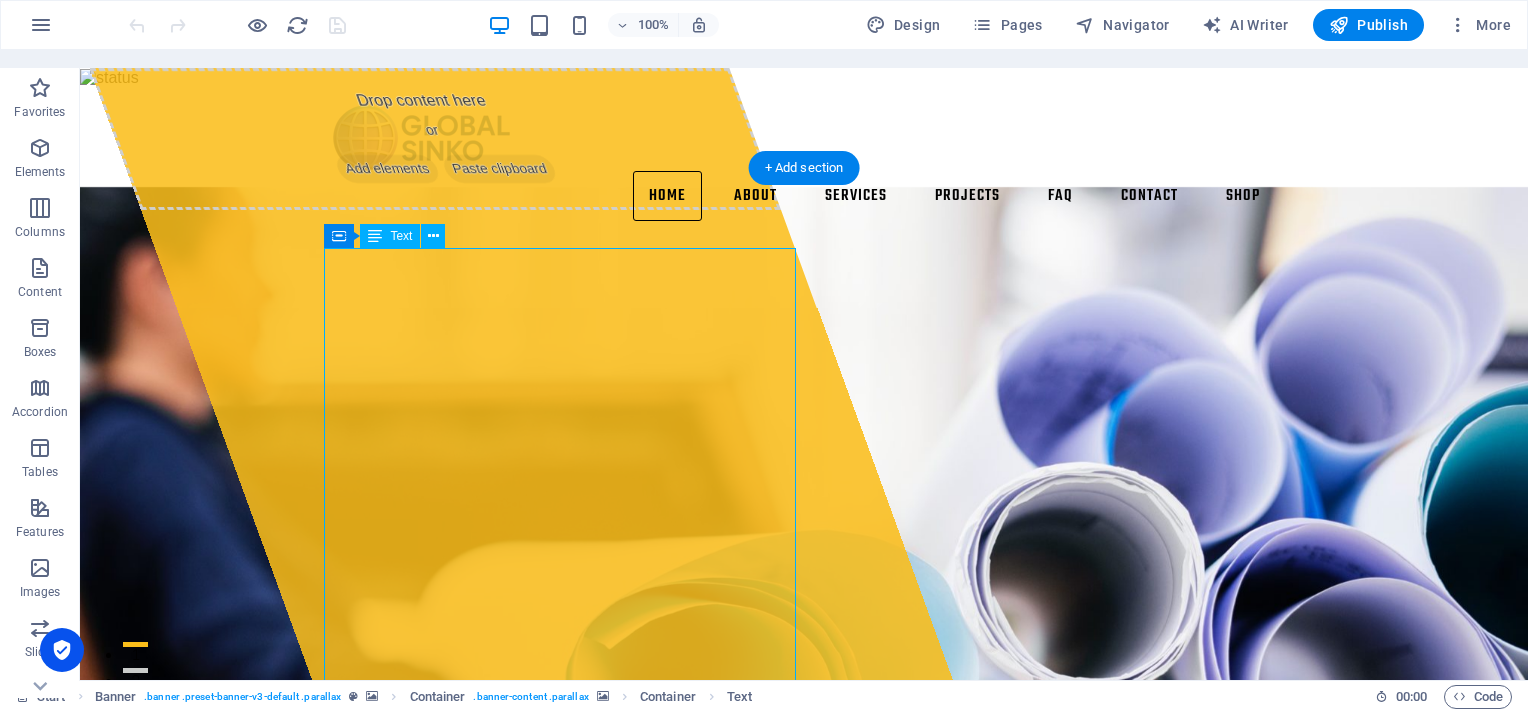 click on "Solution provider for Public Transport, Telecommunications, Building Infrastructure, Retail  and more. We connect global manufacturers with projects across Europe,  the Middle East and Asia —  providing reliable sourcing, technical alignment, and fast execution. Whether it's hardware, components or system solutions —  Global Sinko delivers what your operations demand. Smart sourcing, technical reliability and trusted partnerships." at bounding box center [804, 1777] 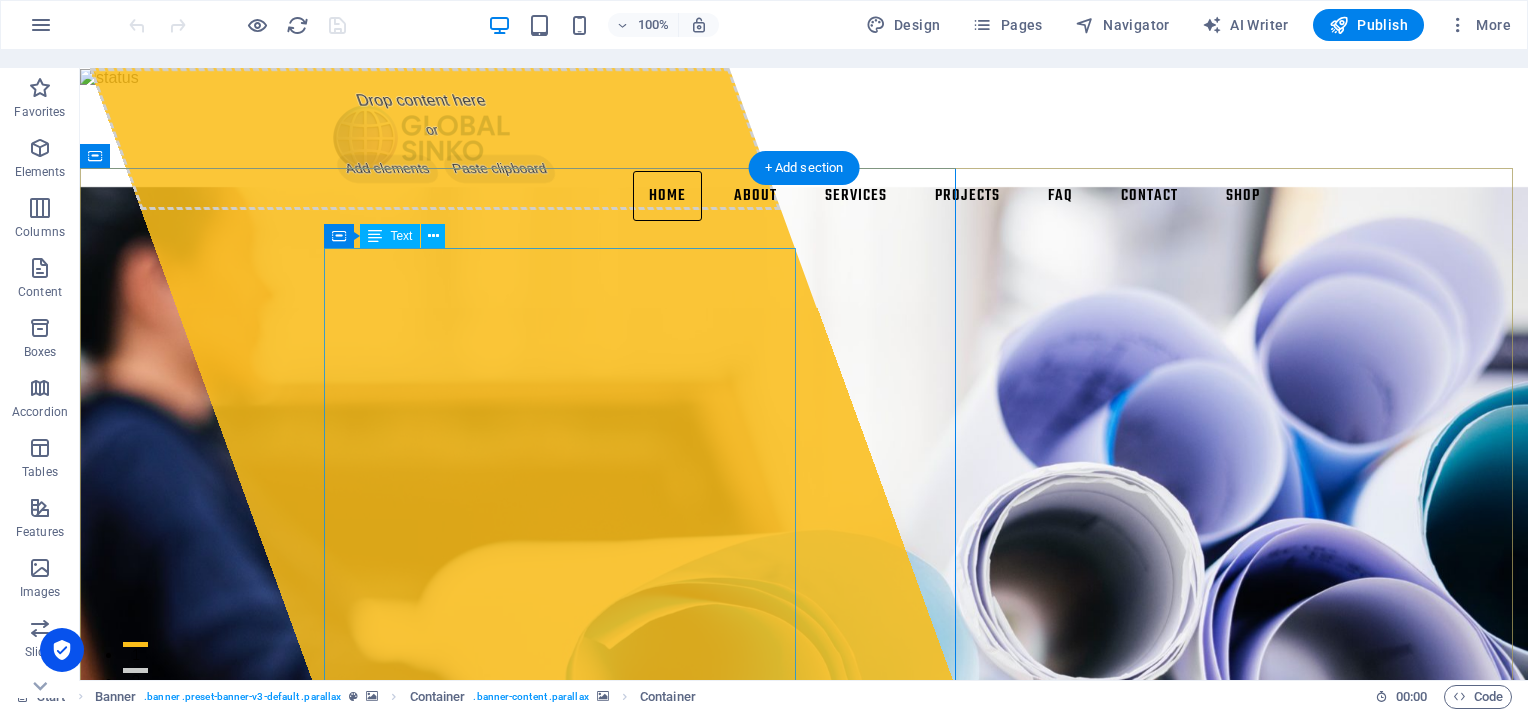 click on "Solution provider for Public Transport, Telecommunications, Building Infrastructure, Retail  and more. We connect global manufacturers with projects across Europe,  the Middle East and Asia —  providing reliable sourcing, technical alignment, and fast execution. Whether it's hardware, components or system solutions —  Global Sinko delivers what your operations demand. Smart sourcing, technical reliability and trusted partnerships." at bounding box center [804, 1777] 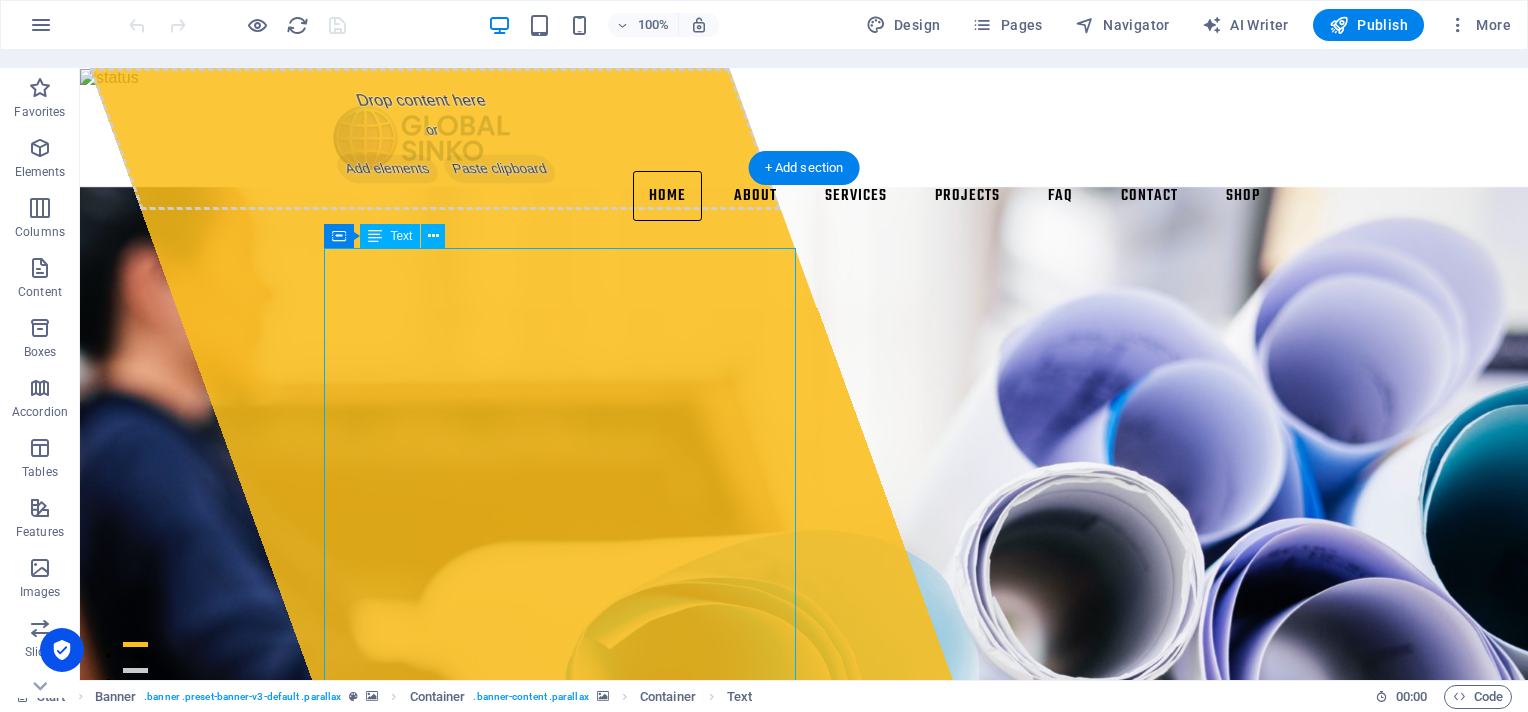 click on "Solution provider for Public Transport, Telecommunications, Building Infrastructure, Retail  and more. We connect global manufacturers with projects across Europe,  the Middle East and Asia —  providing reliable sourcing, technical alignment, and fast execution. Whether it's hardware, components or system solutions —  Global Sinko delivers what your operations demand. Smart sourcing, technical reliability and trusted partnerships." at bounding box center (804, 1777) 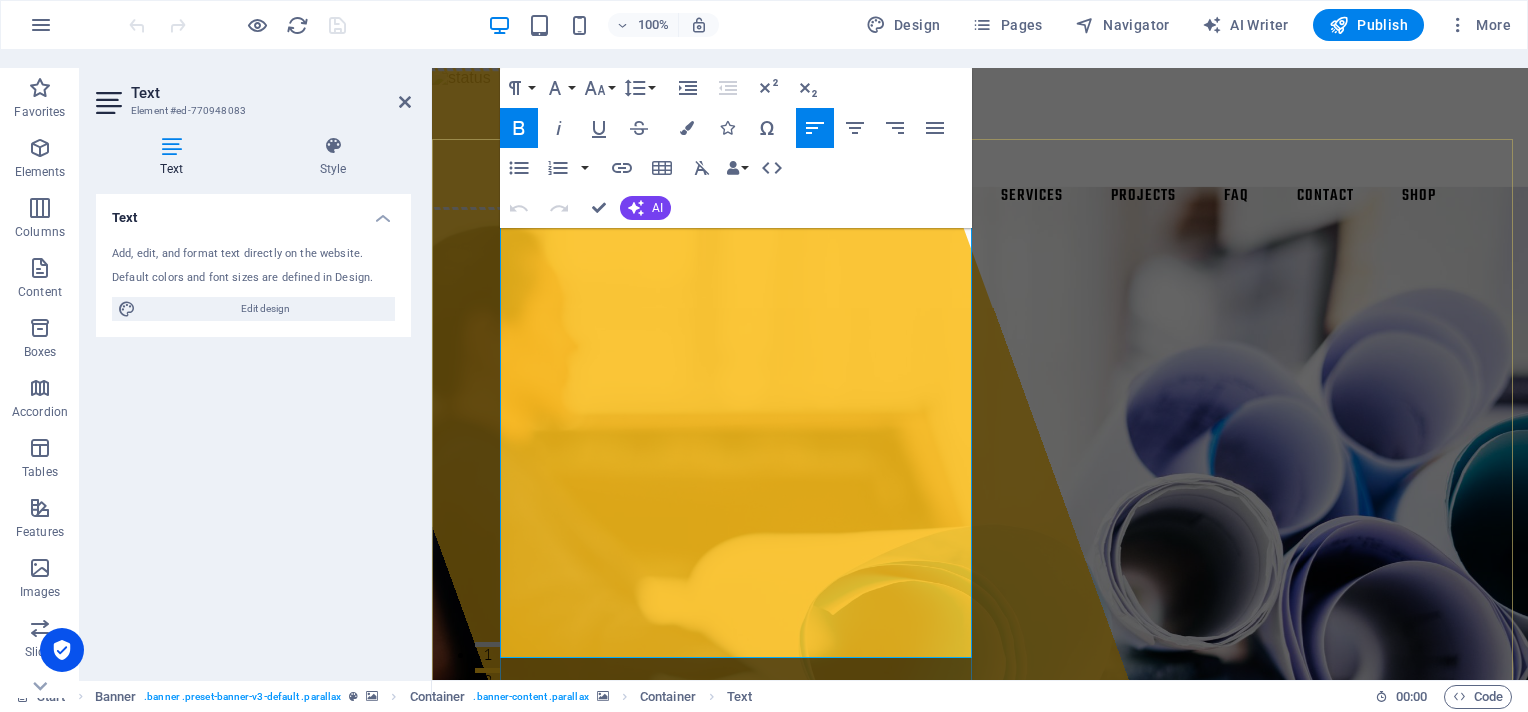scroll, scrollTop: 100, scrollLeft: 0, axis: vertical 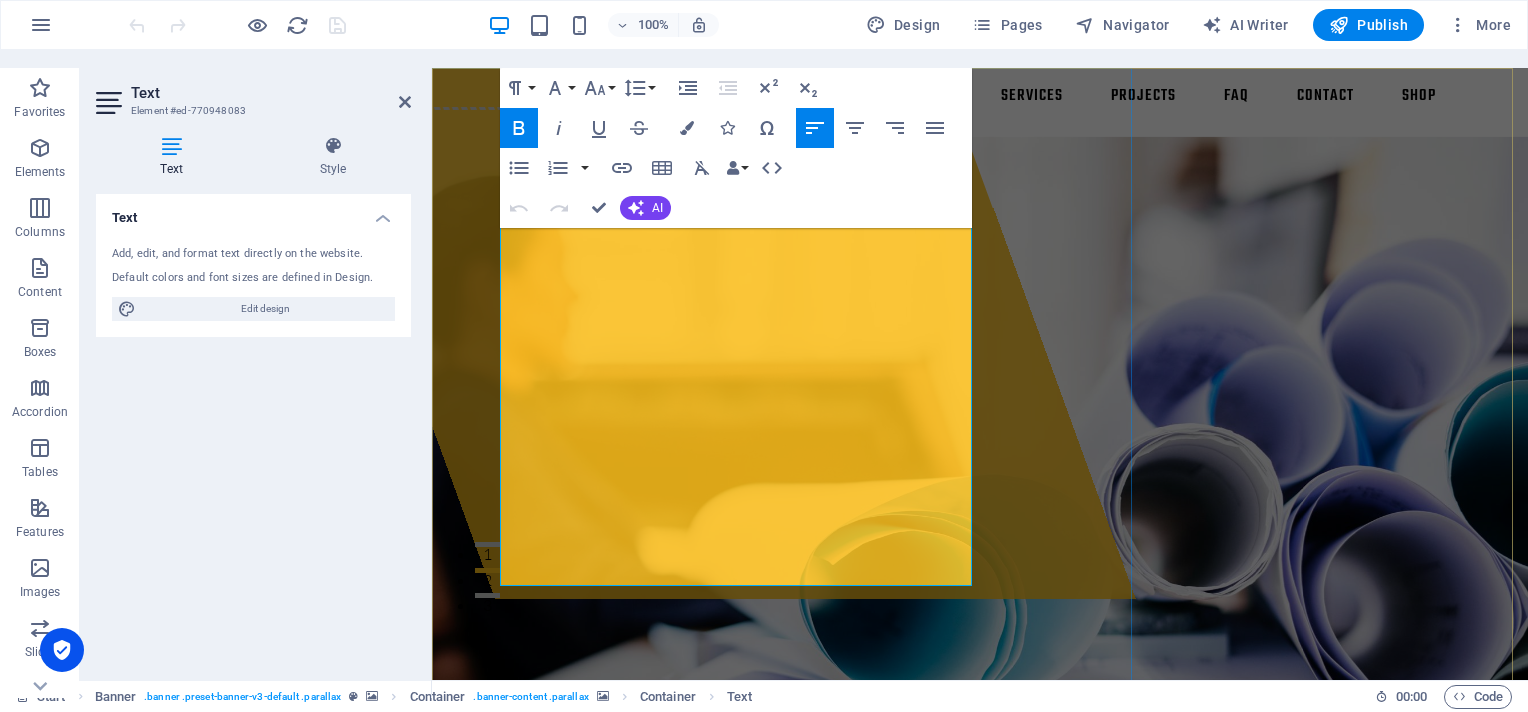 drag, startPoint x: 640, startPoint y: 579, endPoint x: 487, endPoint y: 326, distance: 295.66534 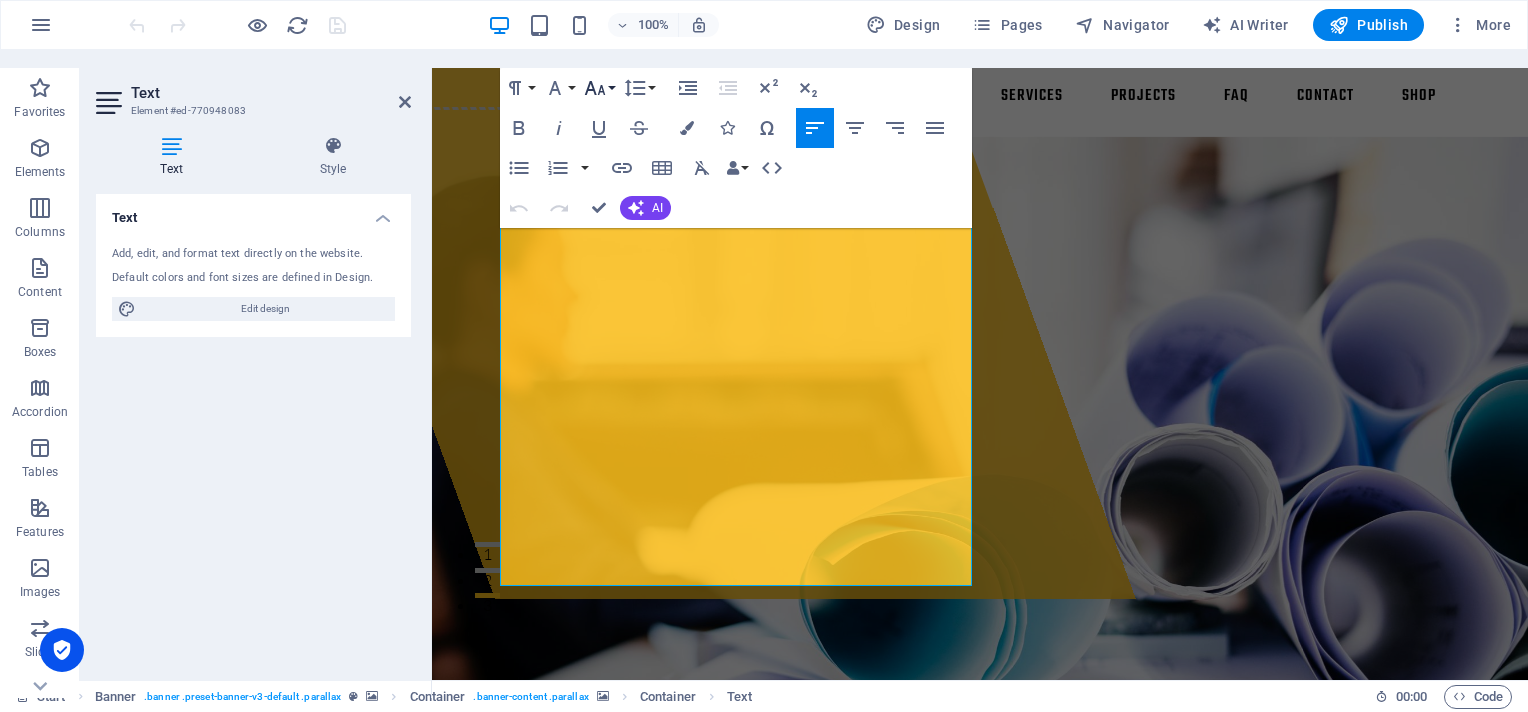 click 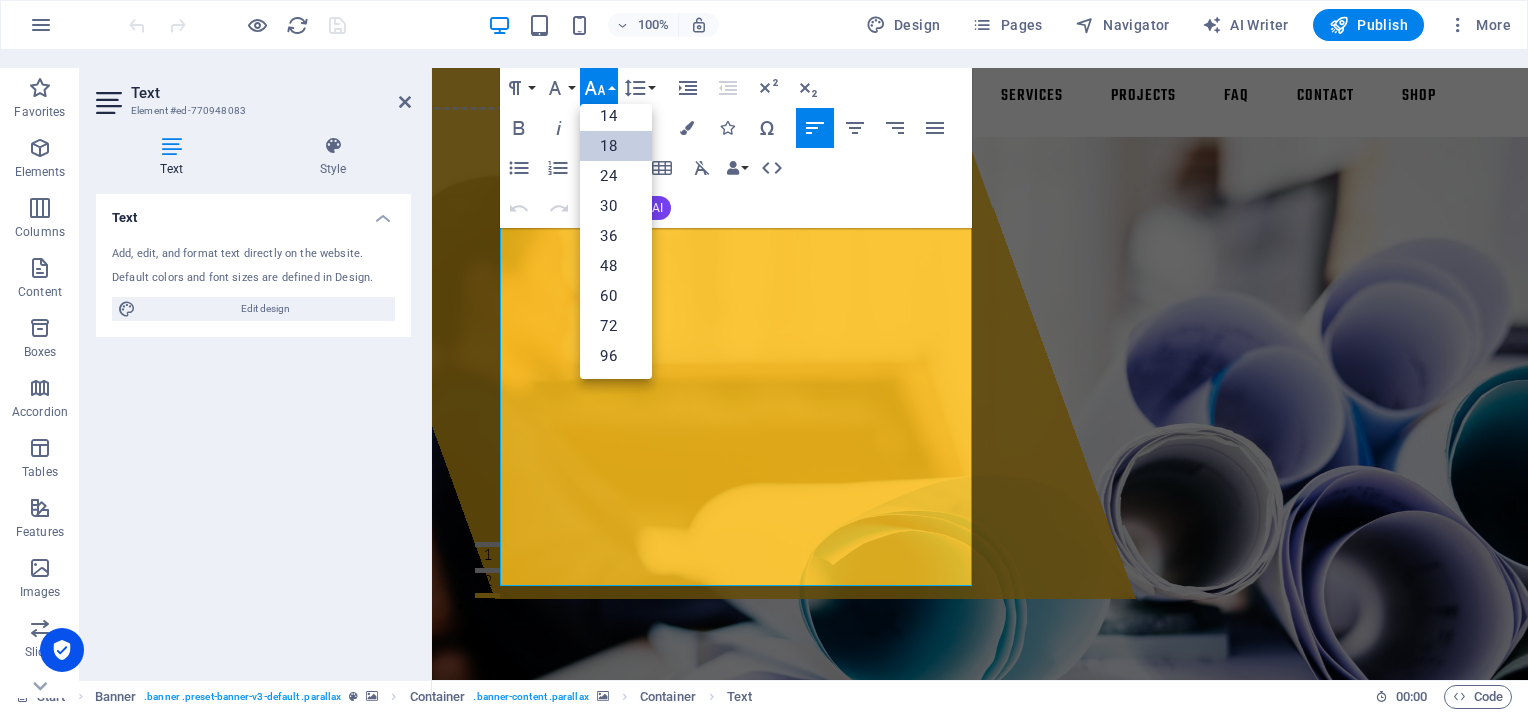 scroll, scrollTop: 160, scrollLeft: 0, axis: vertical 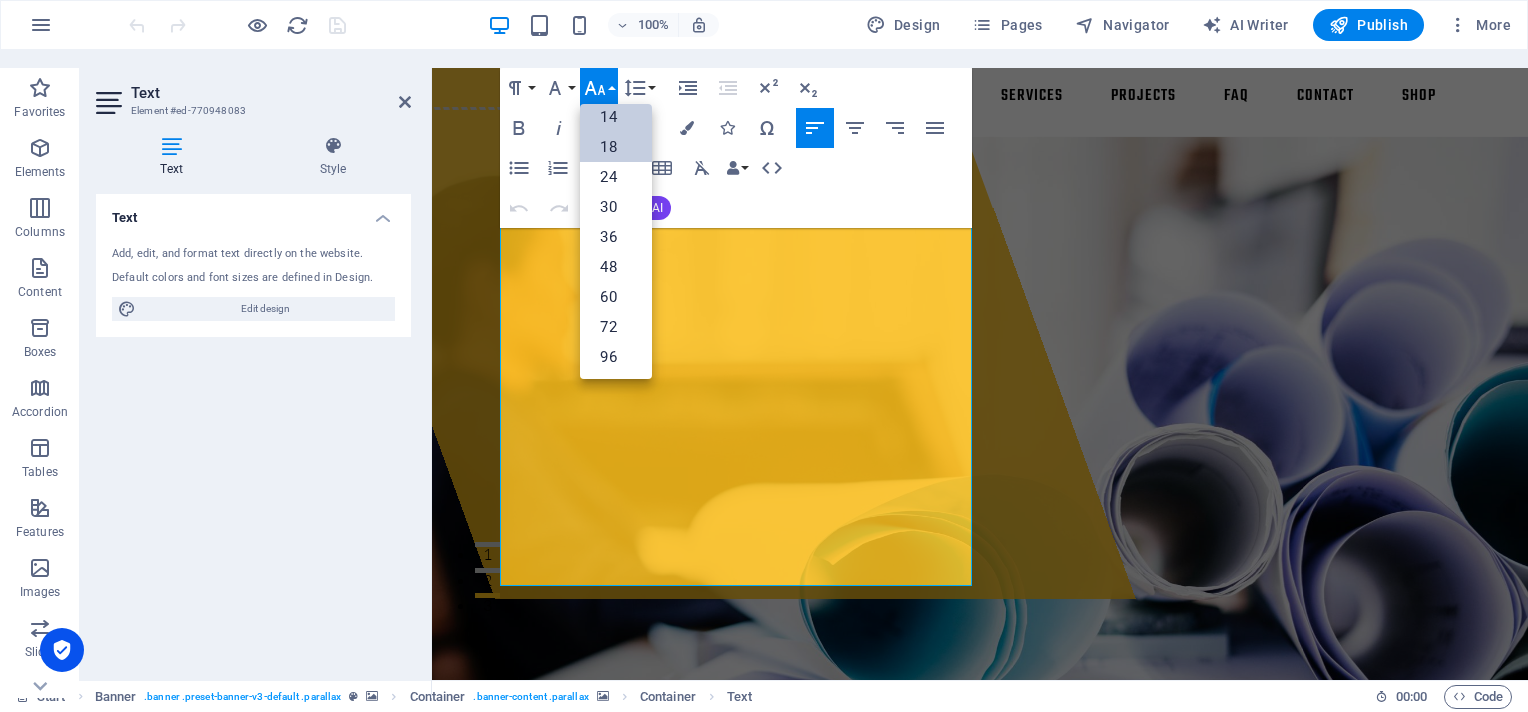 click on "14" at bounding box center (616, 117) 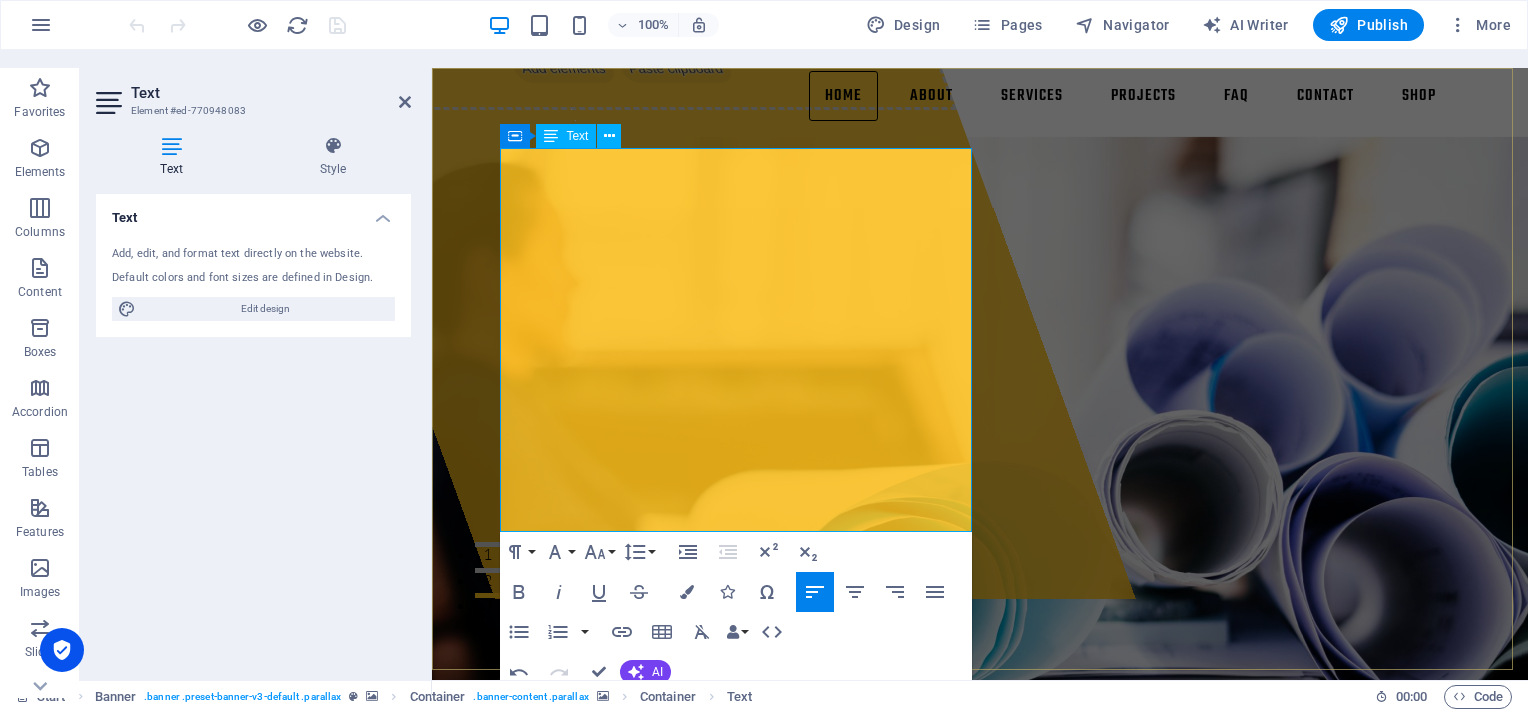 click on "and more." at bounding box center (980, 1542) 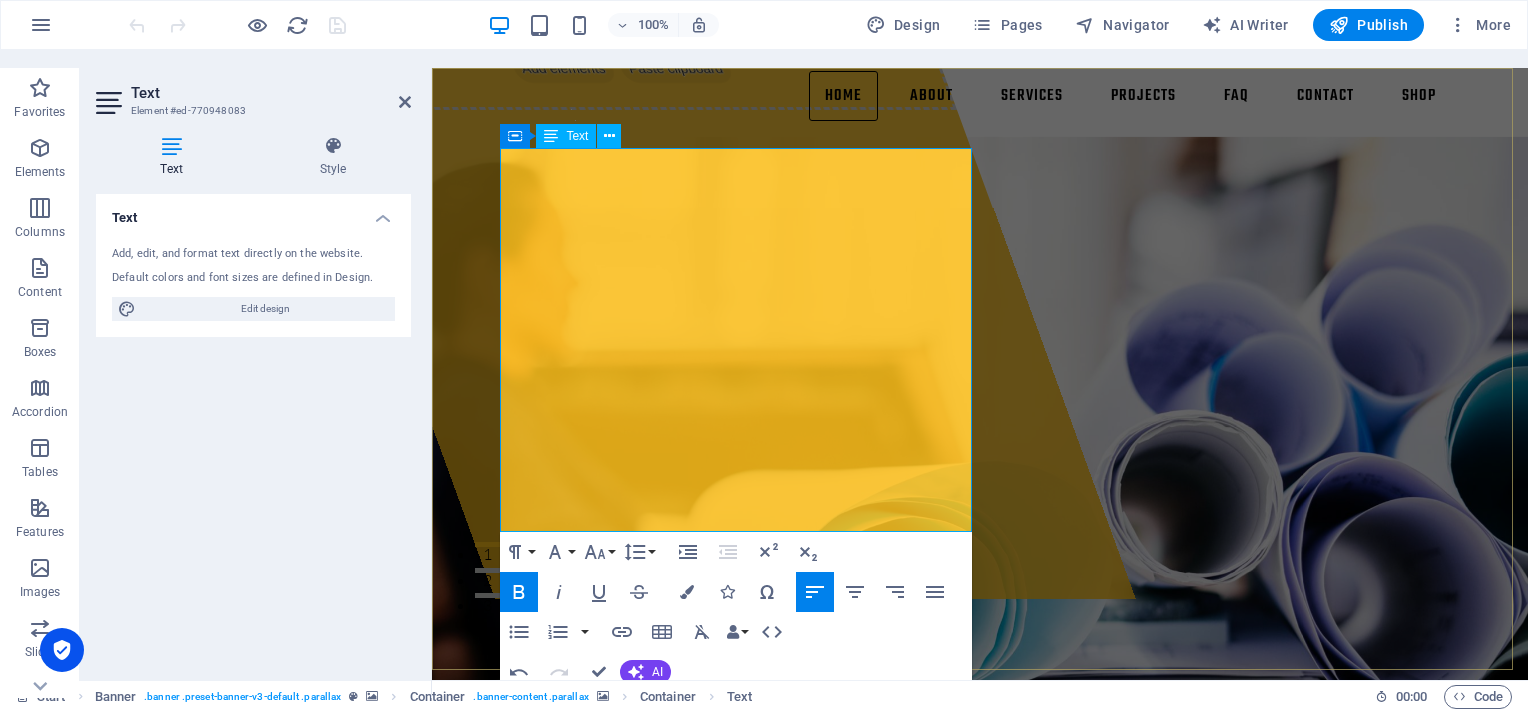 drag, startPoint x: 634, startPoint y: 289, endPoint x: 502, endPoint y: 159, distance: 185.26738 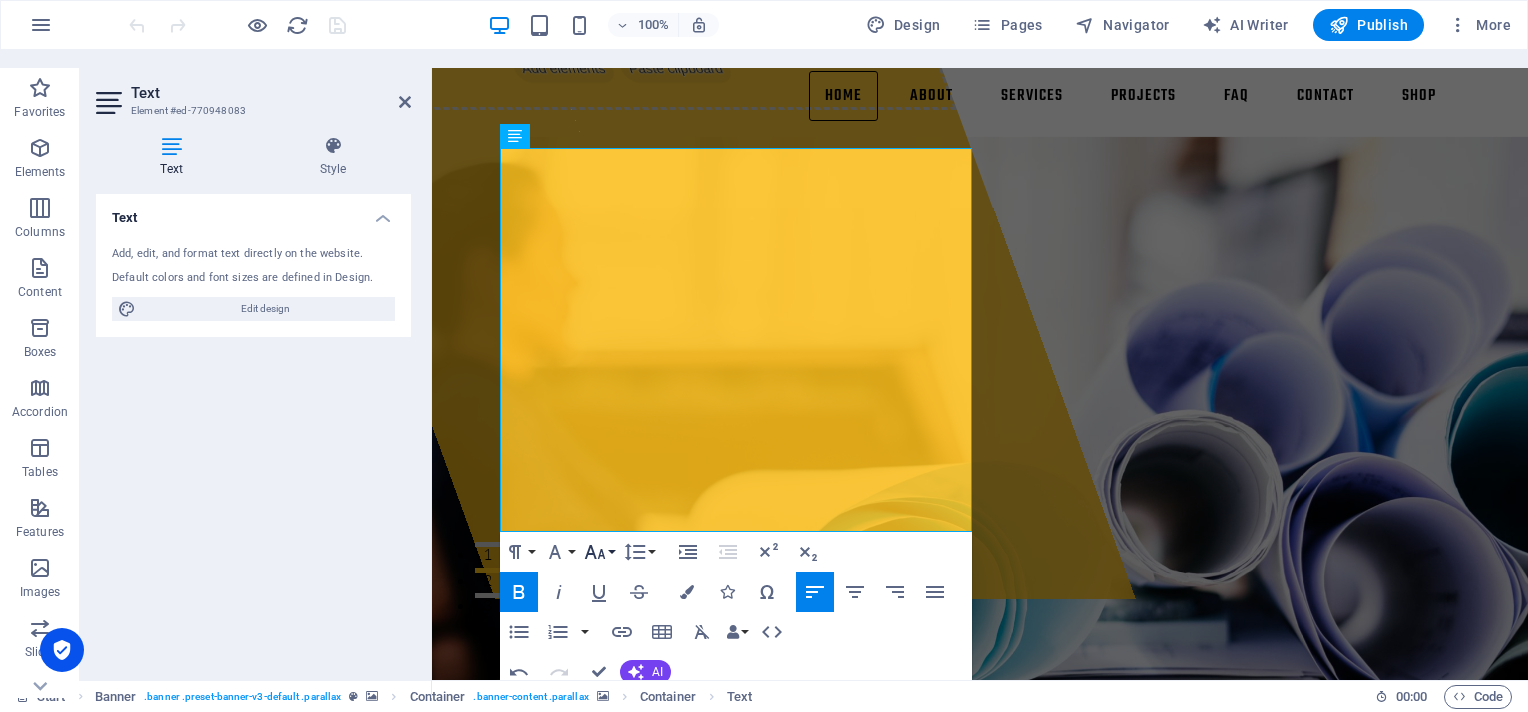 click on "Font Size" at bounding box center (599, 552) 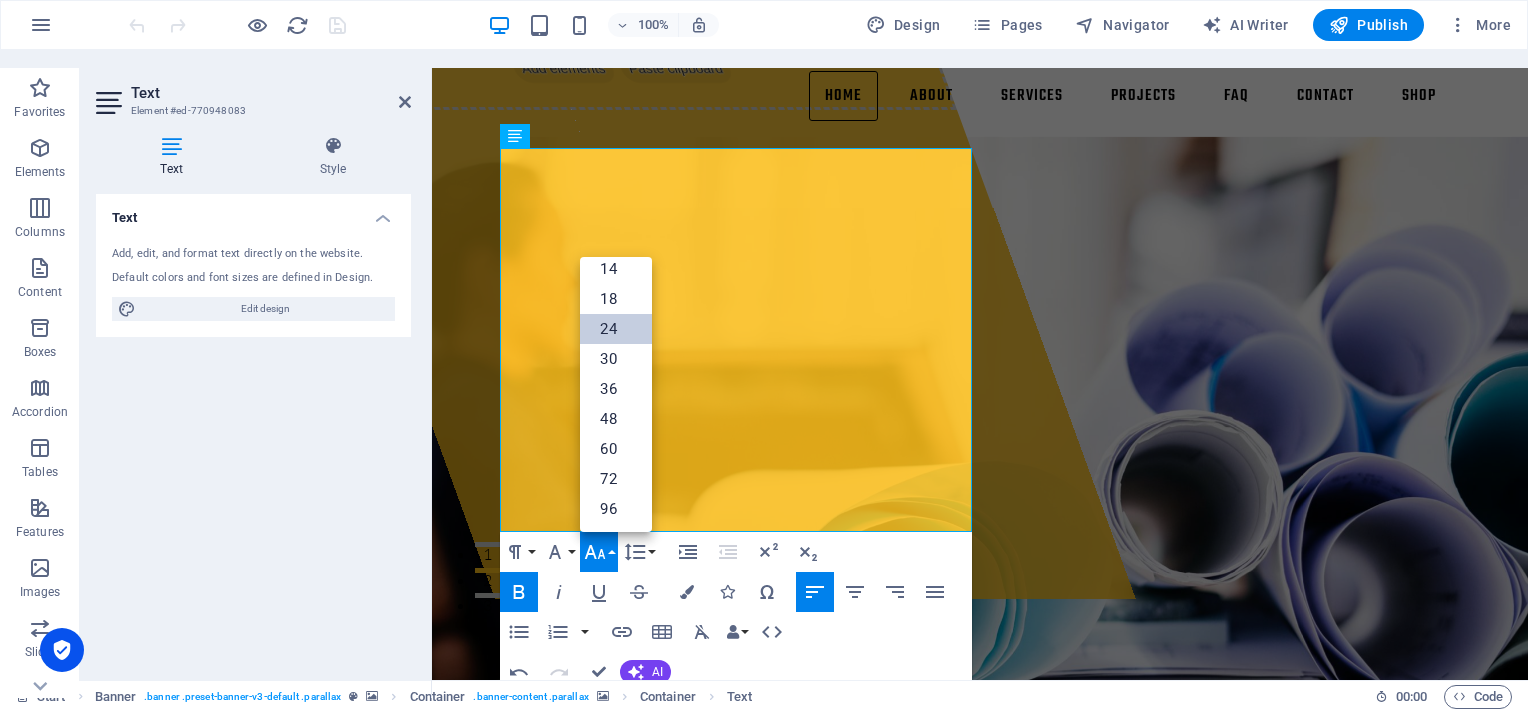 scroll, scrollTop: 160, scrollLeft: 0, axis: vertical 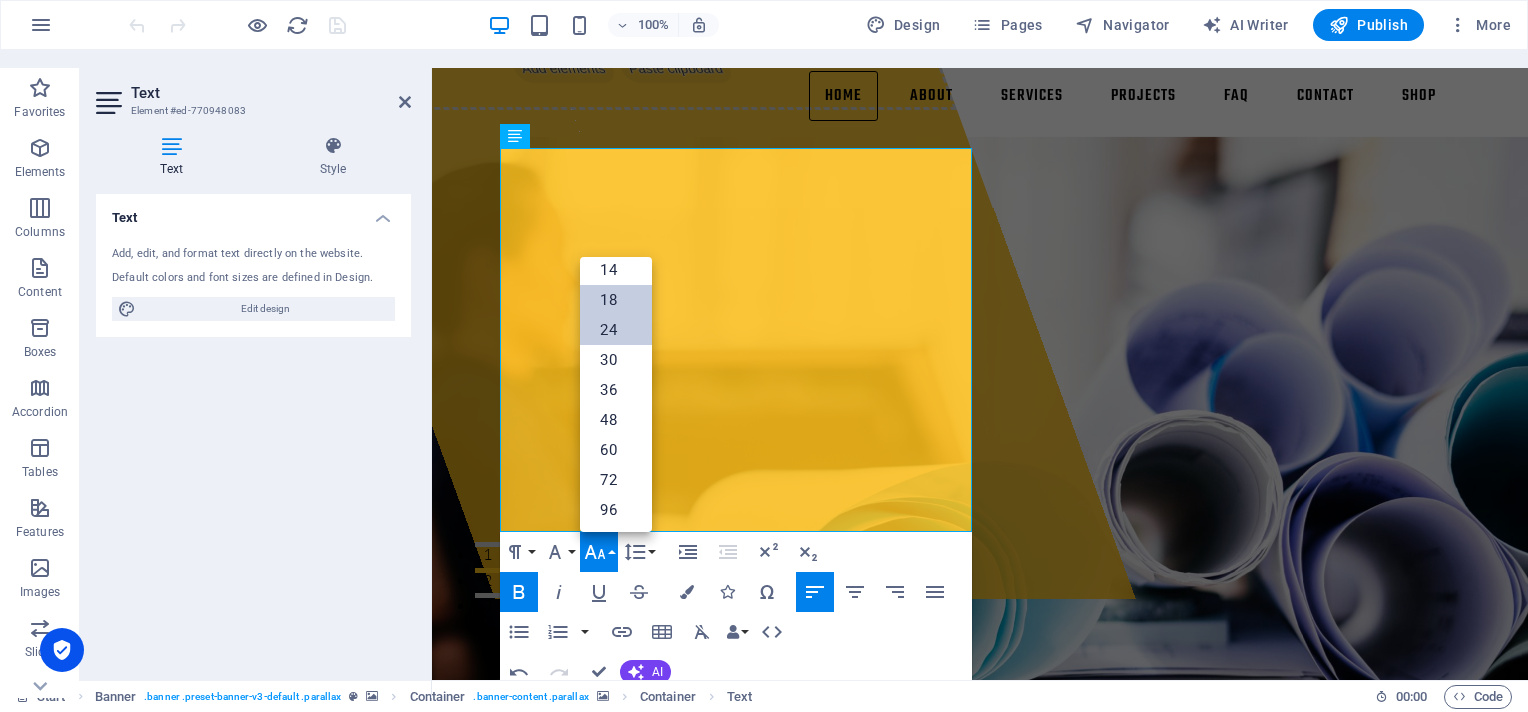 click on "18" at bounding box center (616, 300) 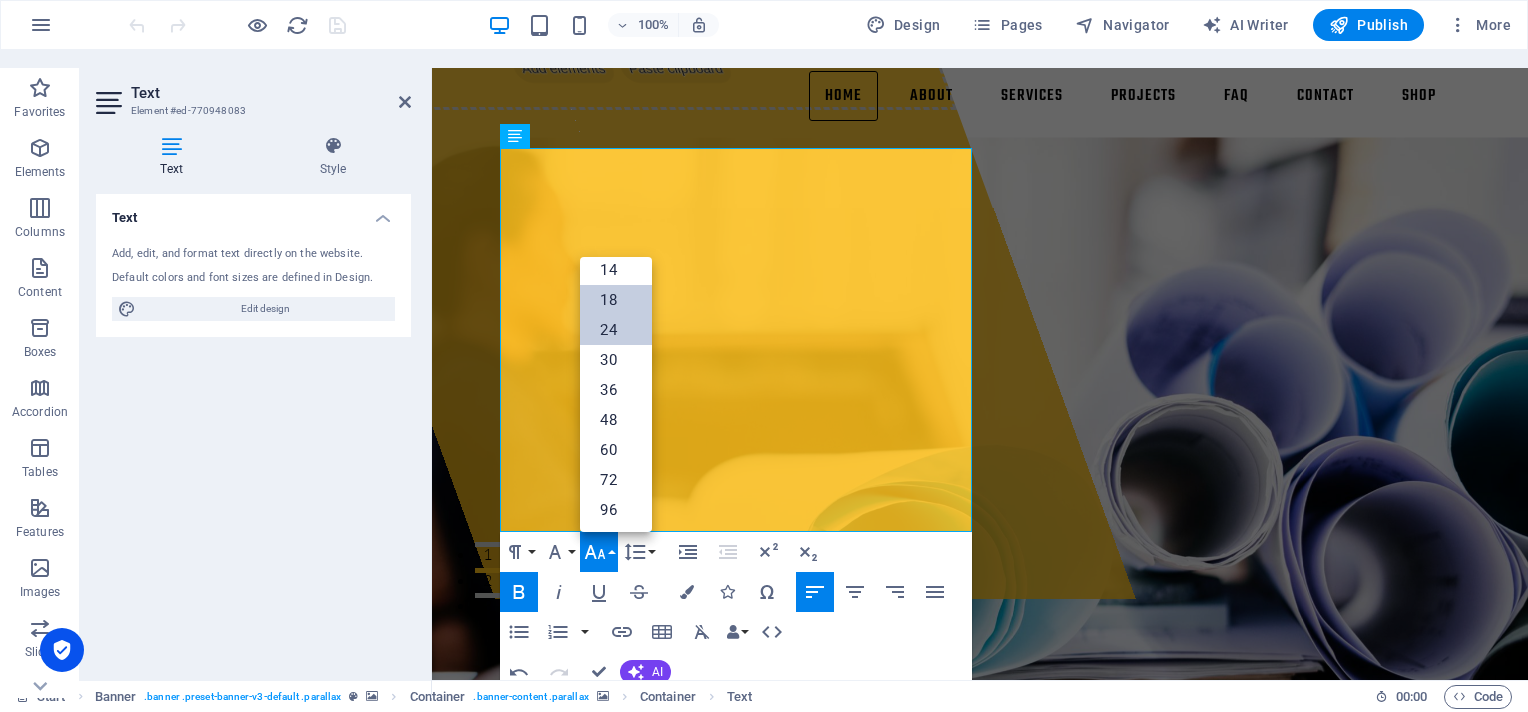 scroll, scrollTop: 100, scrollLeft: 0, axis: vertical 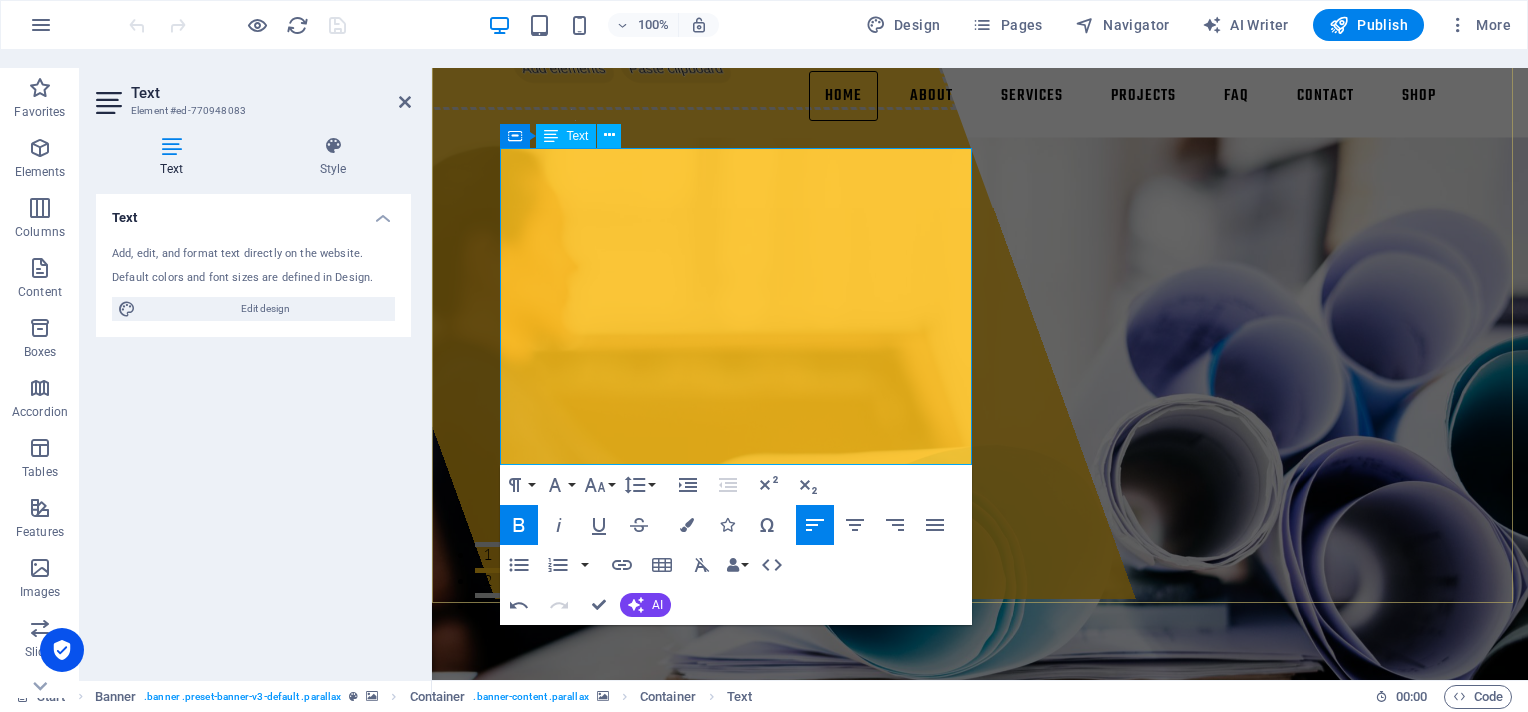 click on "We connect global manufacturers with projects across Europe,  the Middle East and Asia —  providing reliable sourcing, technical alignment, and fast execution." at bounding box center [980, 1482] 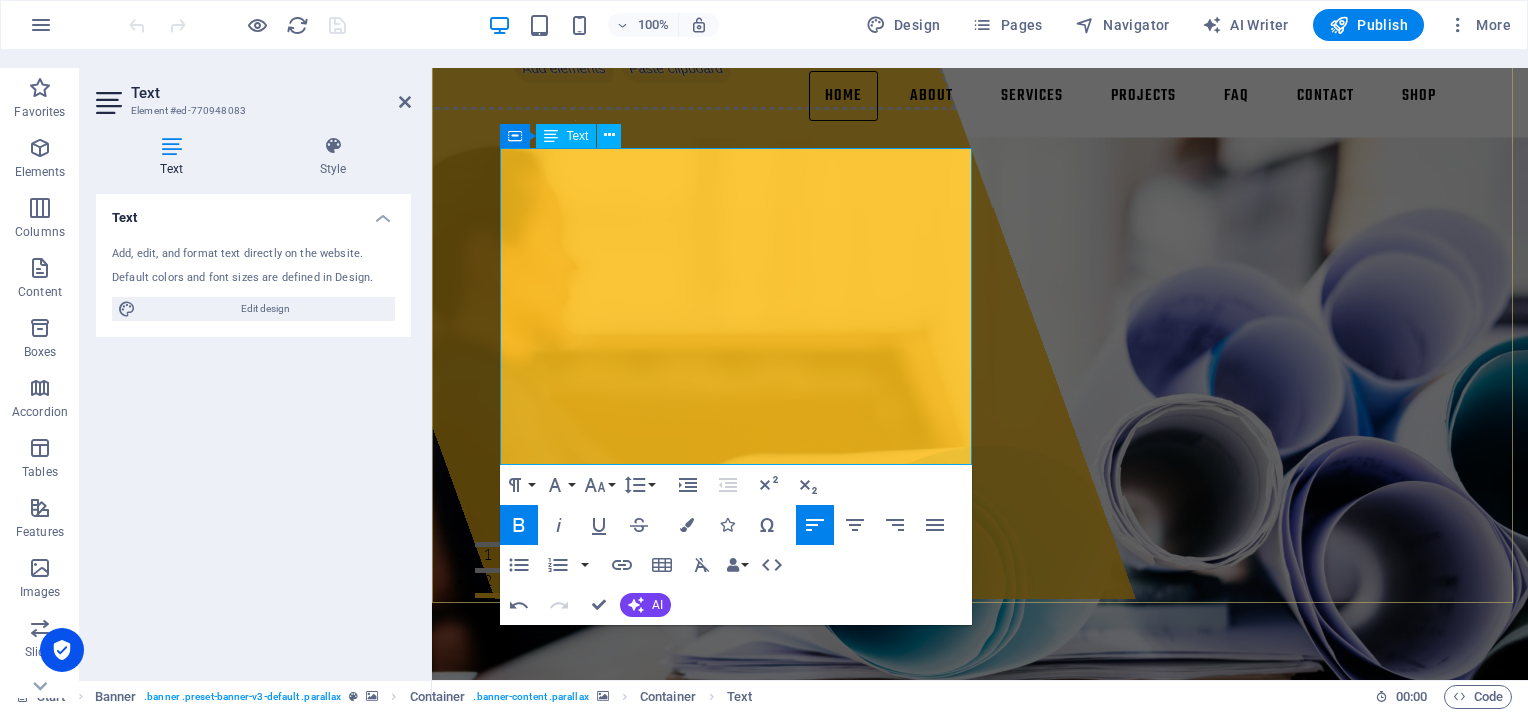 drag, startPoint x: 896, startPoint y: 454, endPoint x: 502, endPoint y: 162, distance: 490.408 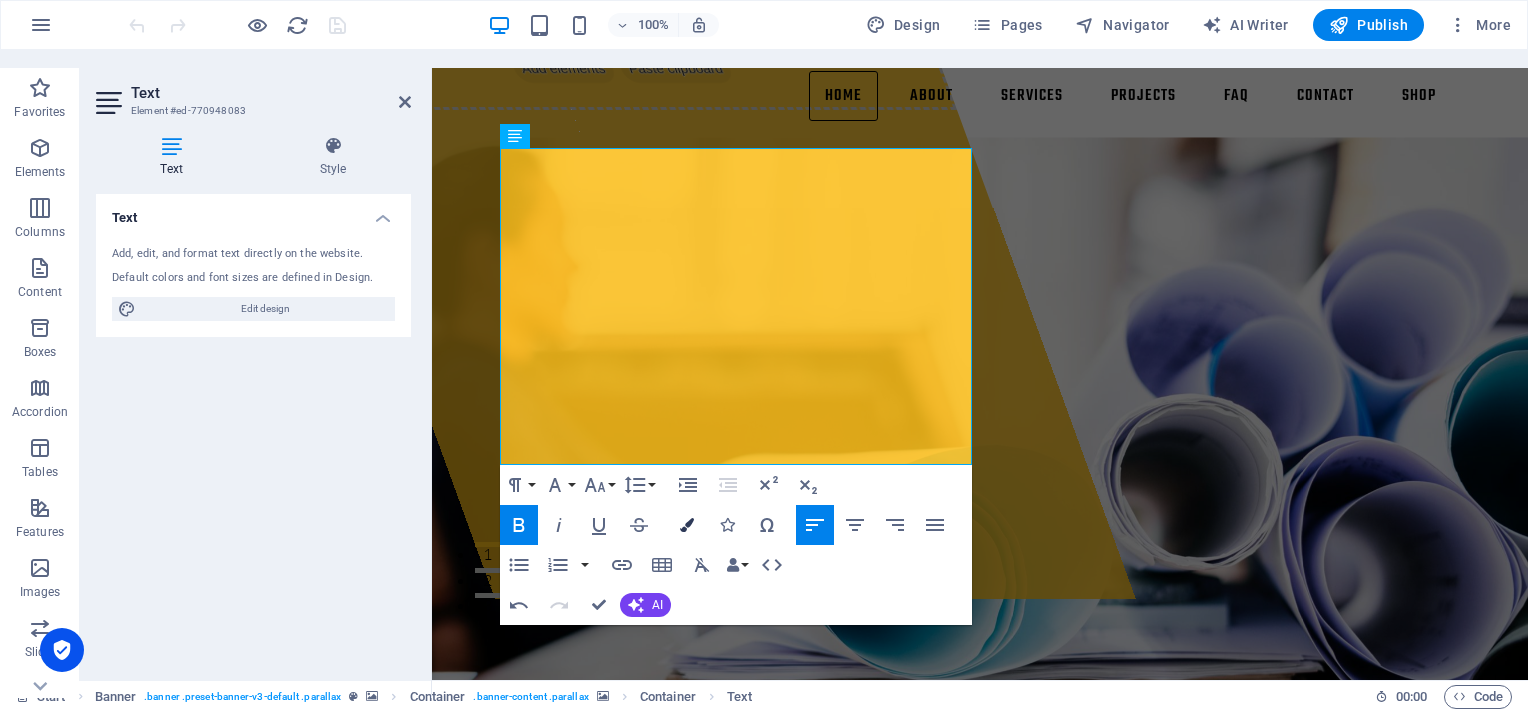 click at bounding box center [687, 525] 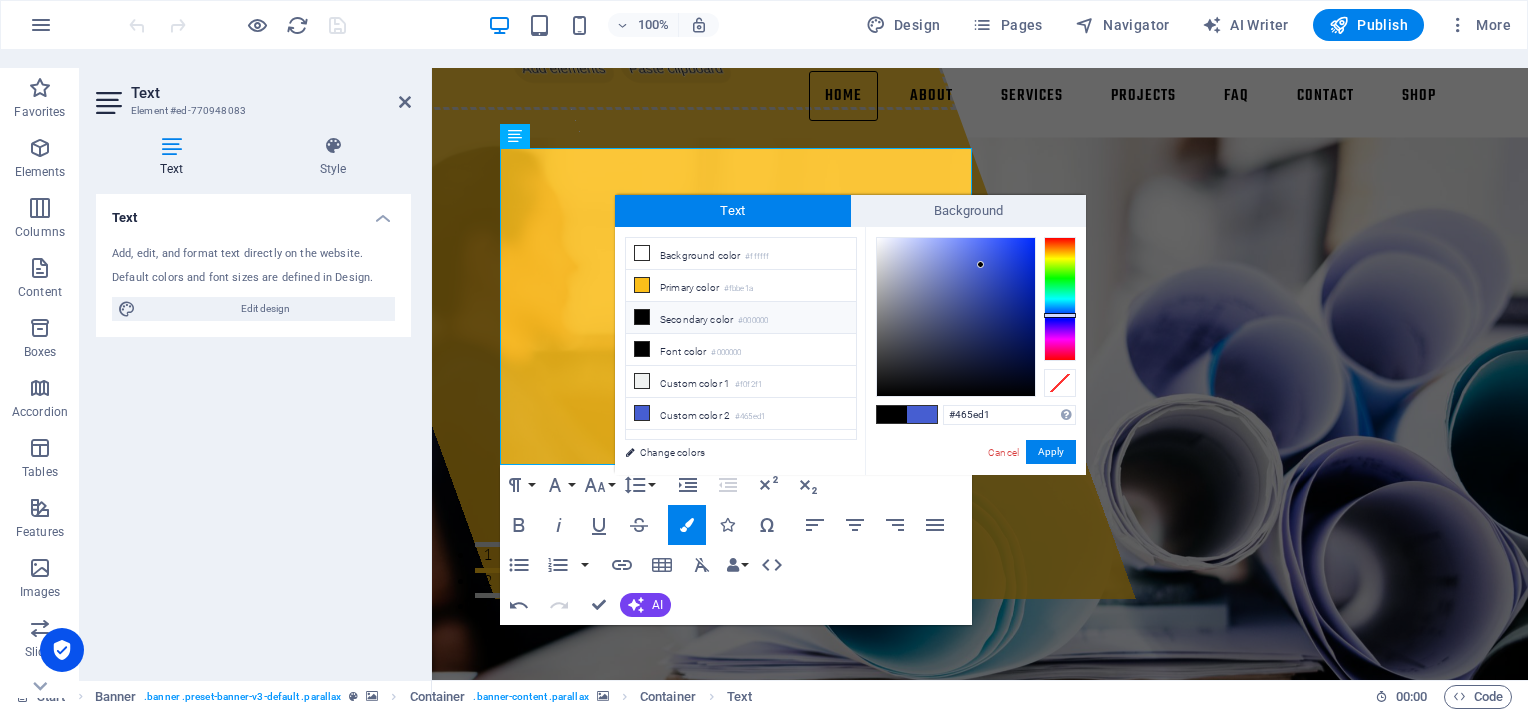 click at bounding box center [642, 317] 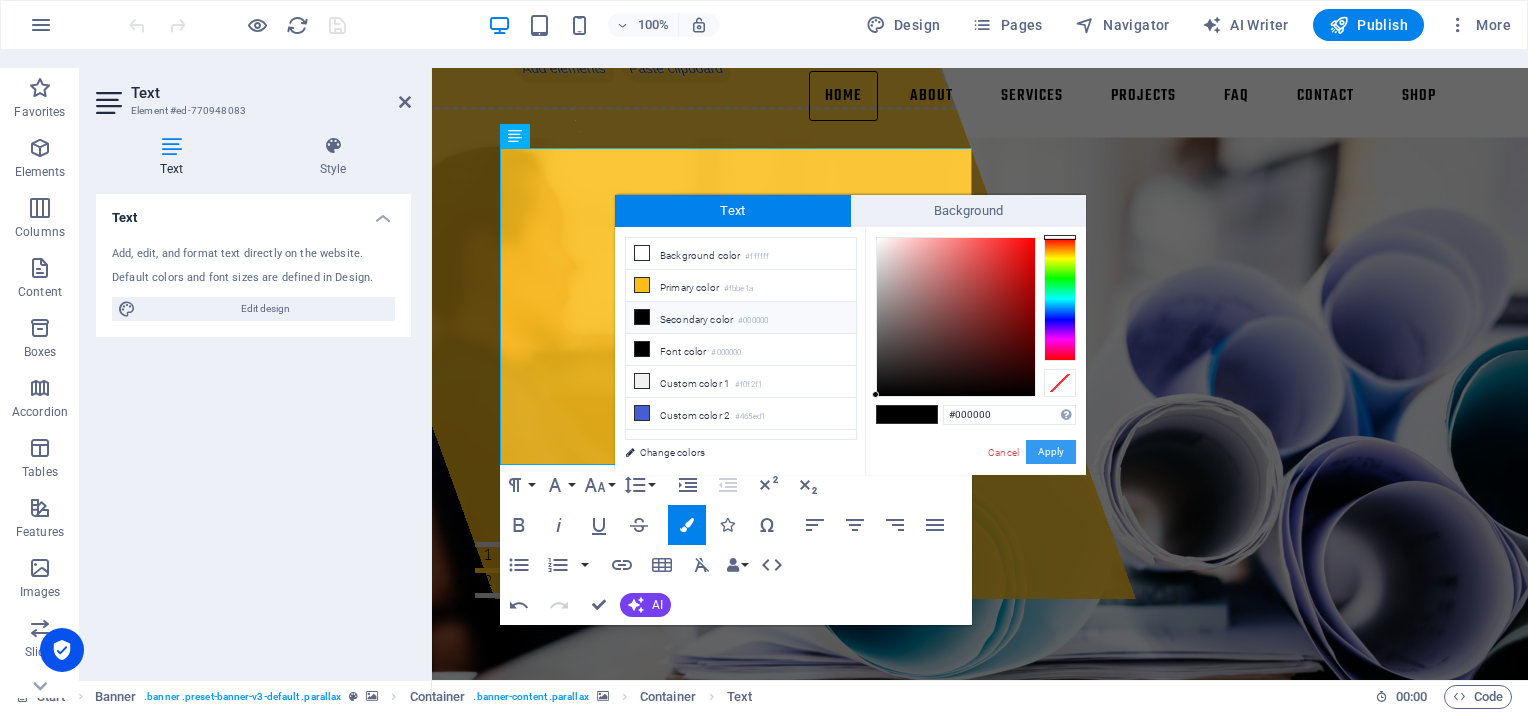 click on "Apply" at bounding box center [1051, 452] 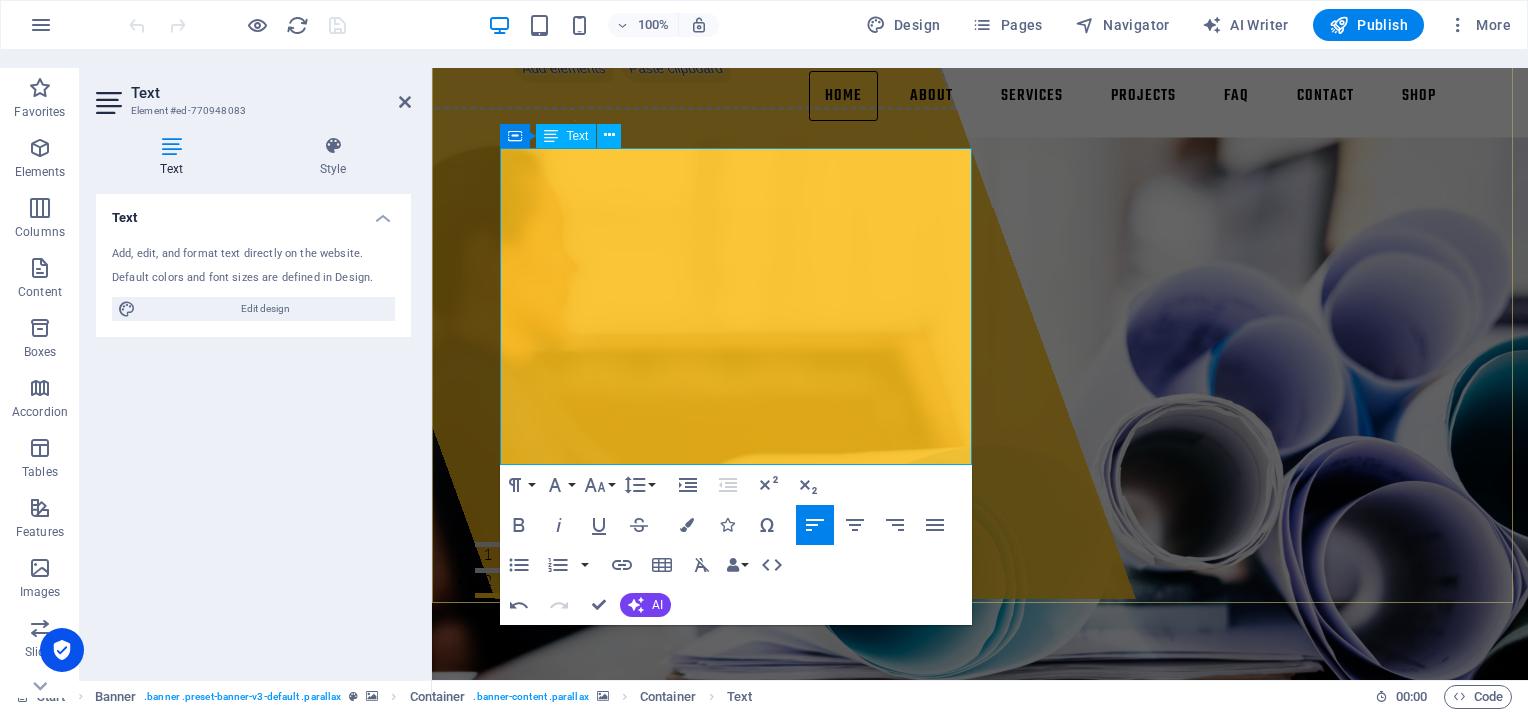 click on "and more." at bounding box center (980, 1416) 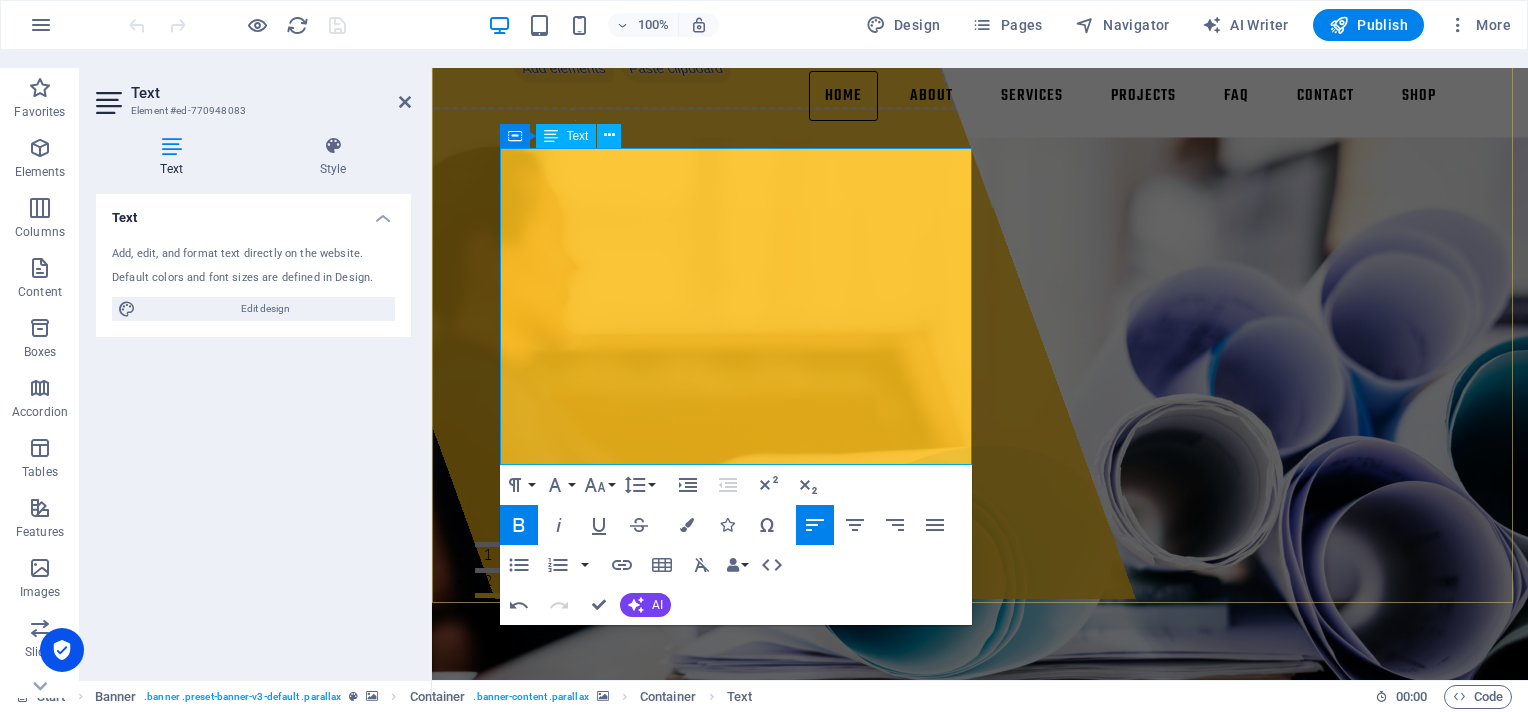 drag, startPoint x: 580, startPoint y: 221, endPoint x: 502, endPoint y: 222, distance: 78.00641 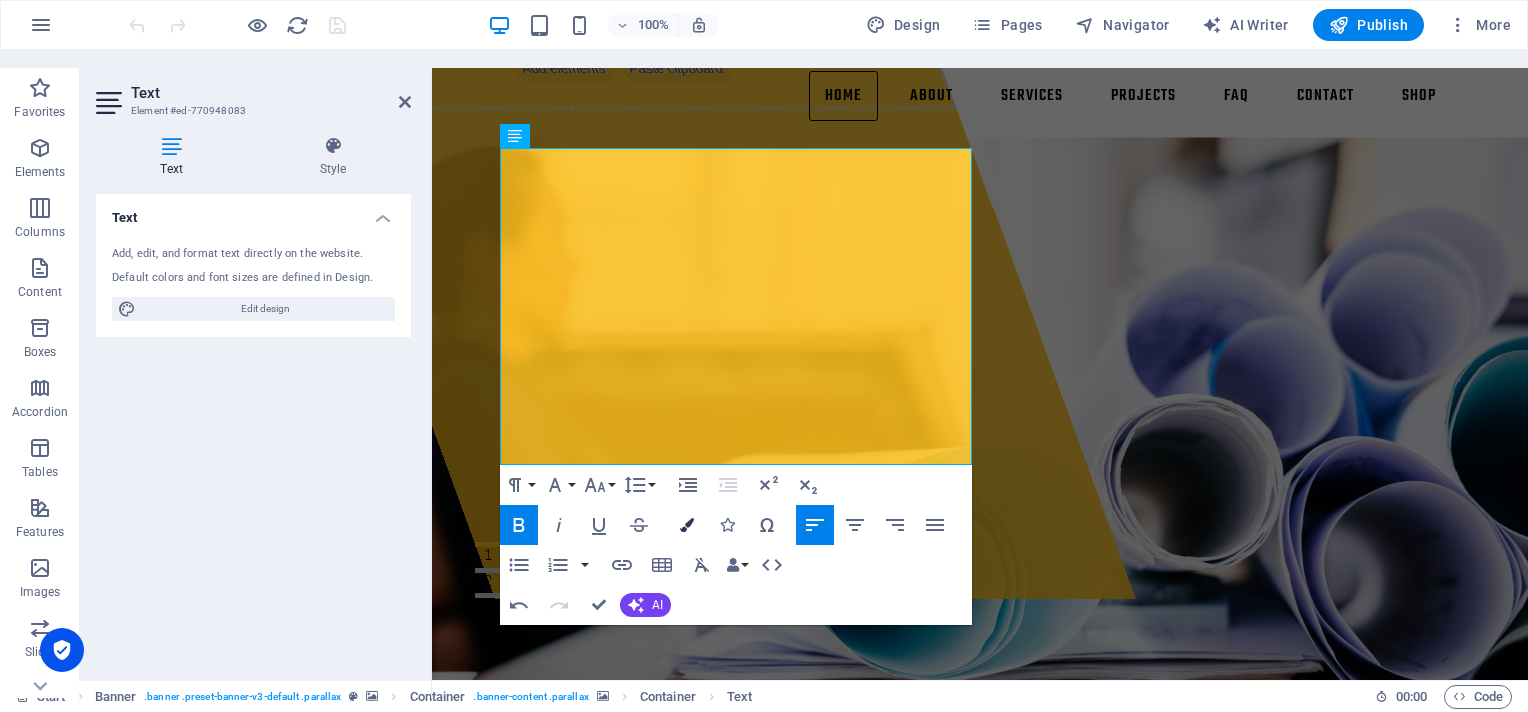 click at bounding box center [687, 525] 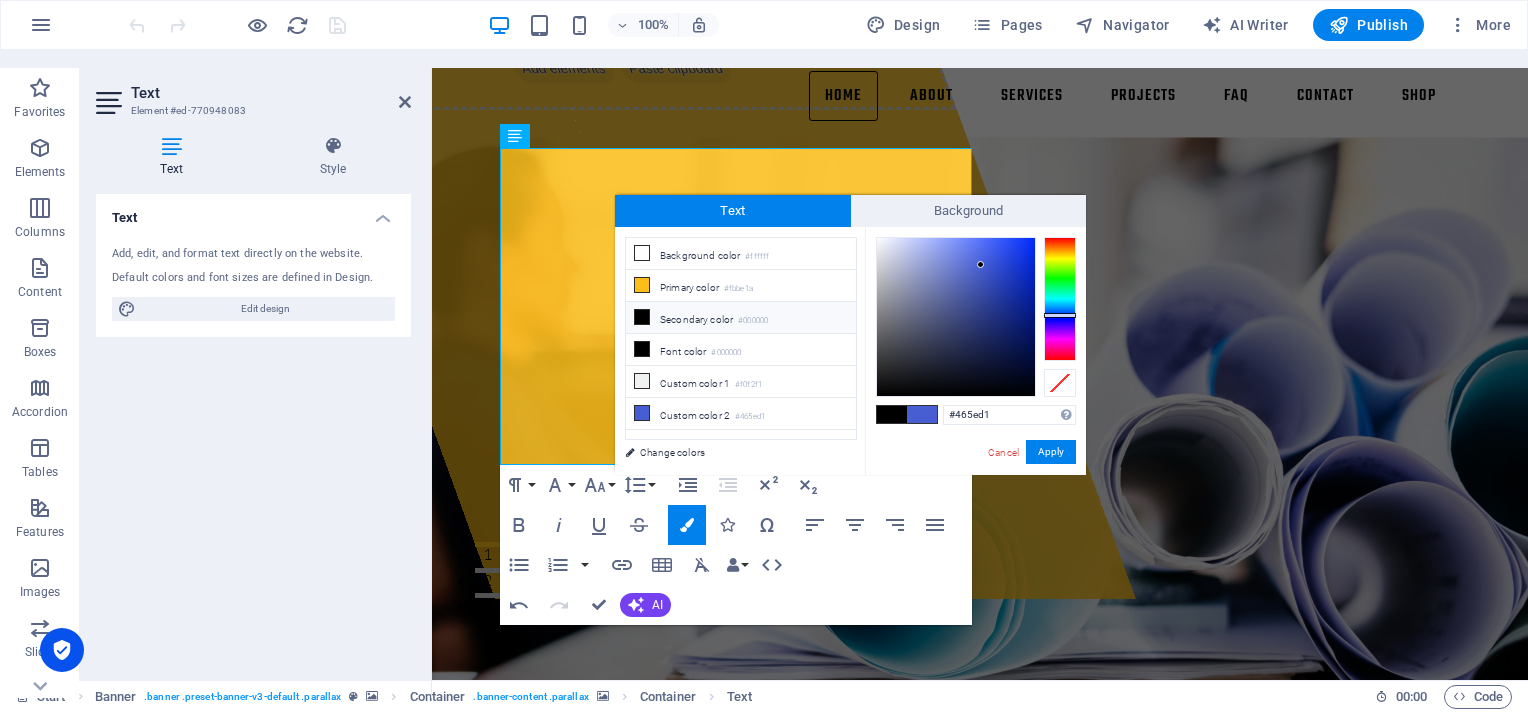 click at bounding box center [642, 317] 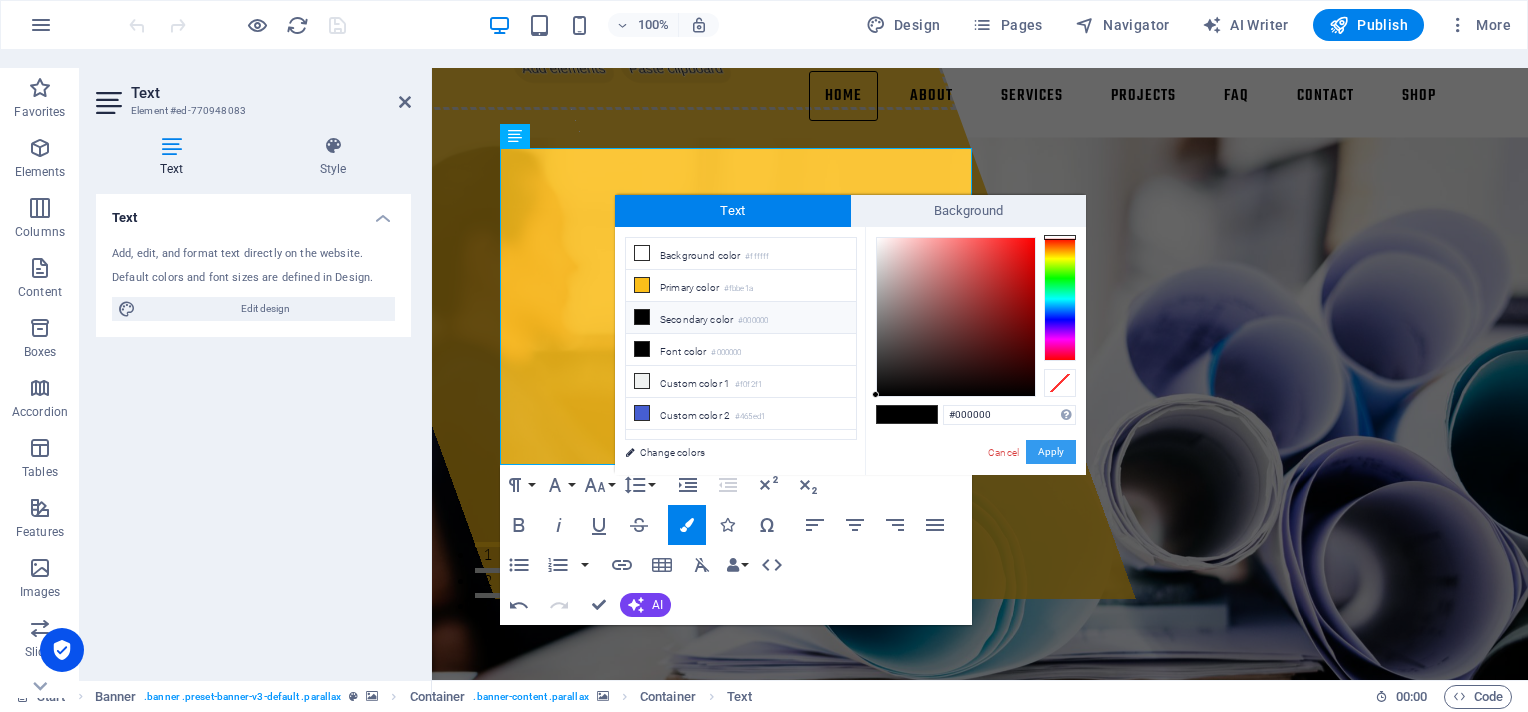 drag, startPoint x: 628, startPoint y: 383, endPoint x: 1062, endPoint y: 434, distance: 436.98627 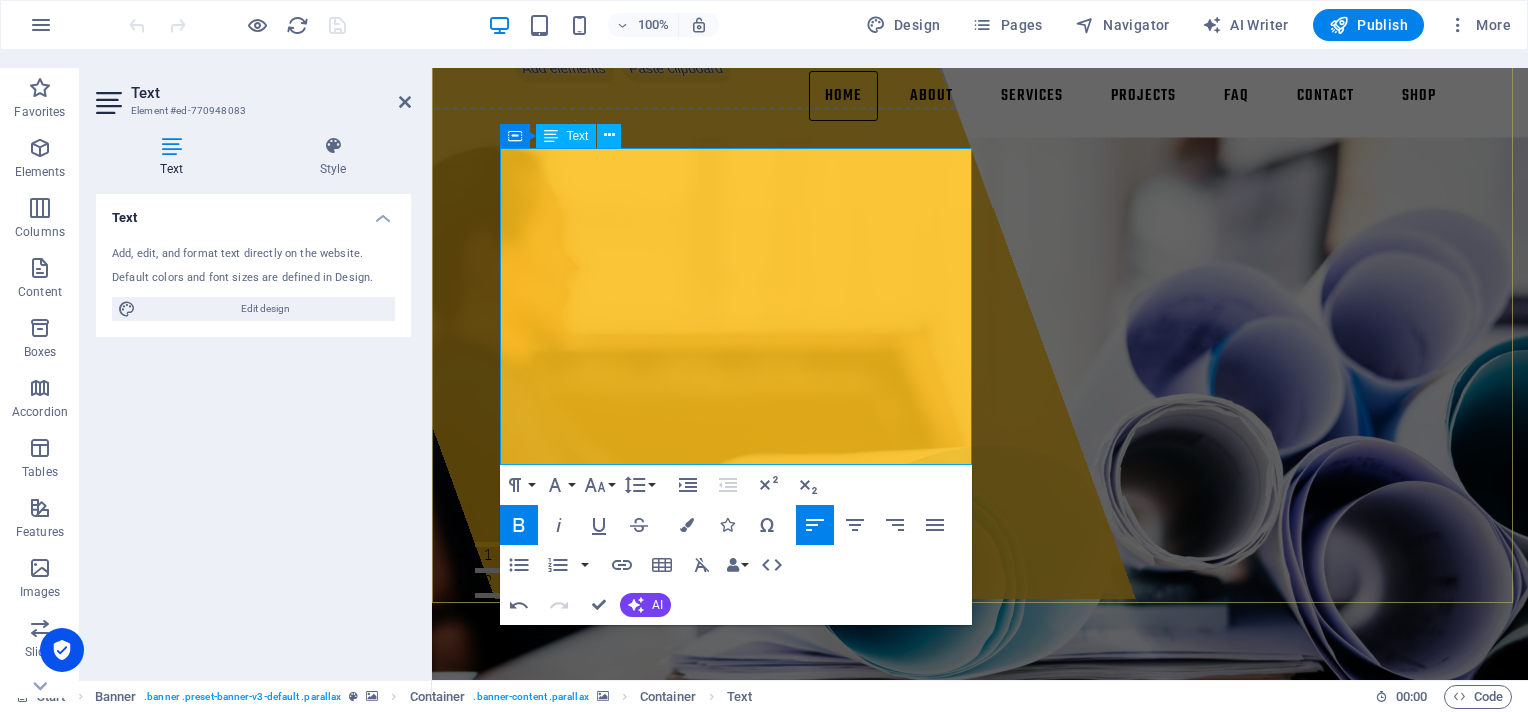 click at bounding box center (980, 1444) 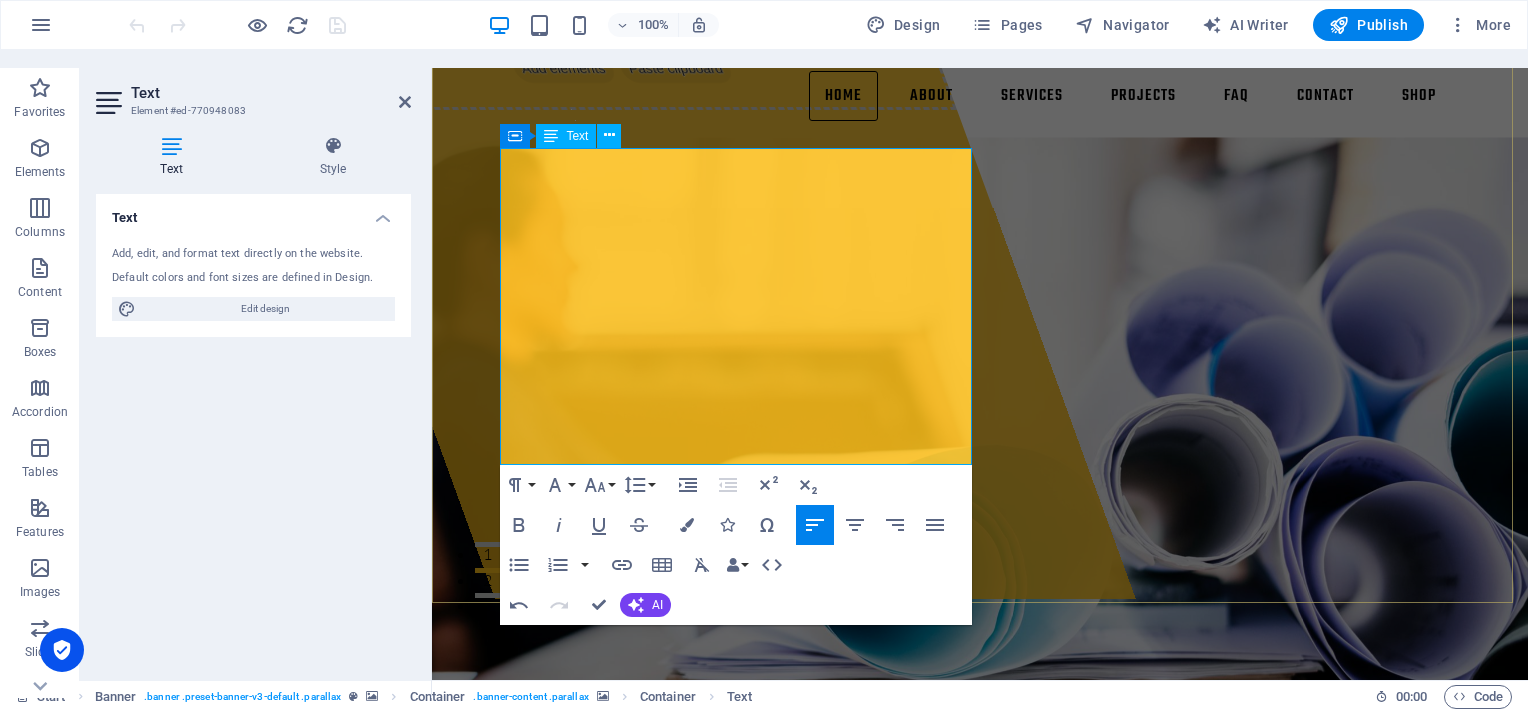 click on "Solution provider for Public Transport, Telecommunications, Building Infrastructure, Retail" at bounding box center (866, 1388) 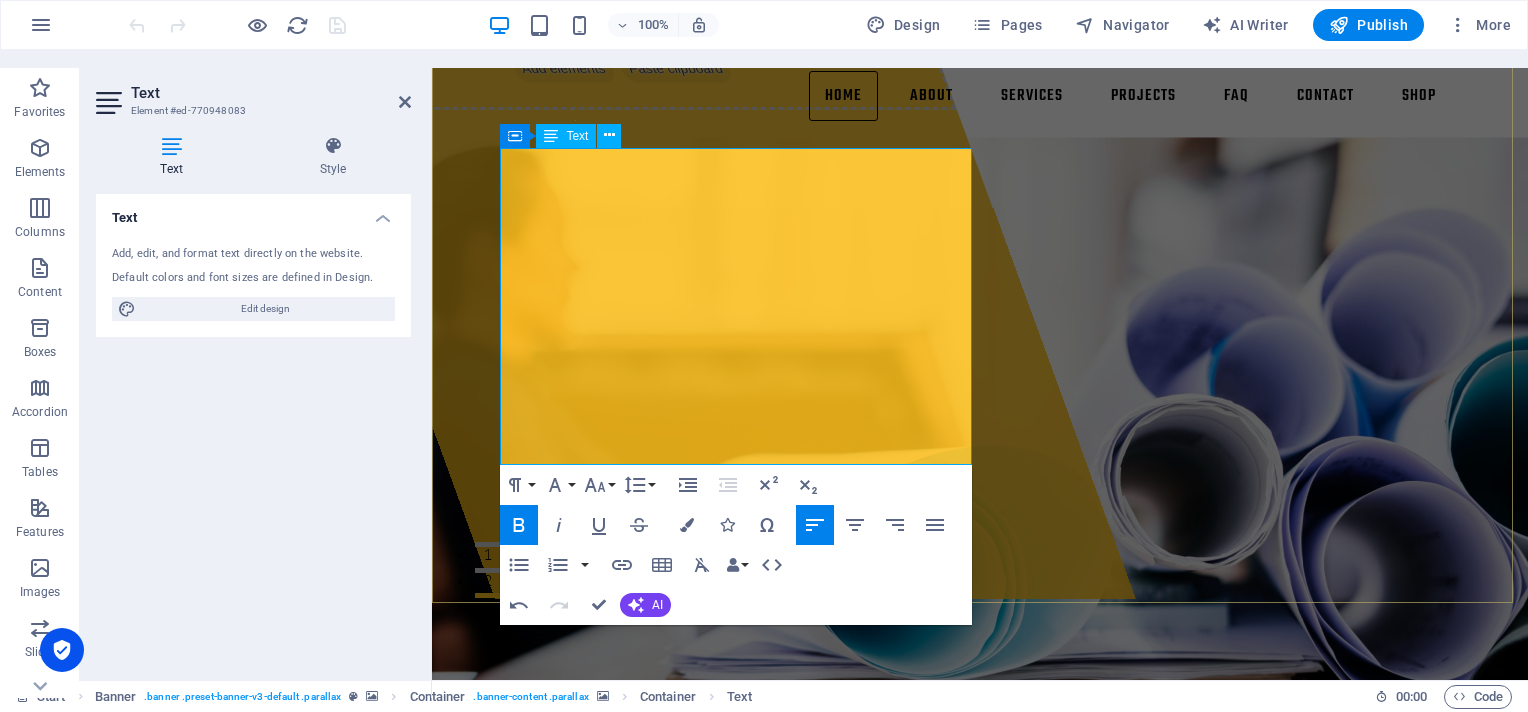 scroll, scrollTop: 100, scrollLeft: 0, axis: vertical 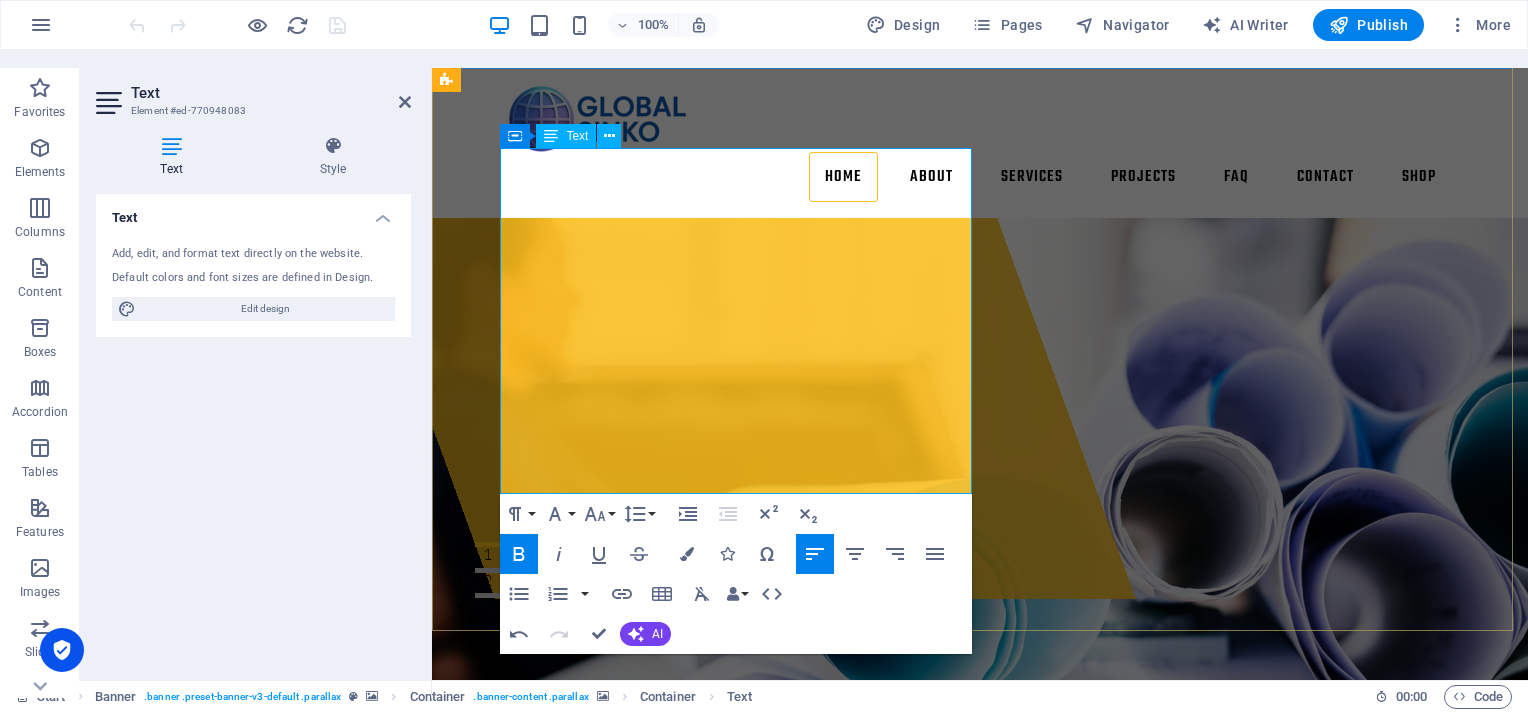 type 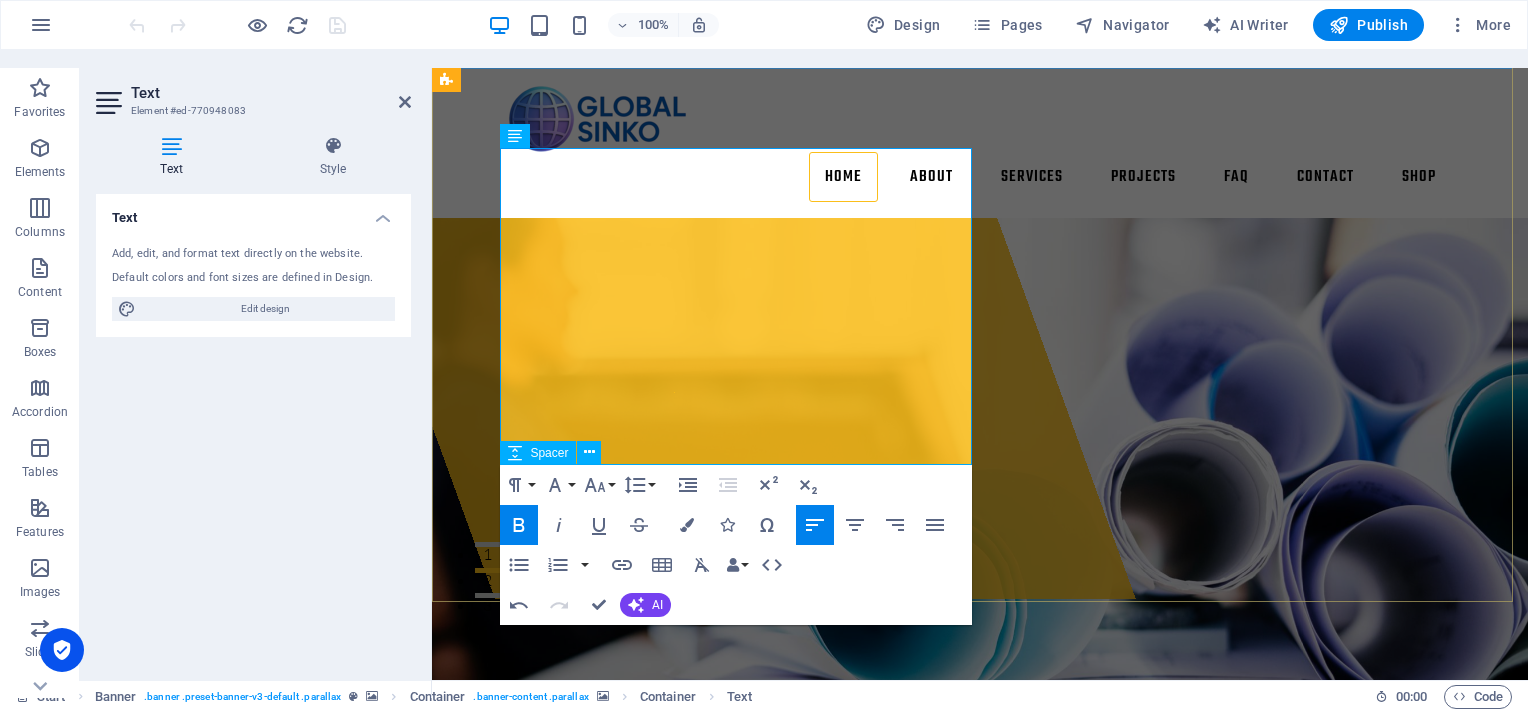 drag, startPoint x: 506, startPoint y: 274, endPoint x: 916, endPoint y: 470, distance: 454.4403 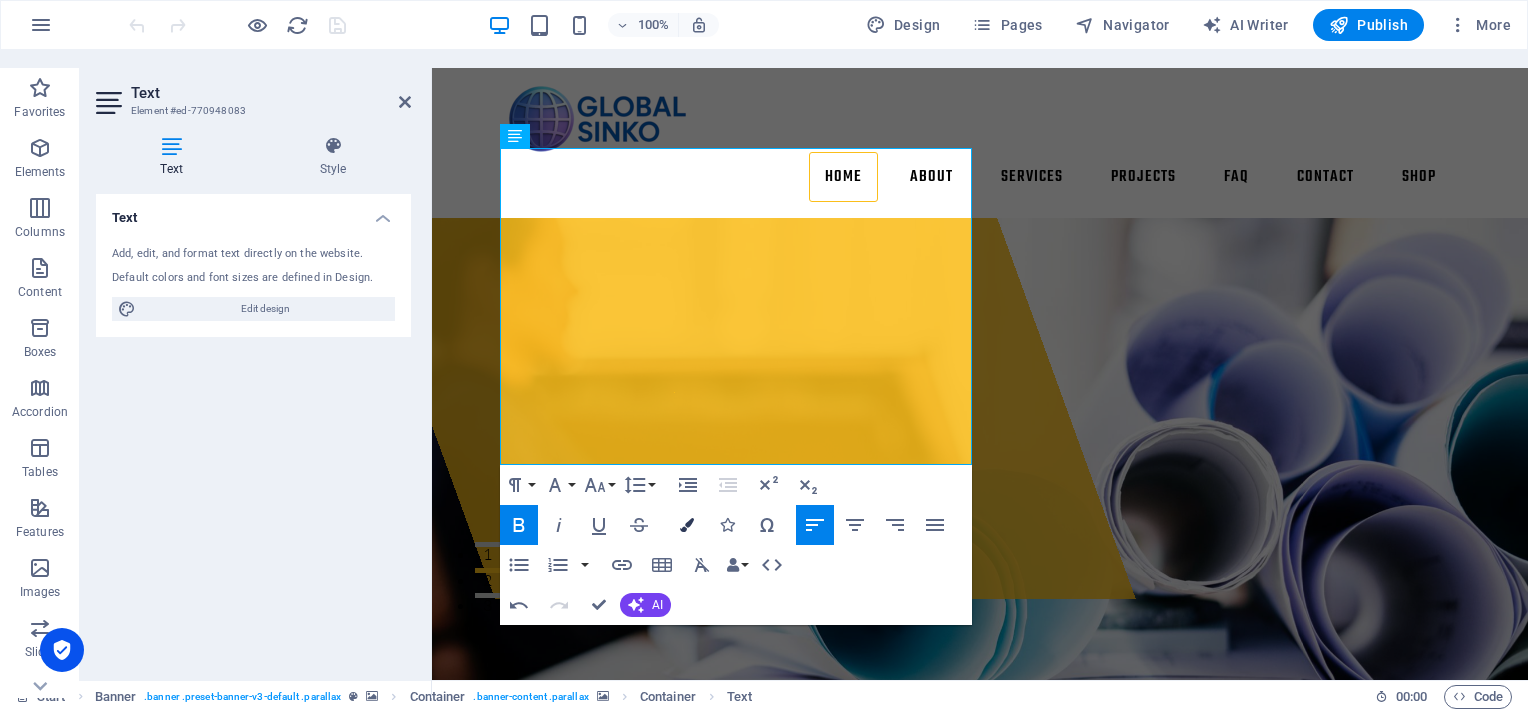 click at bounding box center [687, 525] 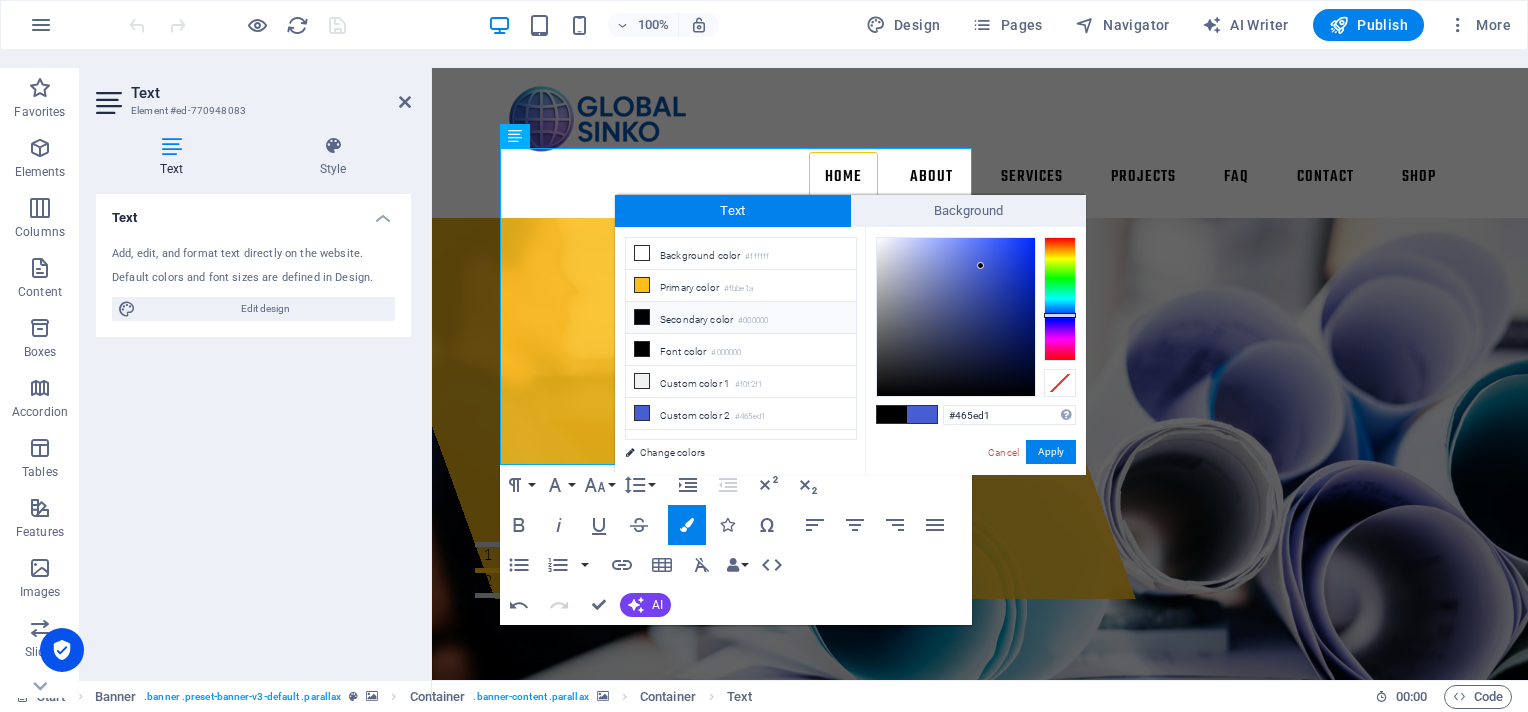 click at bounding box center (642, 317) 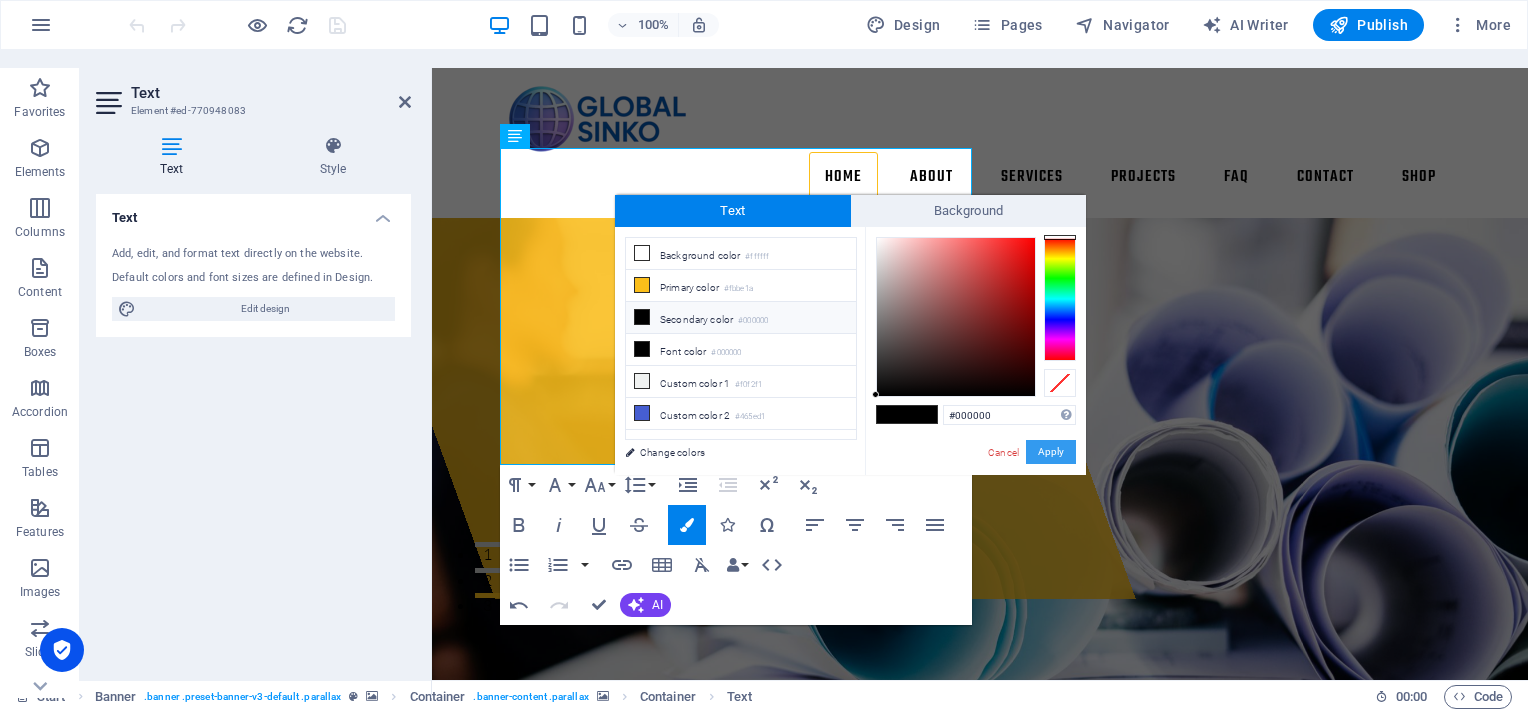 click on "Apply" at bounding box center [1051, 452] 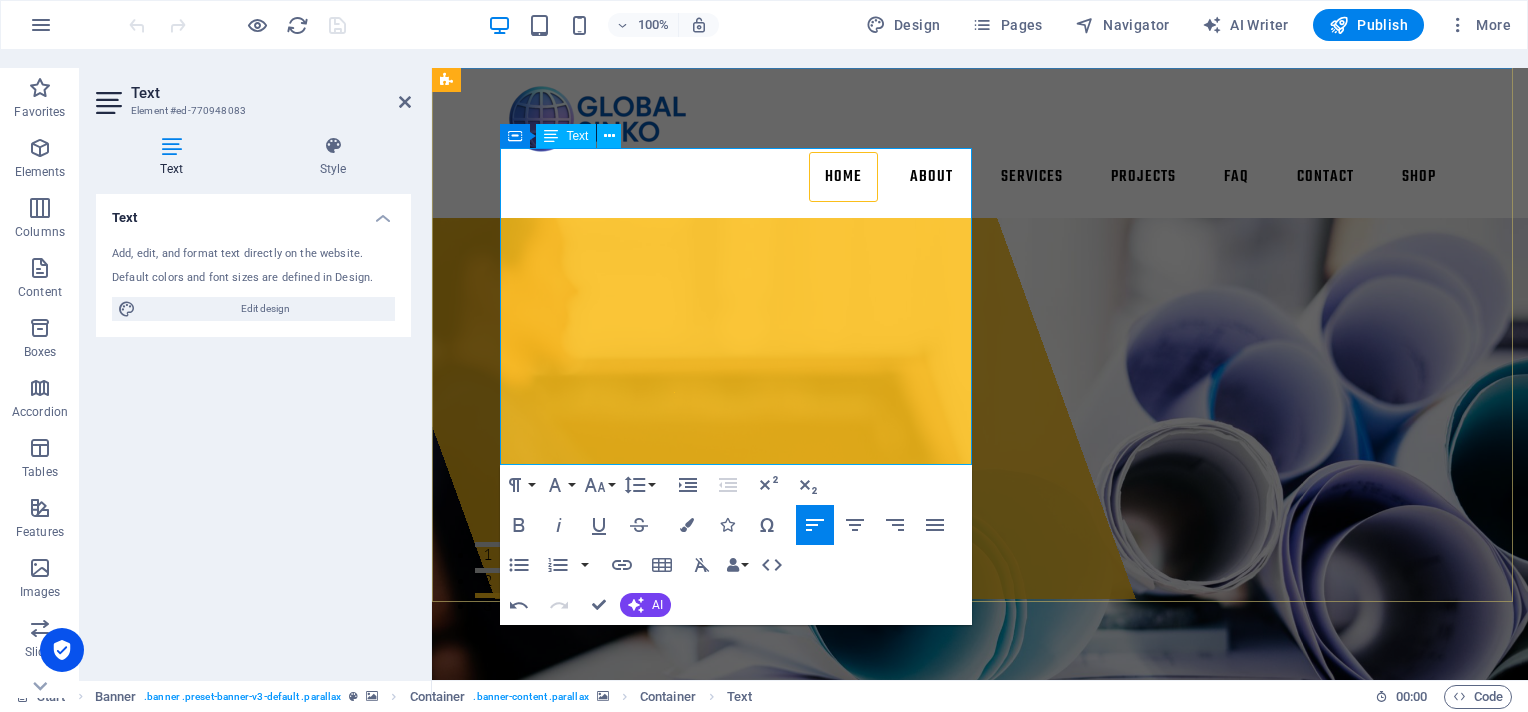 click on "Whether it's hardware, components or system solutions —" at bounding box center (980, 1547) 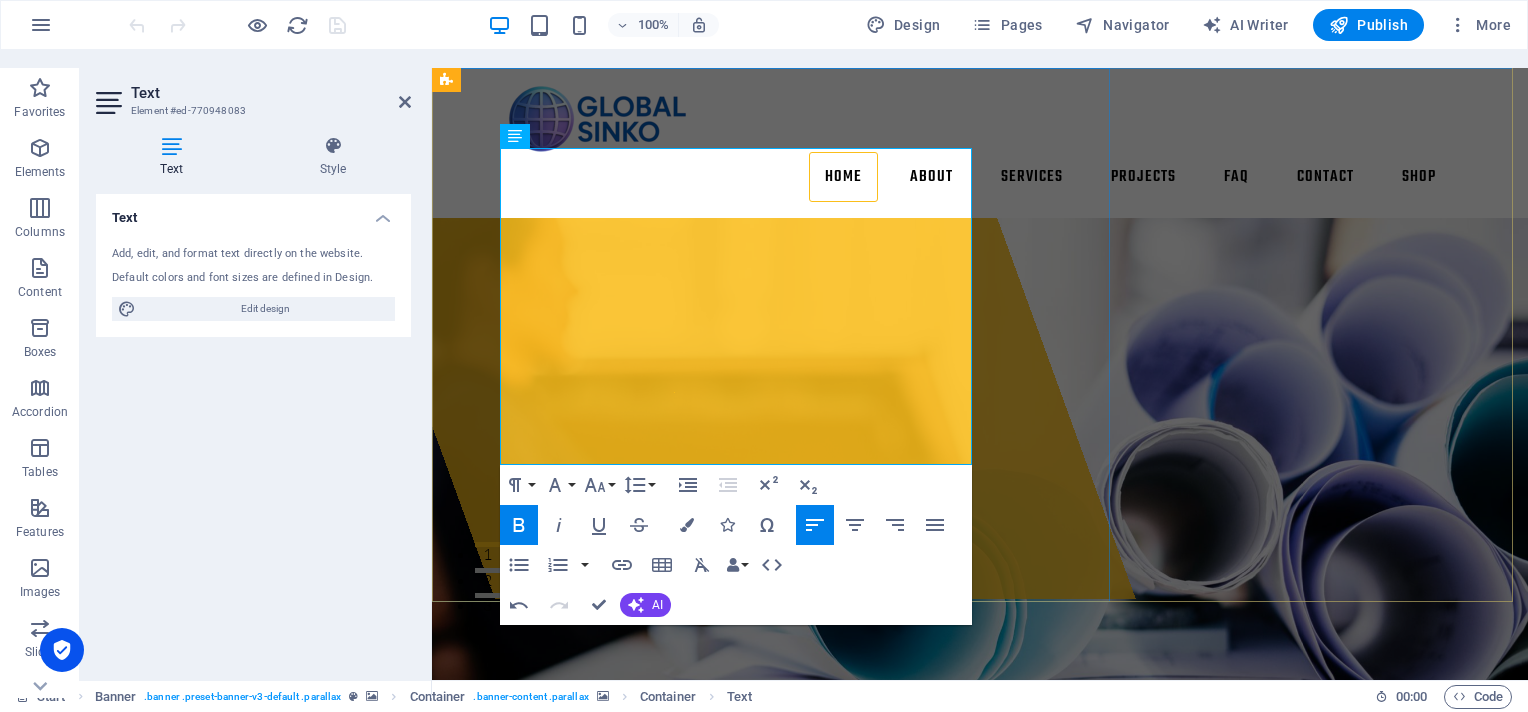 drag, startPoint x: 884, startPoint y: 453, endPoint x: 498, endPoint y: 380, distance: 392.8422 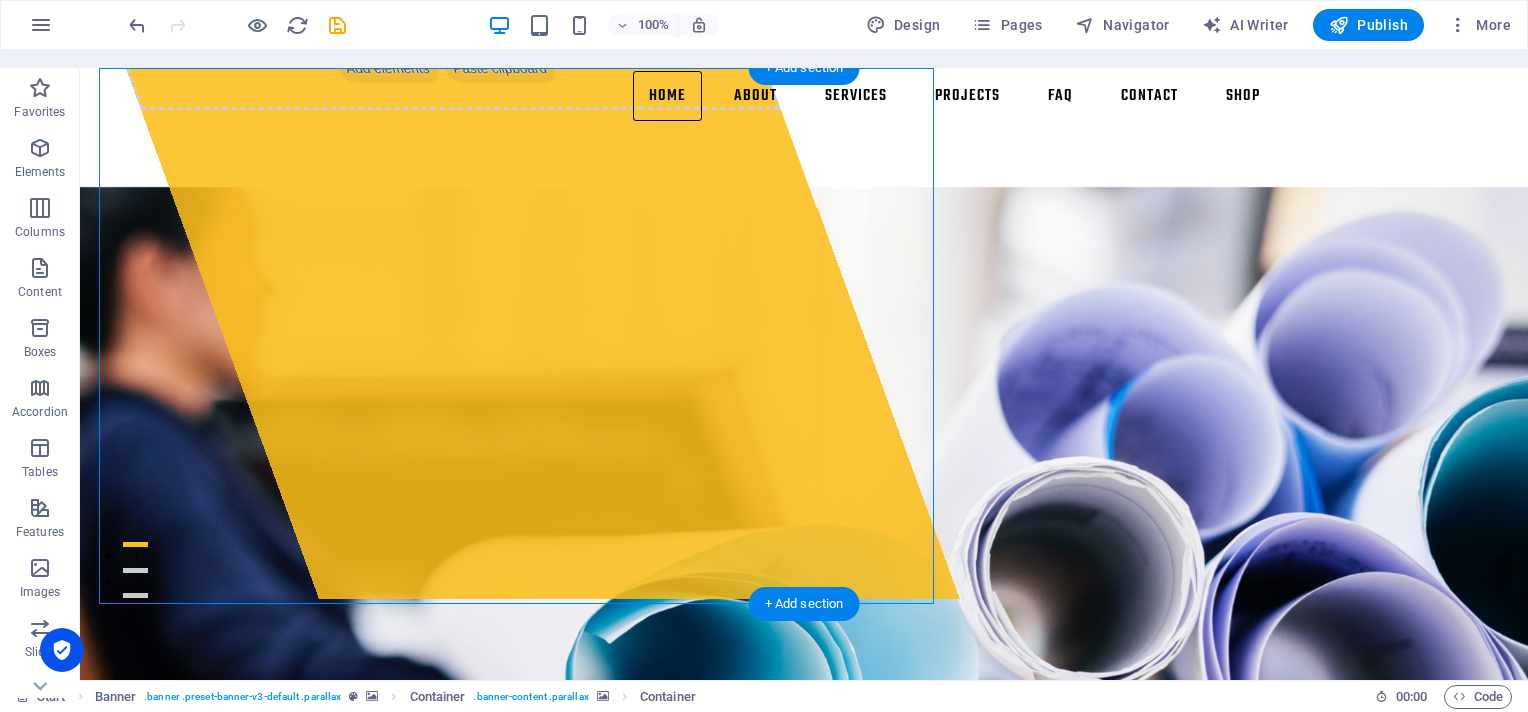 click on "Solution provider for Public Transport, Telecommunications, Building Infrastructure,  Retail   and more. We connect global manufacturers with projects across Europe,  the Middle East and Asia —  providing reliable sourcing, technical alignment, and fast execution. Whether it's hardware, components or system solutions —  Global Sinko delivers what your operations demand. Smart sourcing, technical reliability and trusted partnerships." at bounding box center (804, 1554) 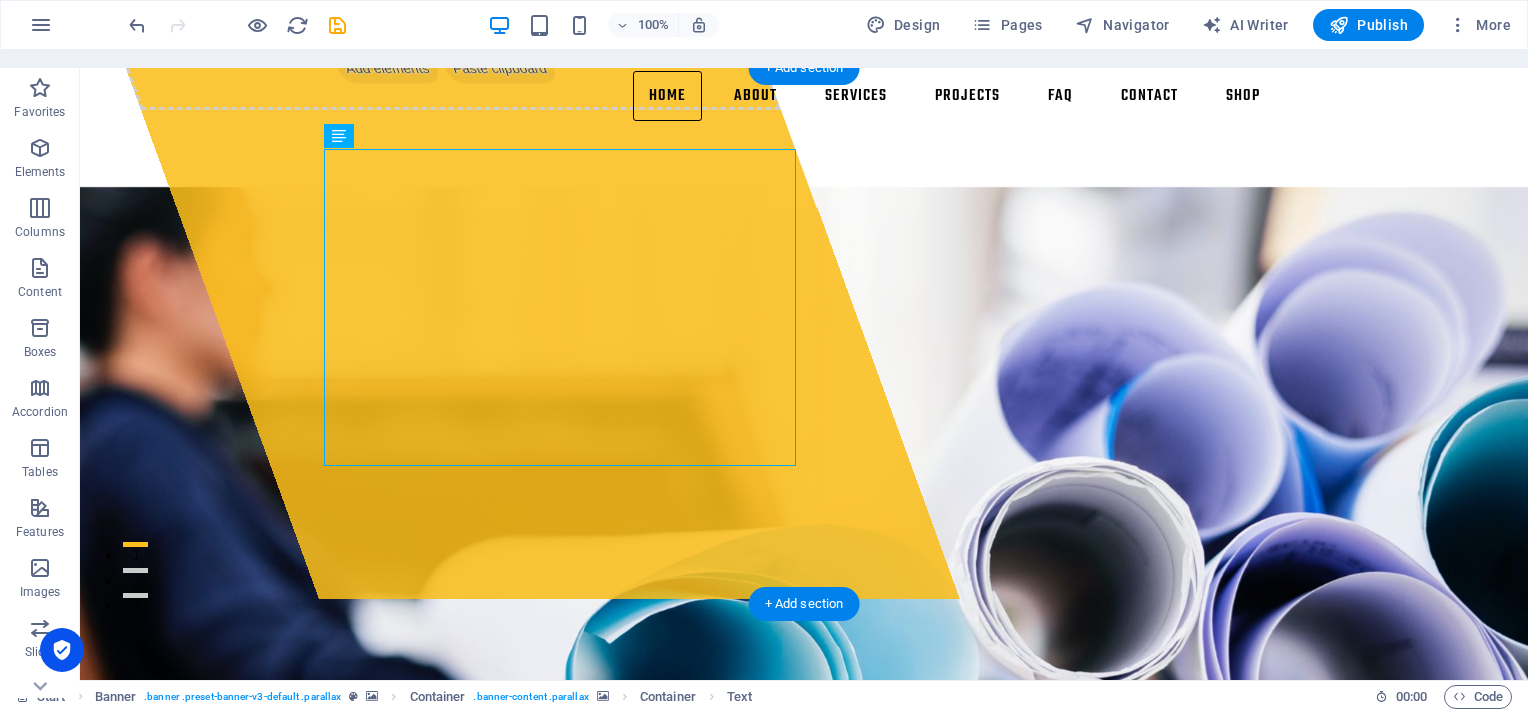 click on "Solution provider for Public Transport, Telecommunications, Building Infrastructure,  Retail   and more. We connect global manufacturers with projects across Europe,  the Middle East and Asia —  providing reliable sourcing, technical alignment, and fast execution. Whether it's hardware, components or system solutions —  Global Sinko delivers what your operations demand. Smart sourcing, technical reliability and trusted partnerships." at bounding box center (804, 1554) 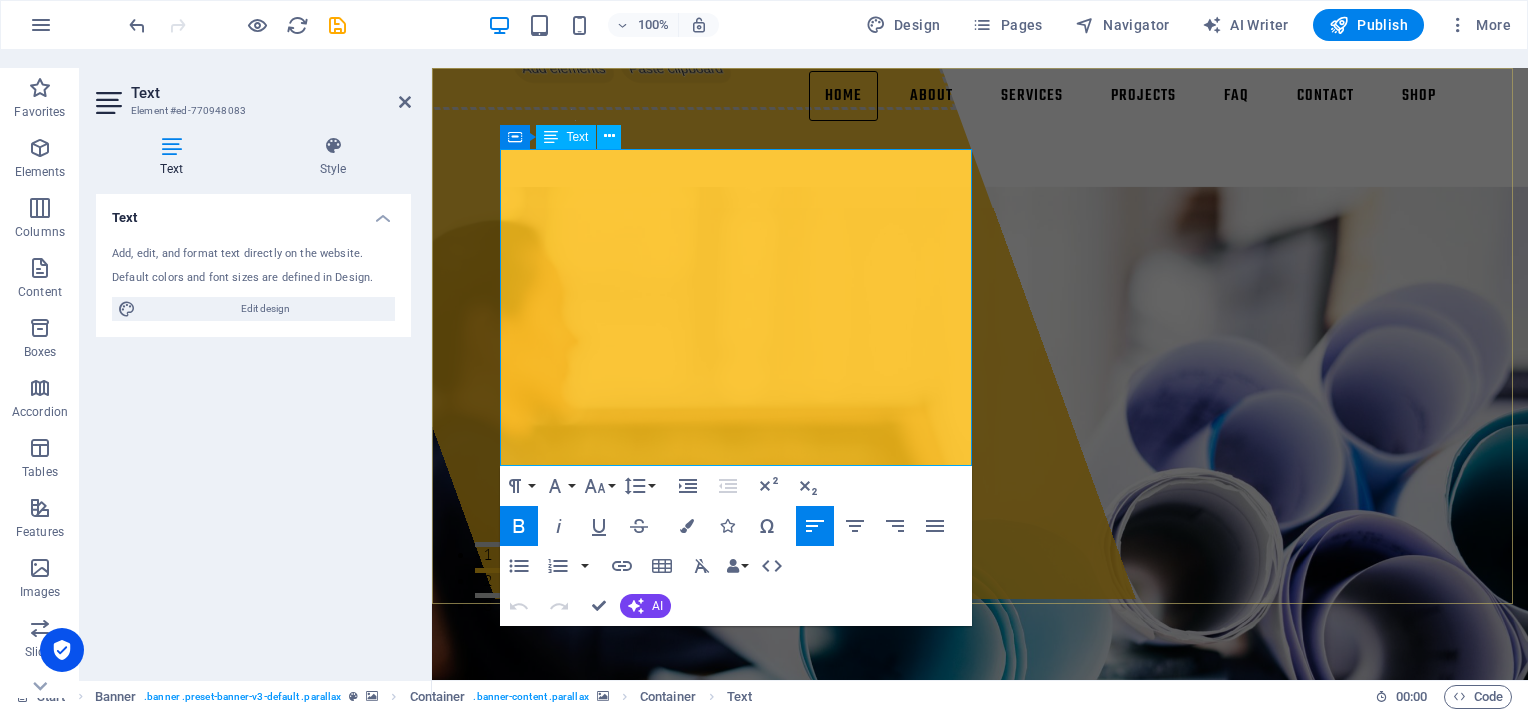 drag, startPoint x: 904, startPoint y: 454, endPoint x: 504, endPoint y: 366, distance: 409.5656 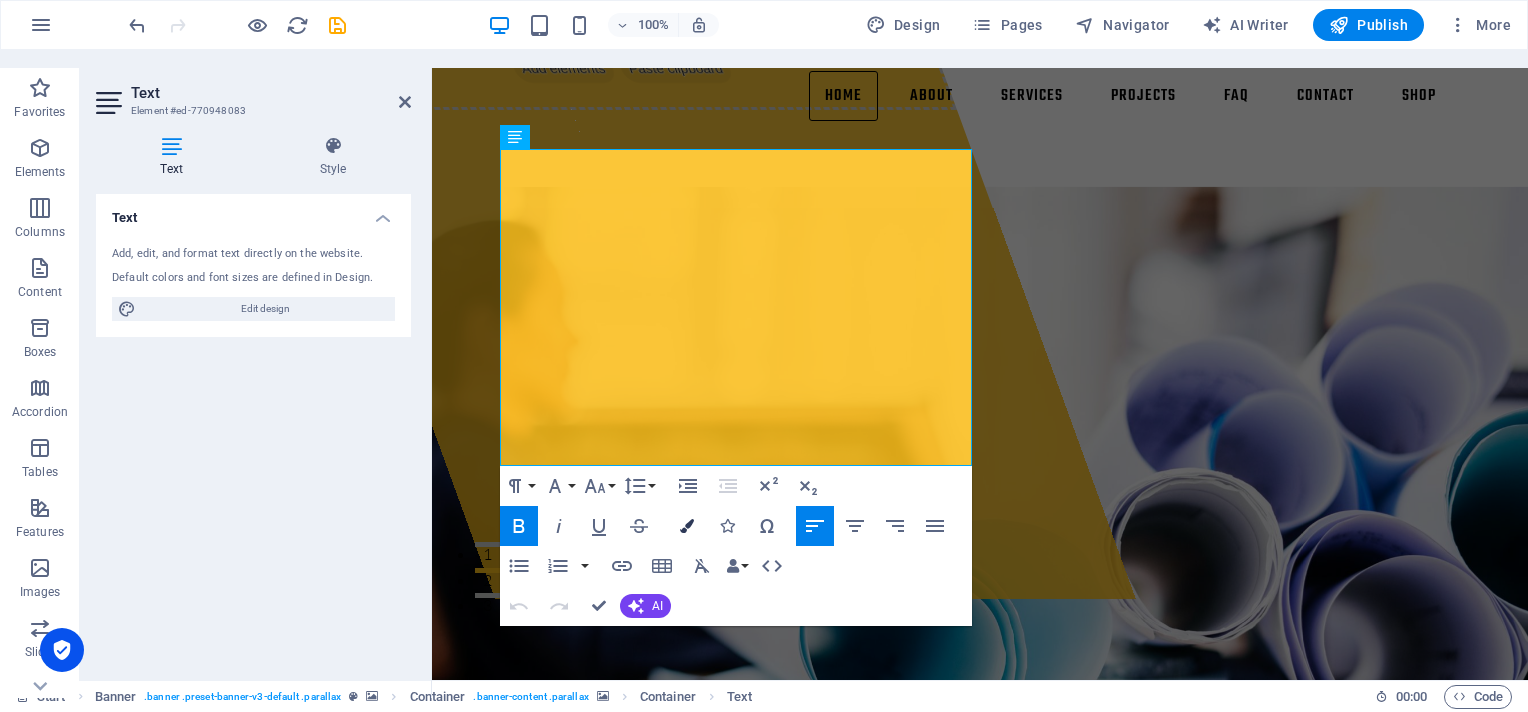 click at bounding box center [687, 526] 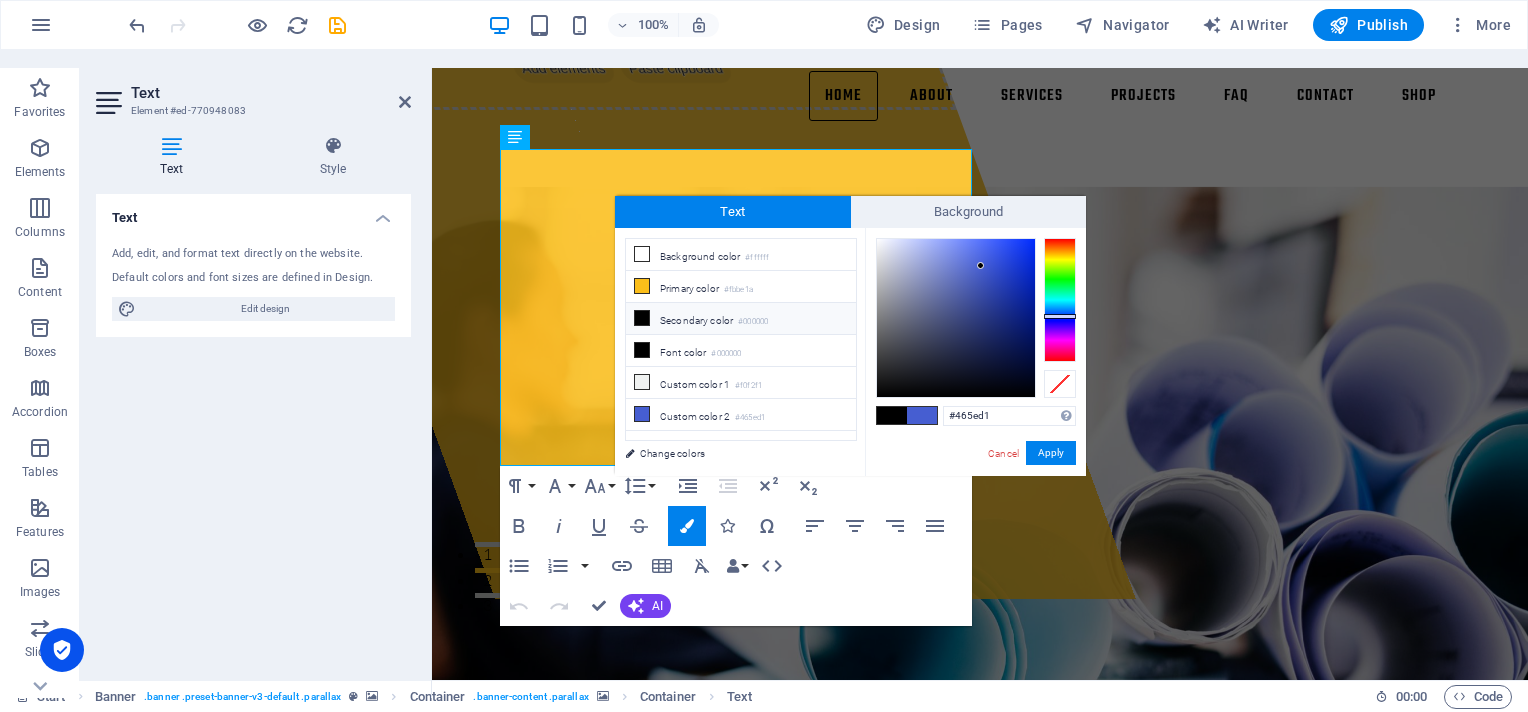 click at bounding box center (642, 318) 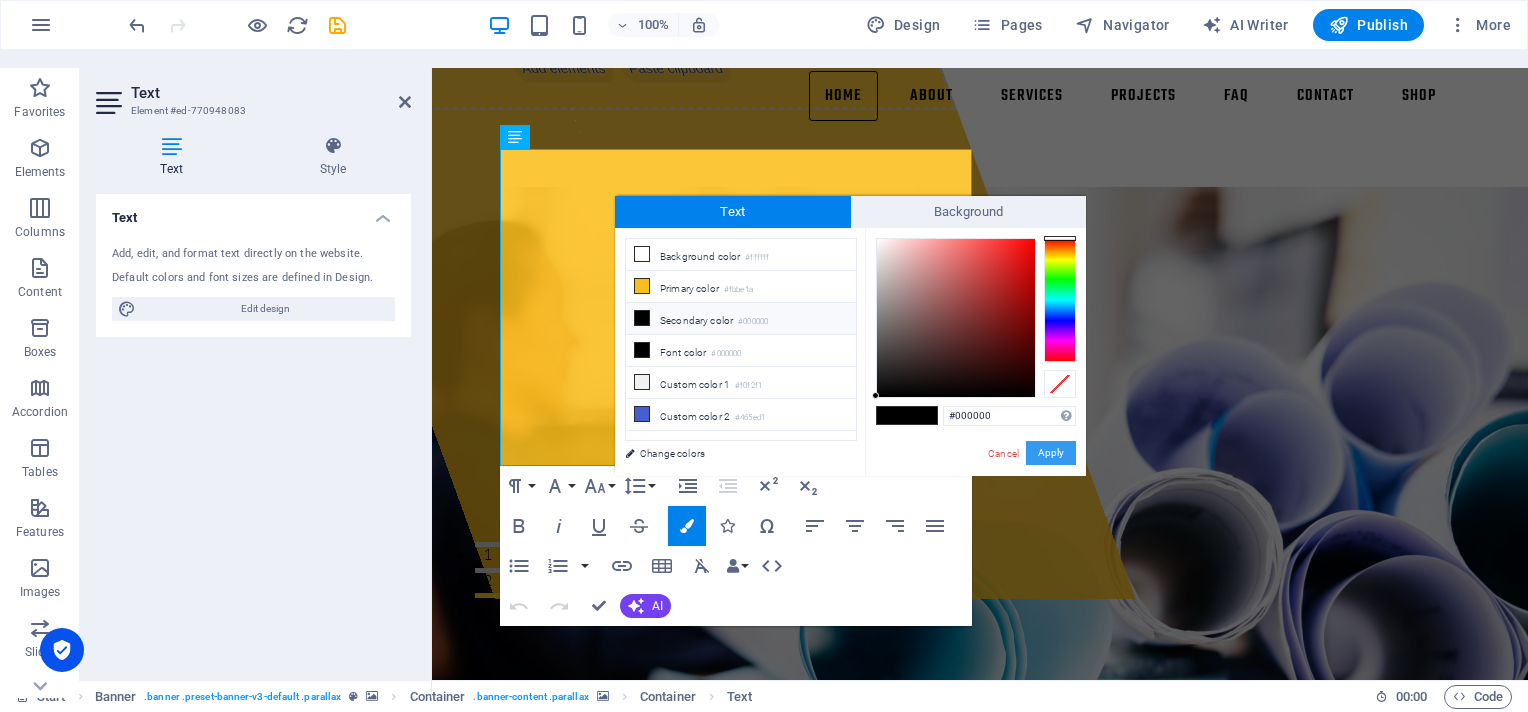 click on "Apply" at bounding box center [1051, 453] 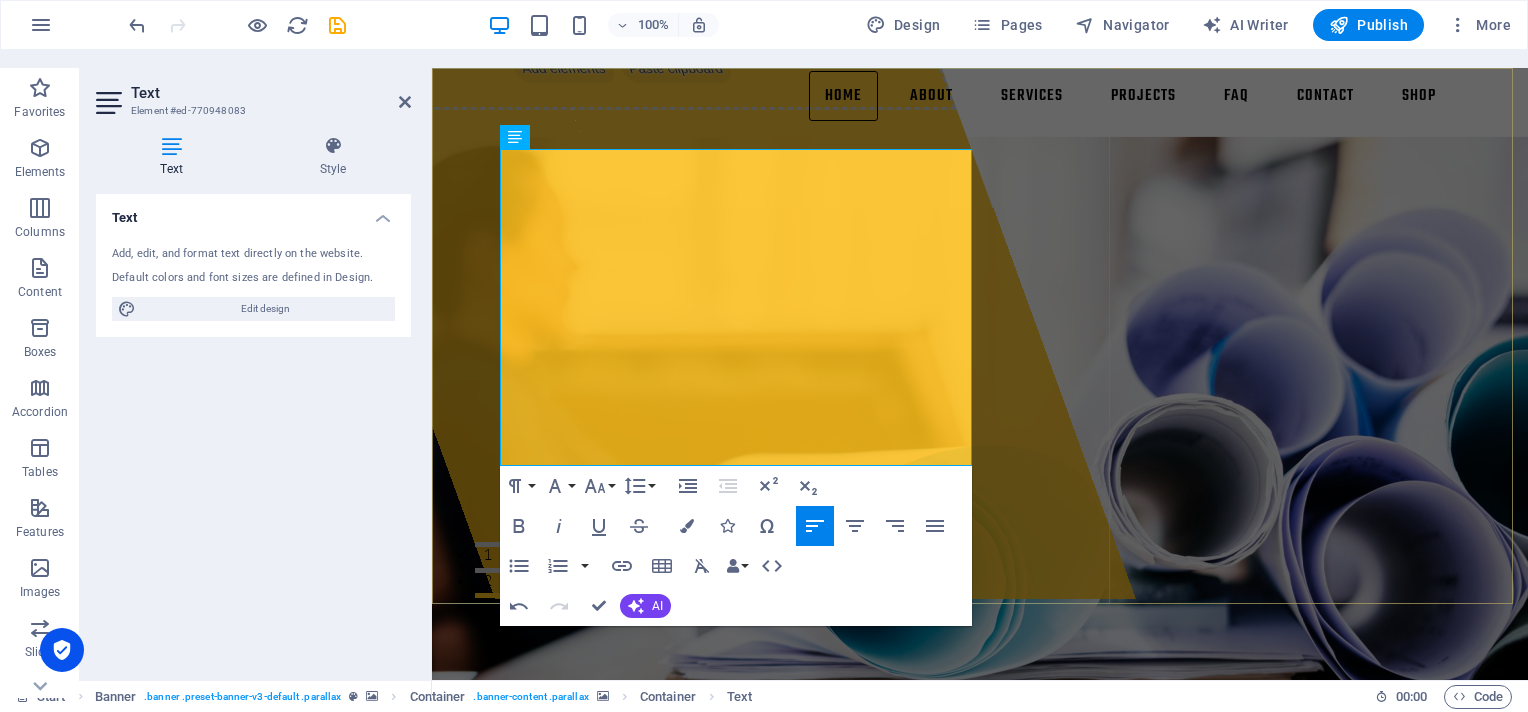 drag, startPoint x: 847, startPoint y: 406, endPoint x: 496, endPoint y: 409, distance: 351.01282 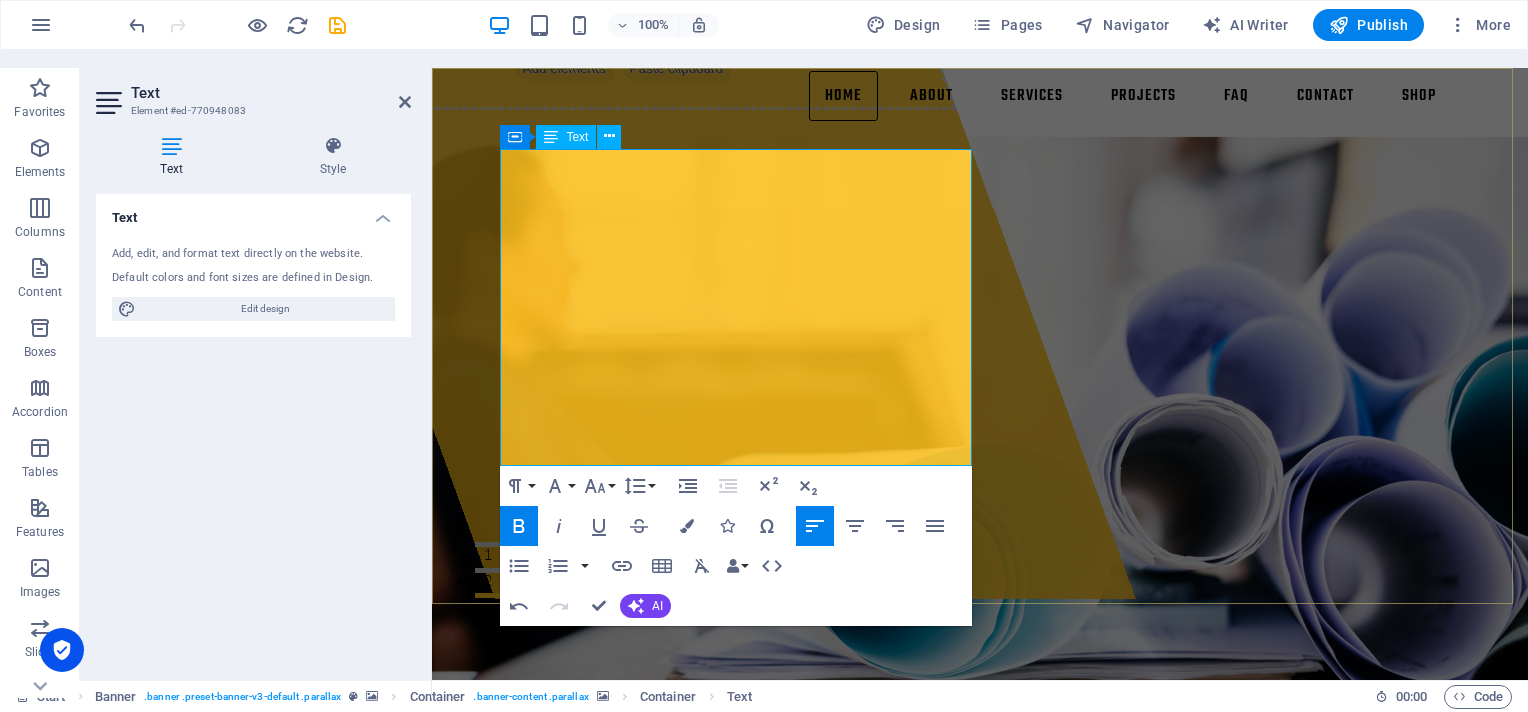 click on "Global [PERSON_NAME] delivers what your operations demand." at bounding box center (708, 1574) 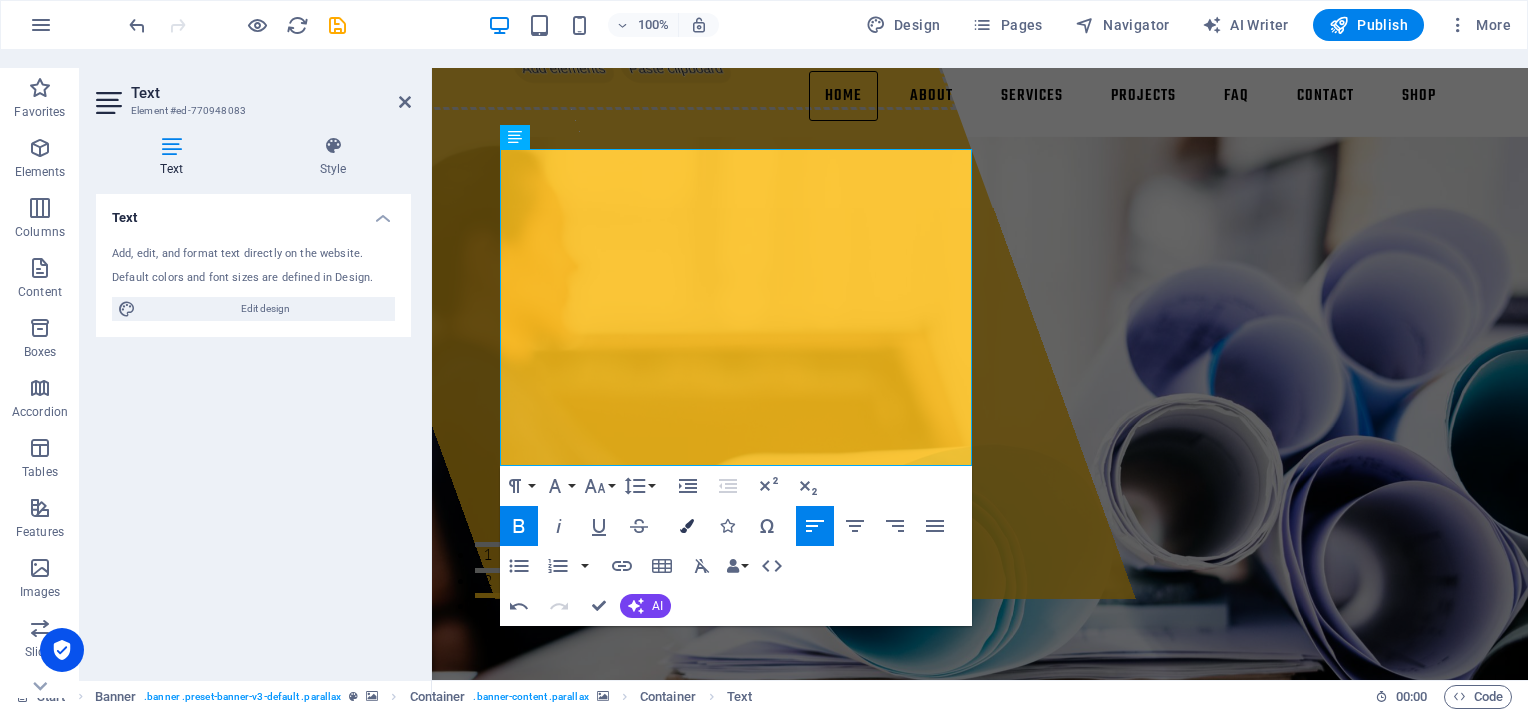 click at bounding box center [687, 526] 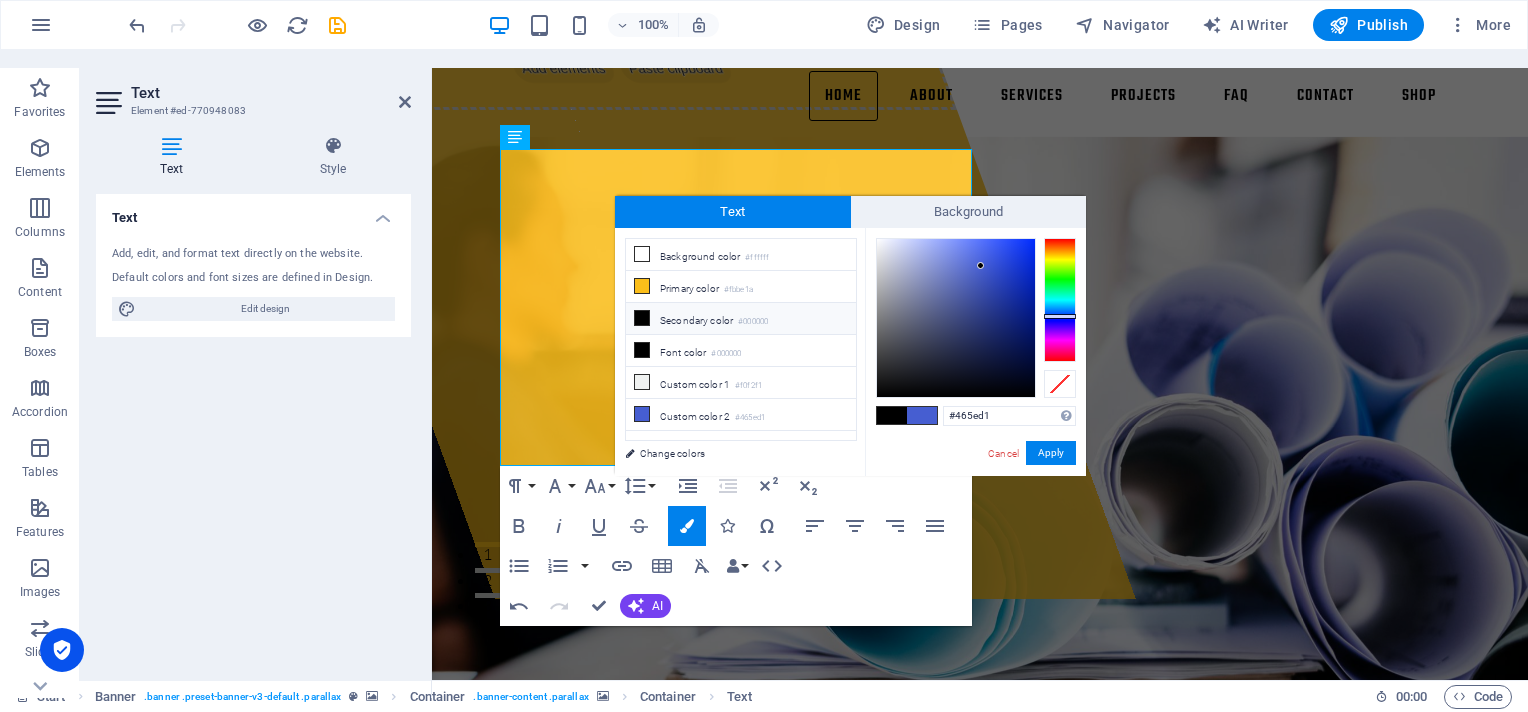 click at bounding box center [642, 318] 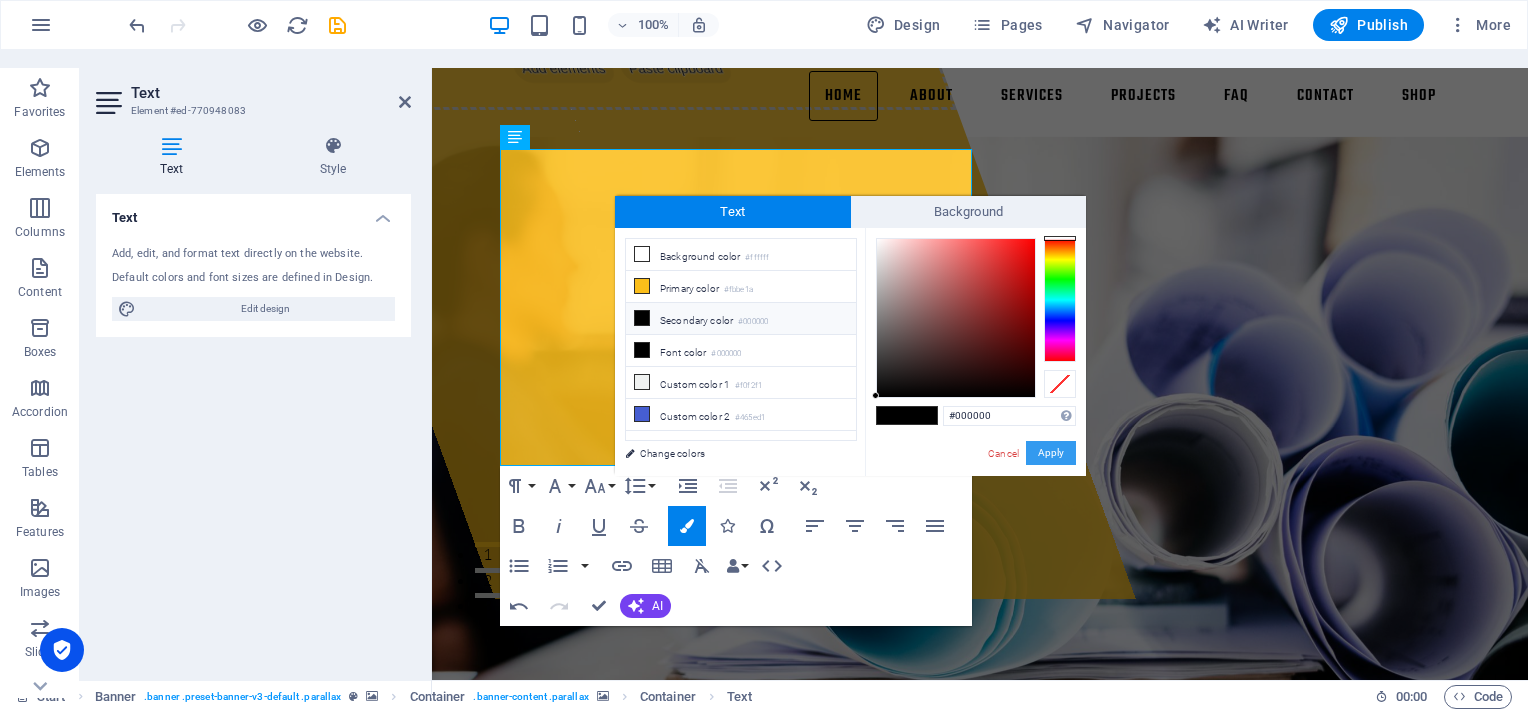 click on "Apply" at bounding box center (1051, 453) 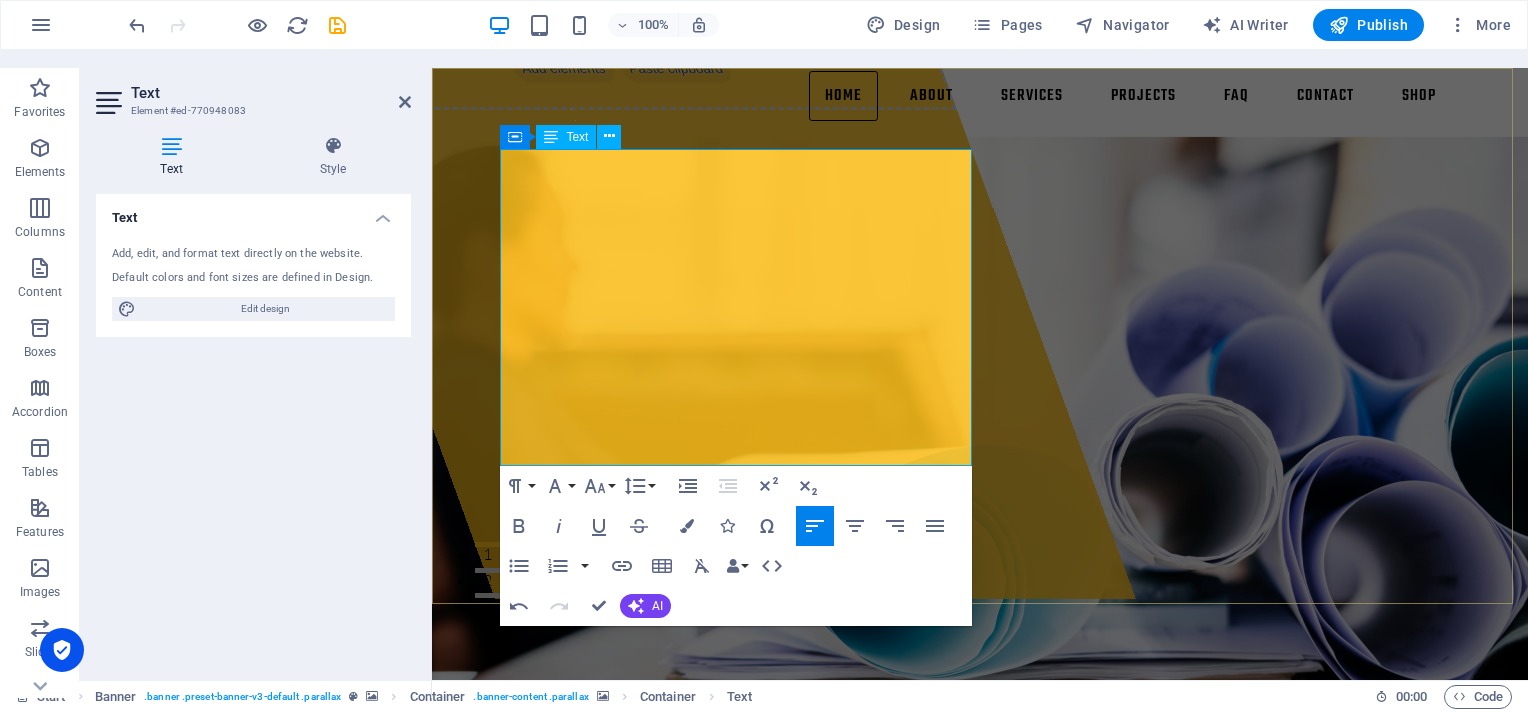 click on "Smart sourcing, technical reliability and trusted partnerships." at bounding box center [698, 1626] 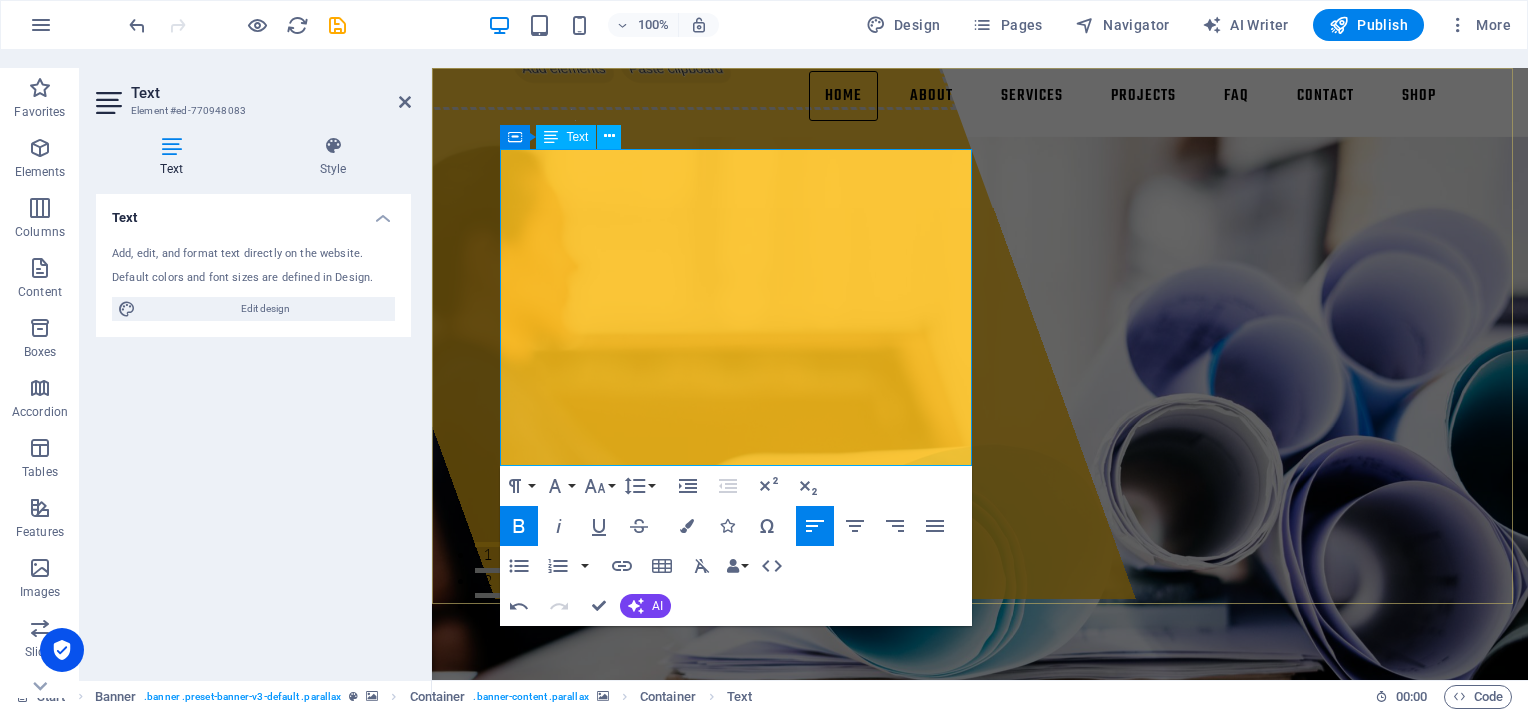 click on "Smart sourcing, technical reliability and trusted partnerships." at bounding box center [698, 1626] 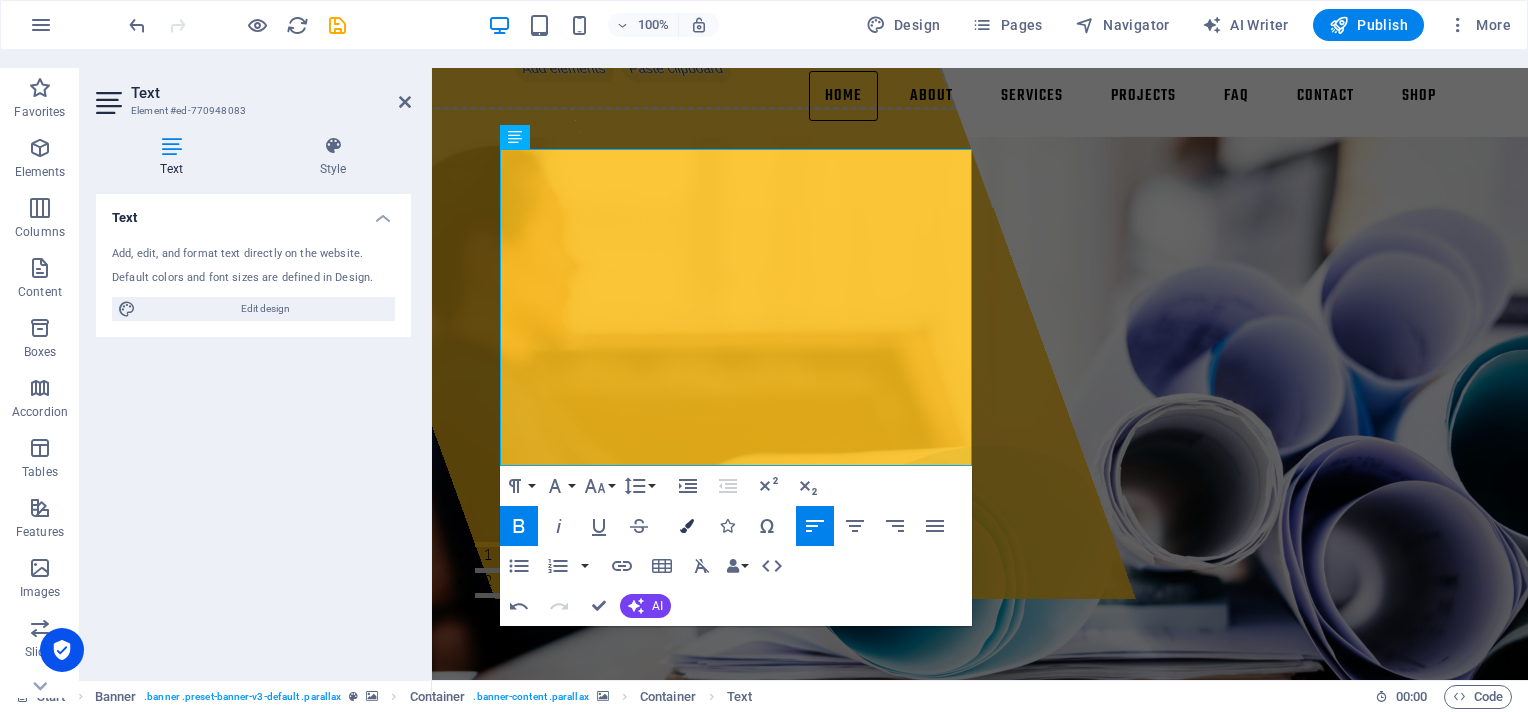 click at bounding box center (687, 526) 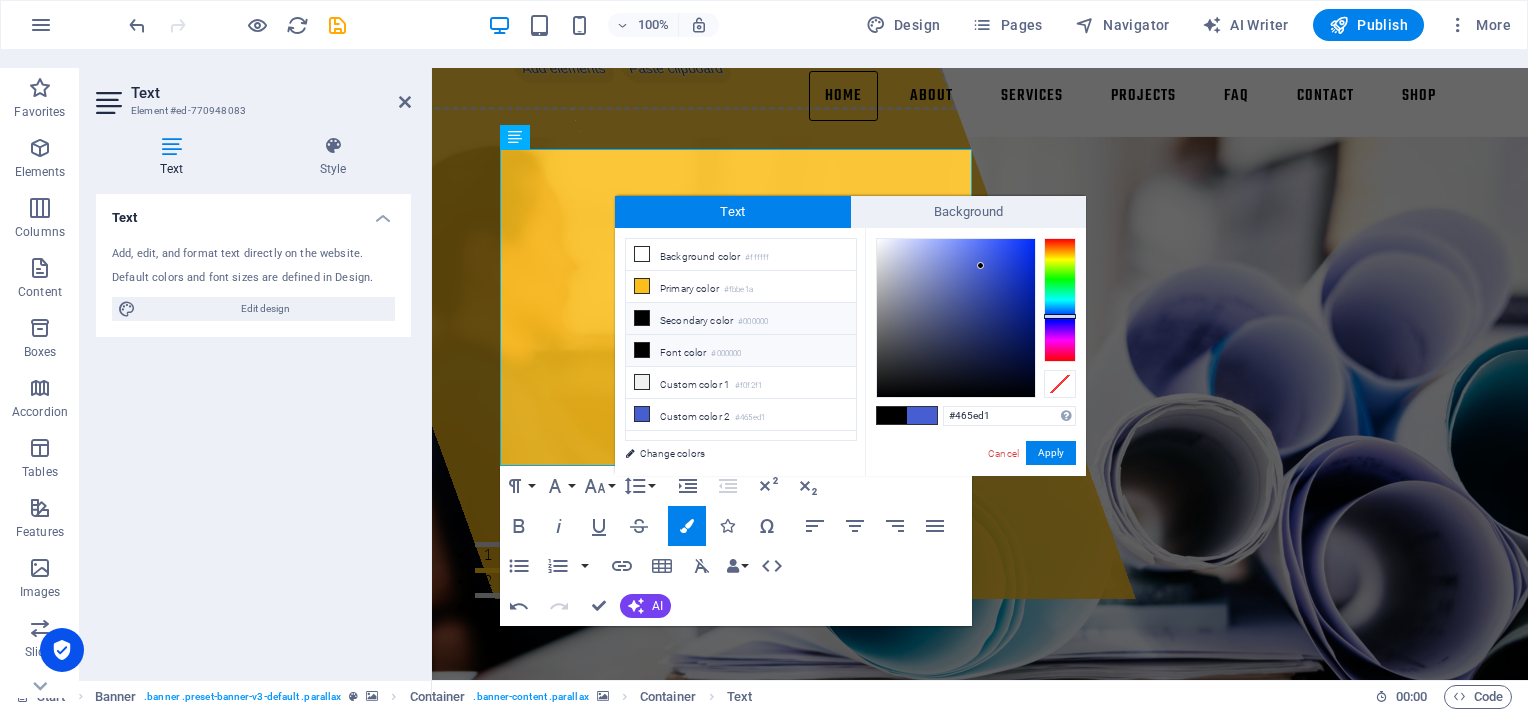 click on "Font color
#000000" at bounding box center (741, 351) 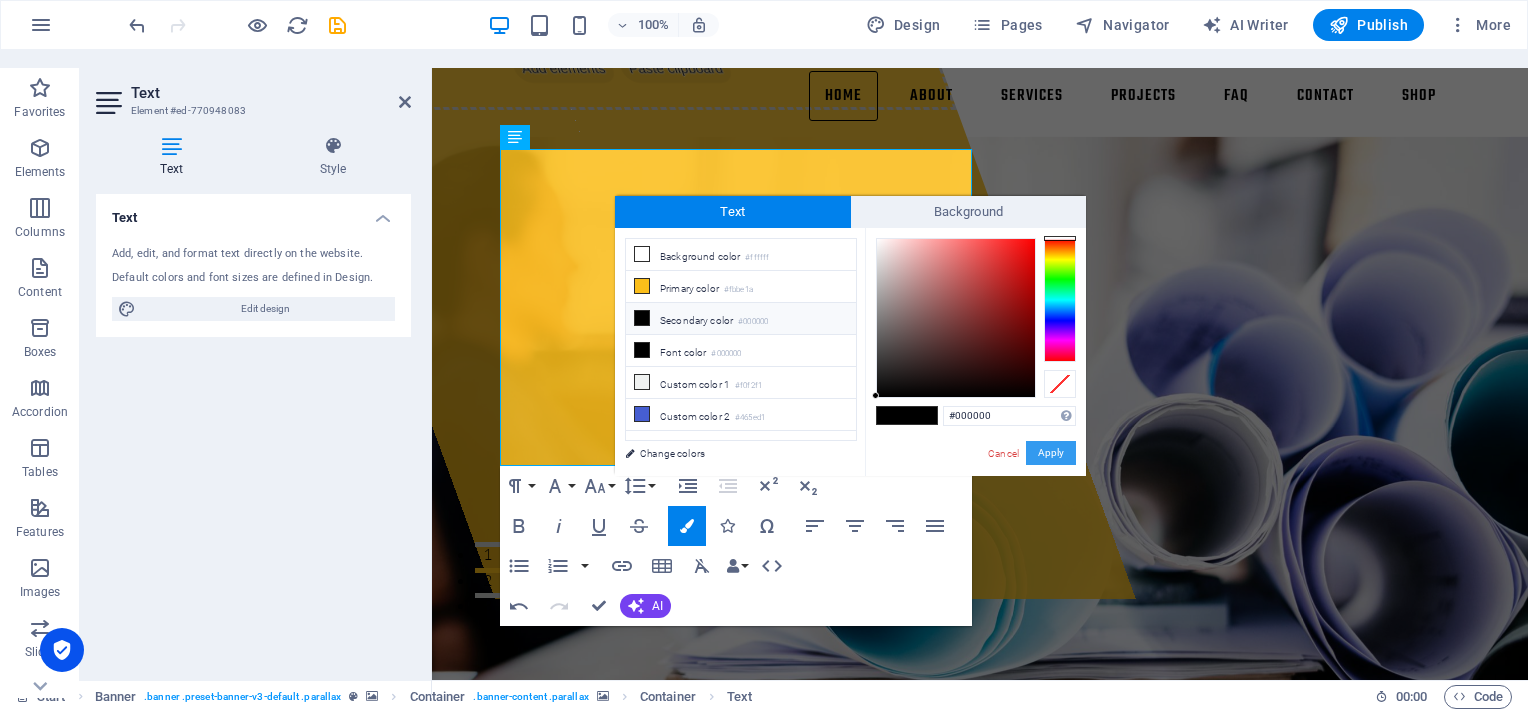 click on "Apply" at bounding box center [1051, 453] 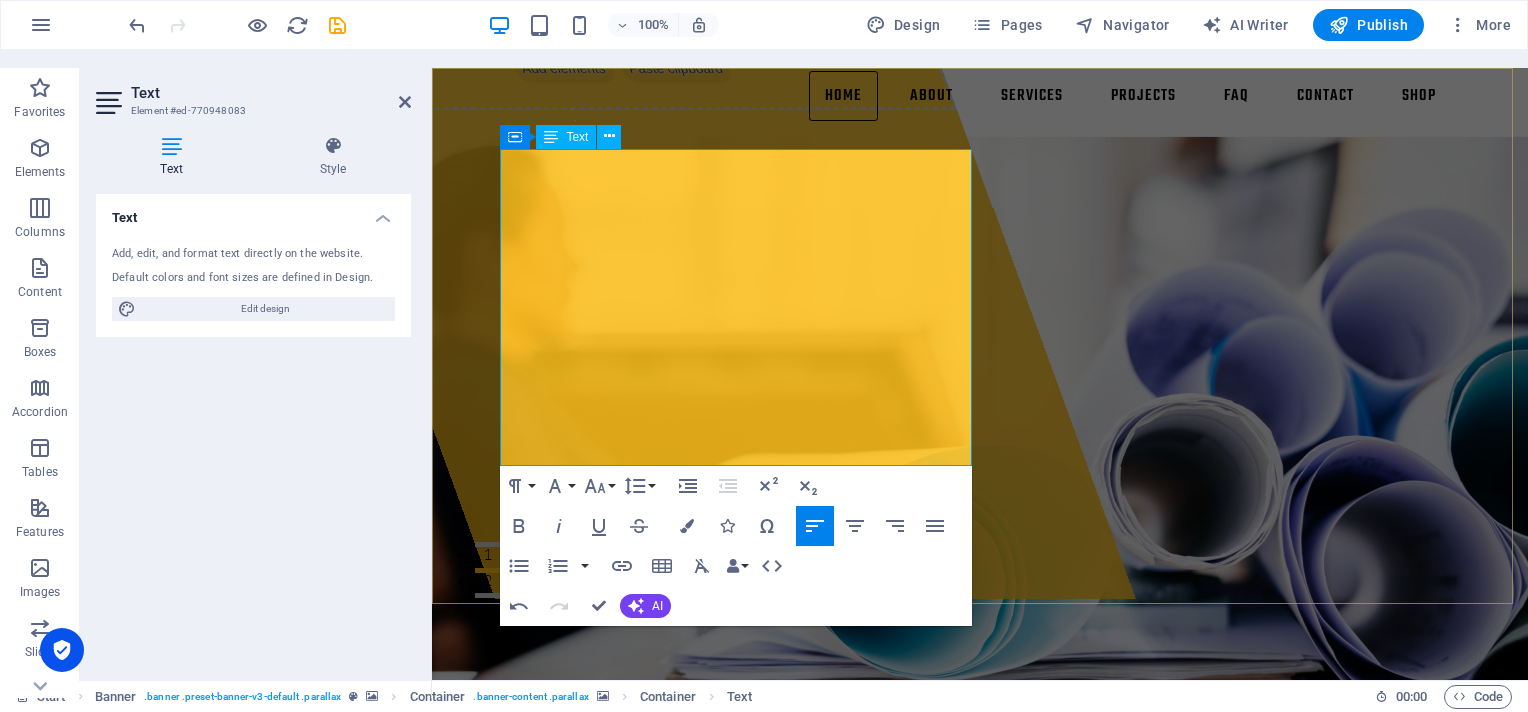 click on "Smart sourcing, technical reliability and trusted partnerships." at bounding box center [698, 1626] 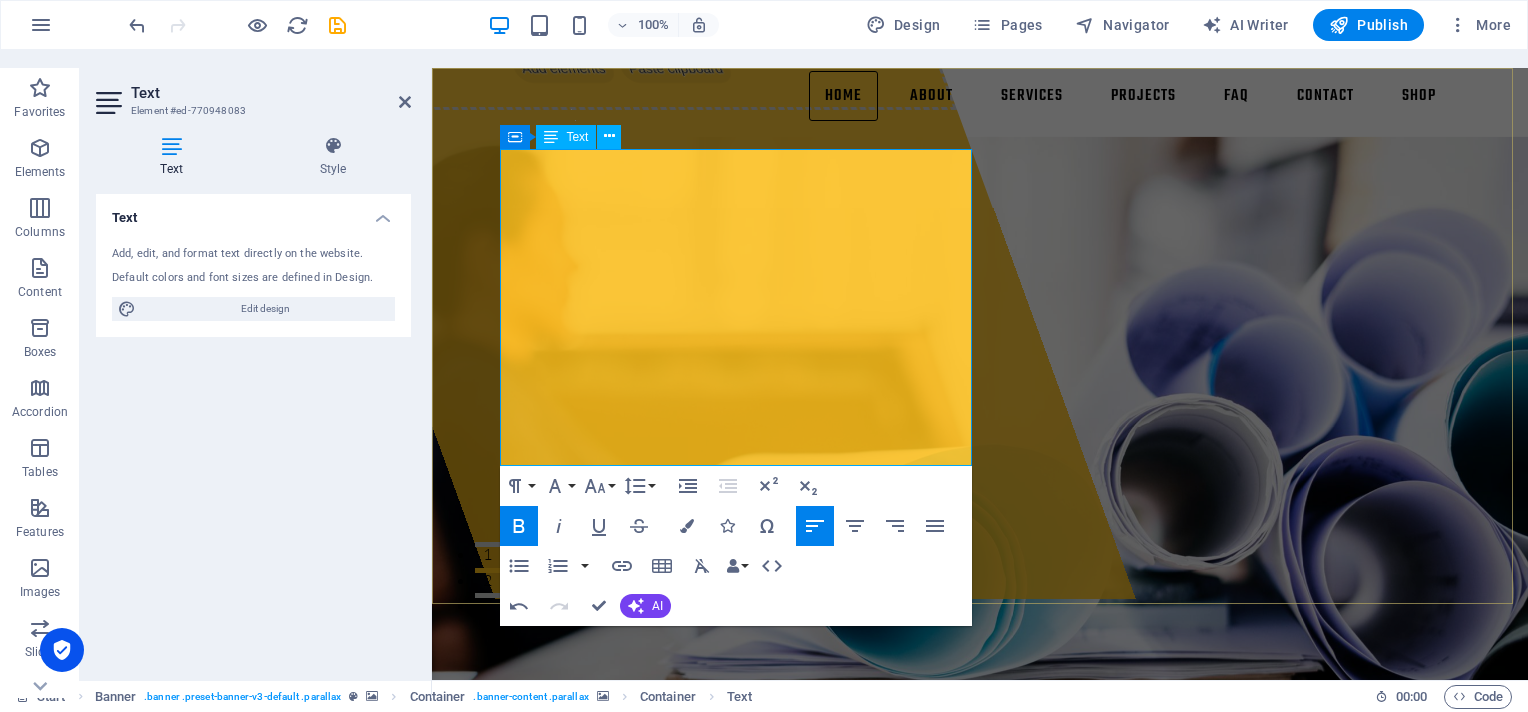 click on "Smart sourcing, technical reliability and trusted partnerships." at bounding box center (698, 1626) 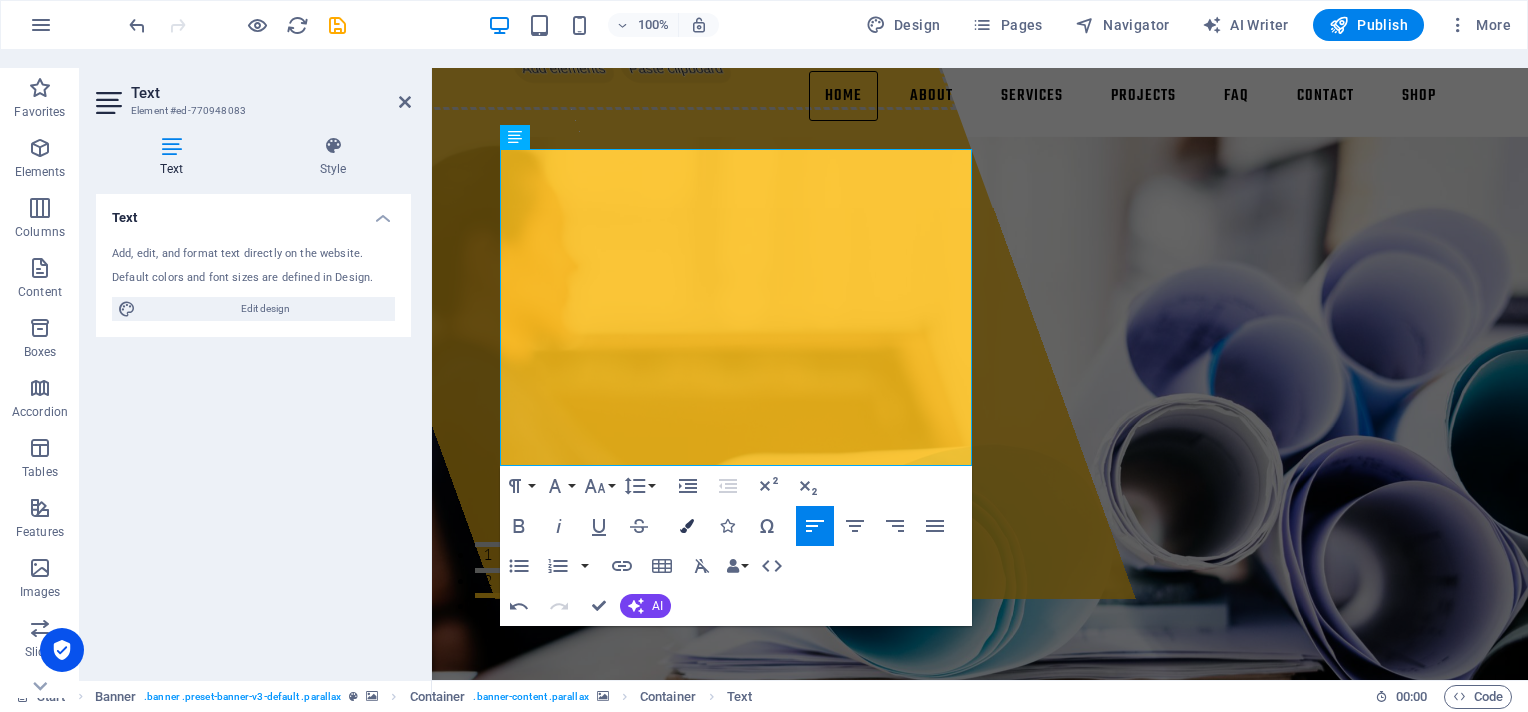 click at bounding box center (687, 526) 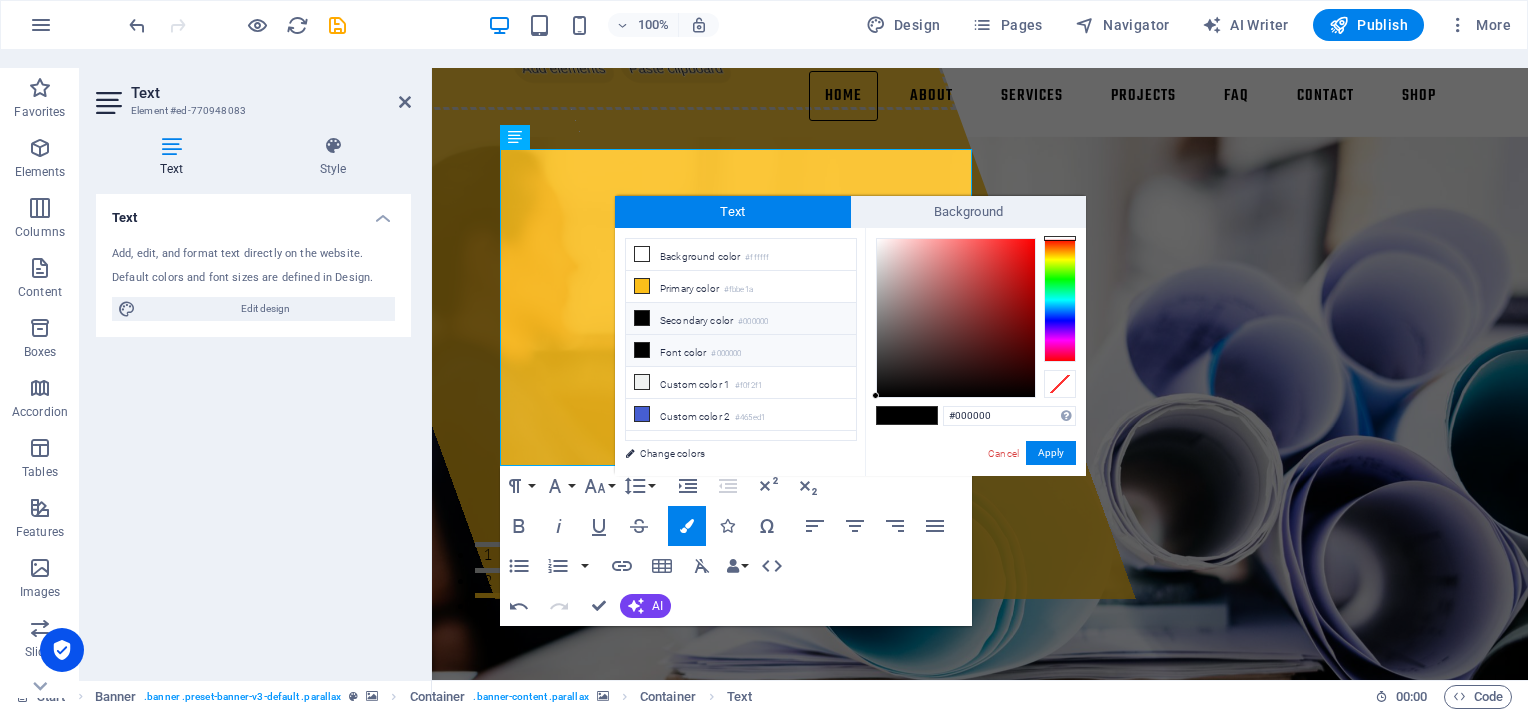 click at bounding box center (642, 350) 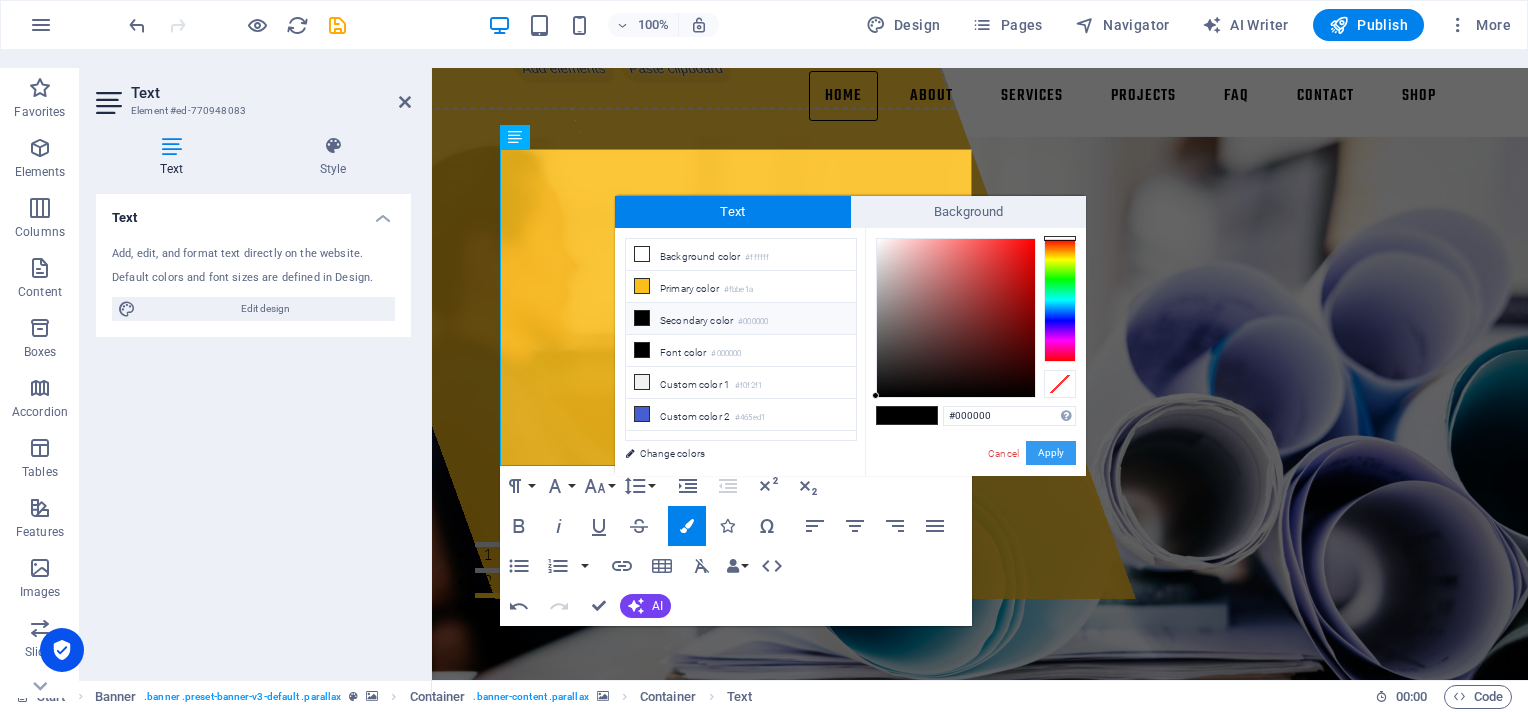 click on "Apply" at bounding box center (1051, 453) 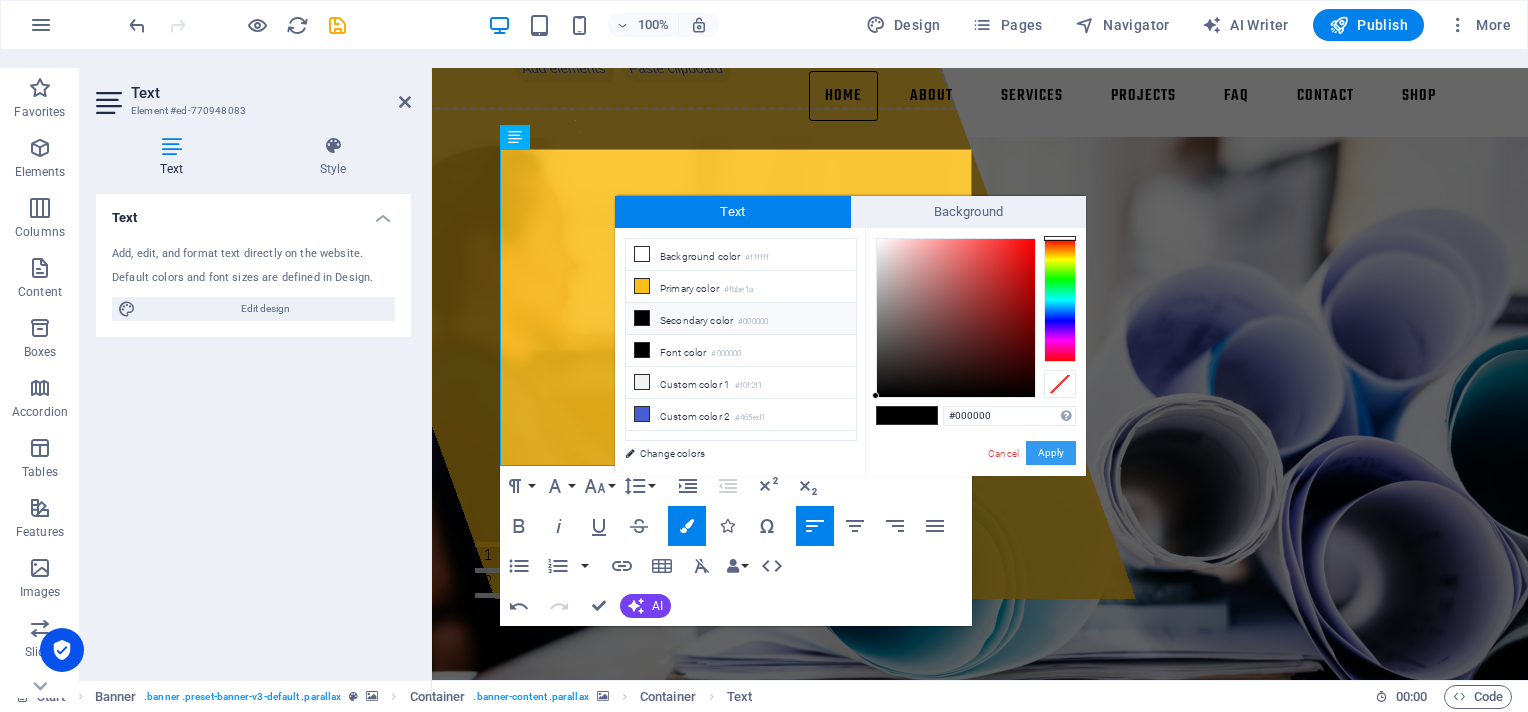 click on "Apply" at bounding box center [1051, 453] 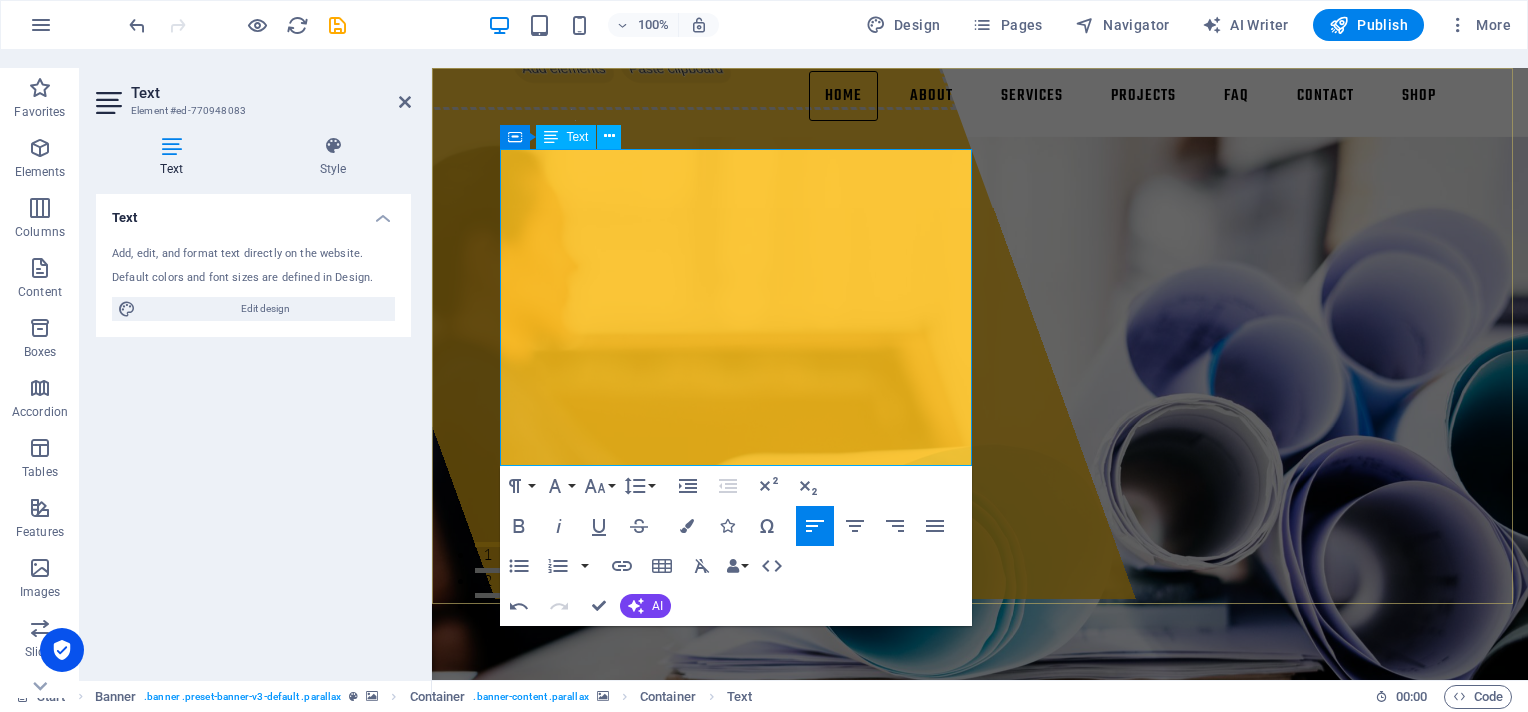 click on "Global [PERSON_NAME] delivers what your operations demand." at bounding box center [708, 1574] 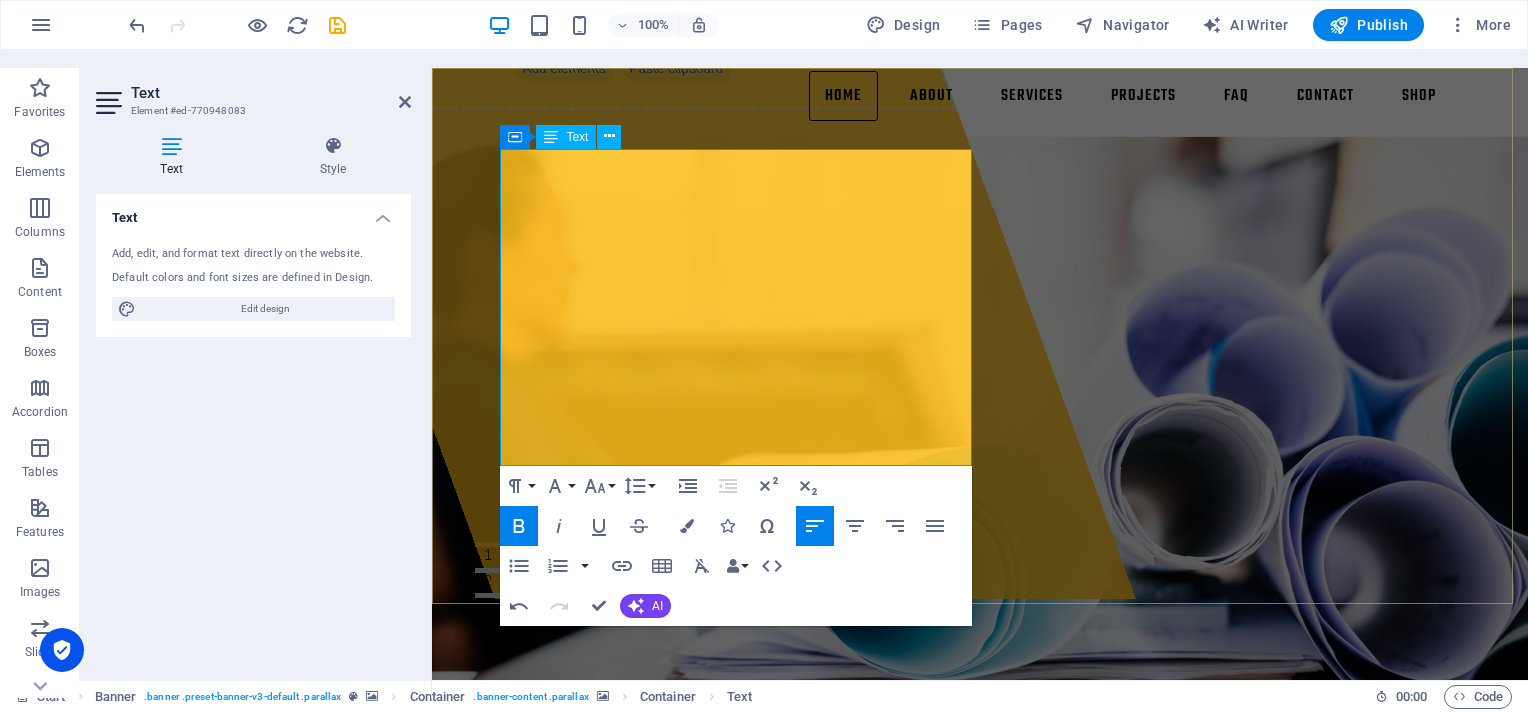 click on "Global [PERSON_NAME] delivers what your operations demand." at bounding box center (708, 1574) 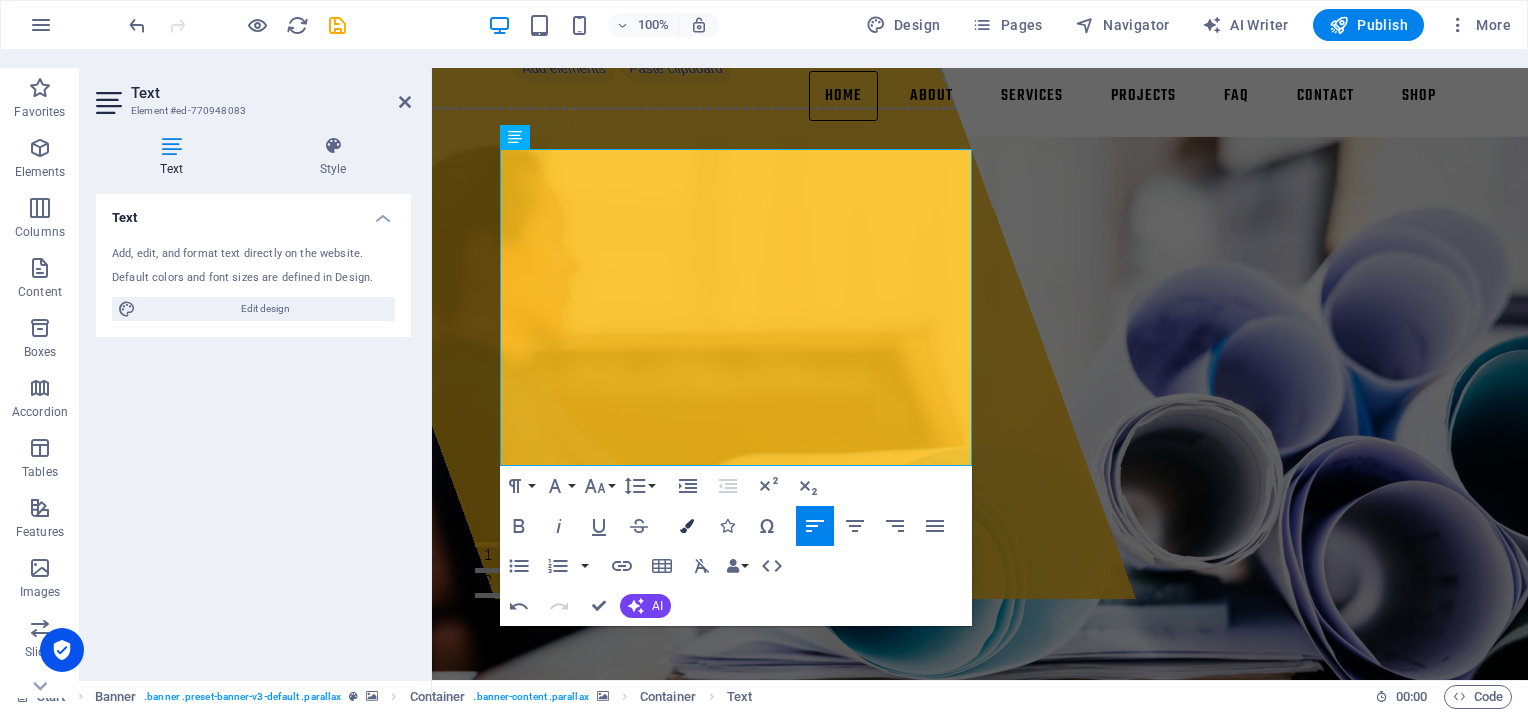 click at bounding box center (687, 526) 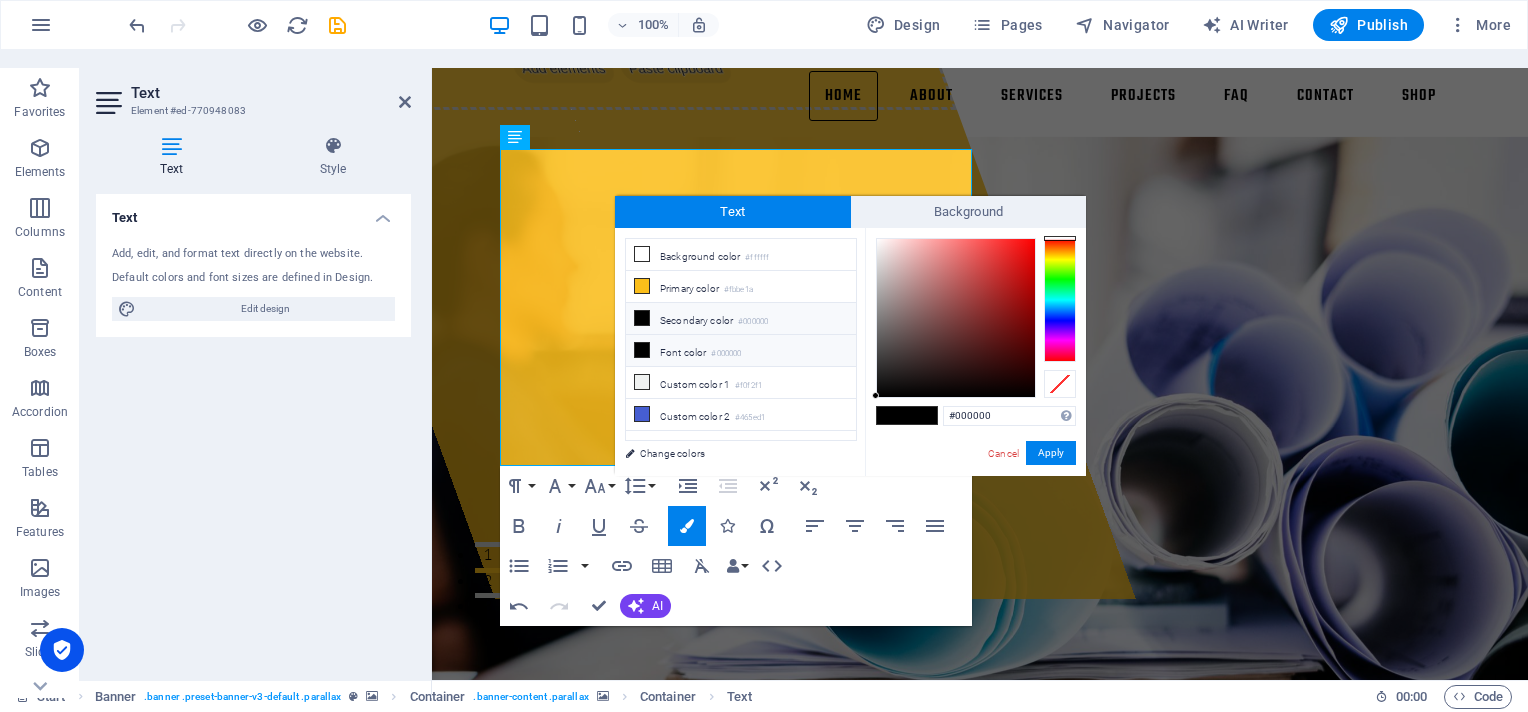 click at bounding box center (642, 350) 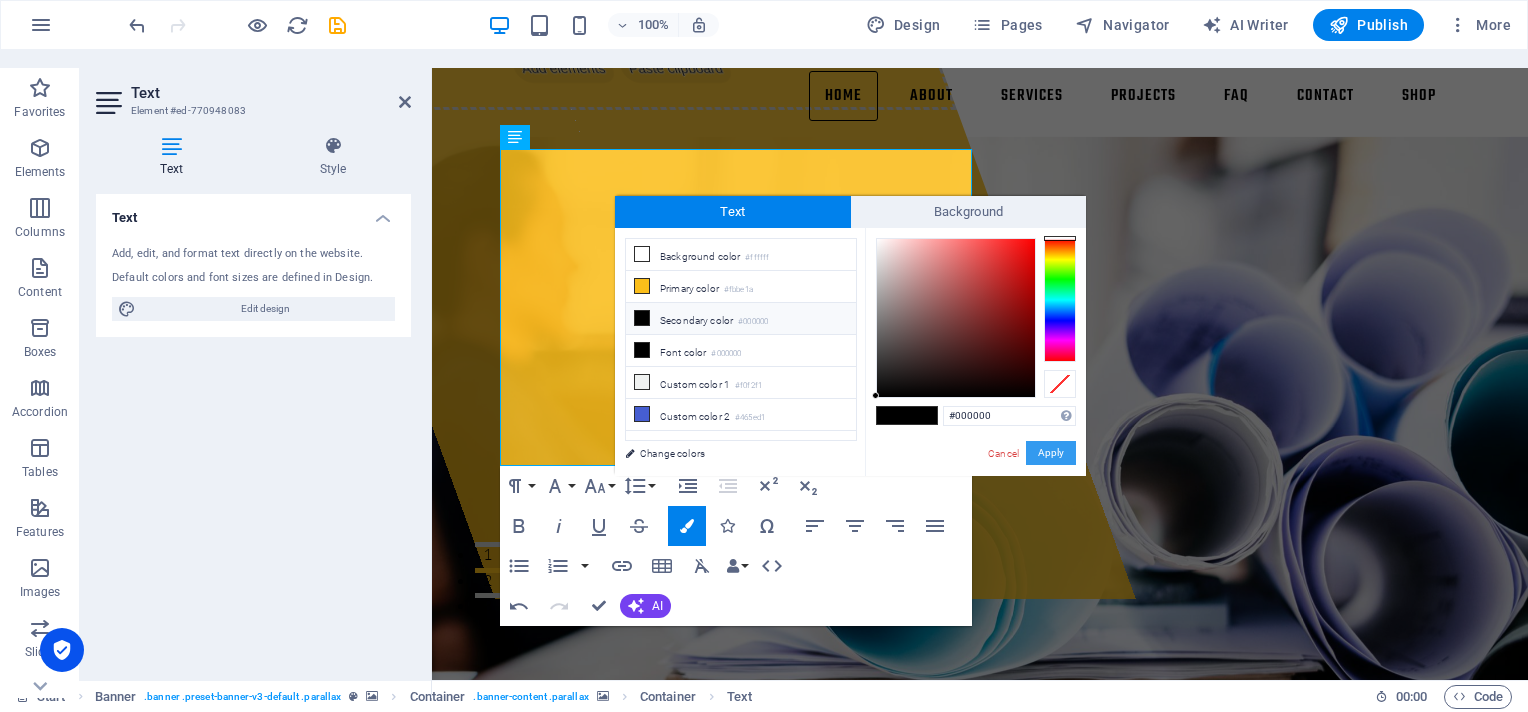 click on "Apply" at bounding box center [1051, 453] 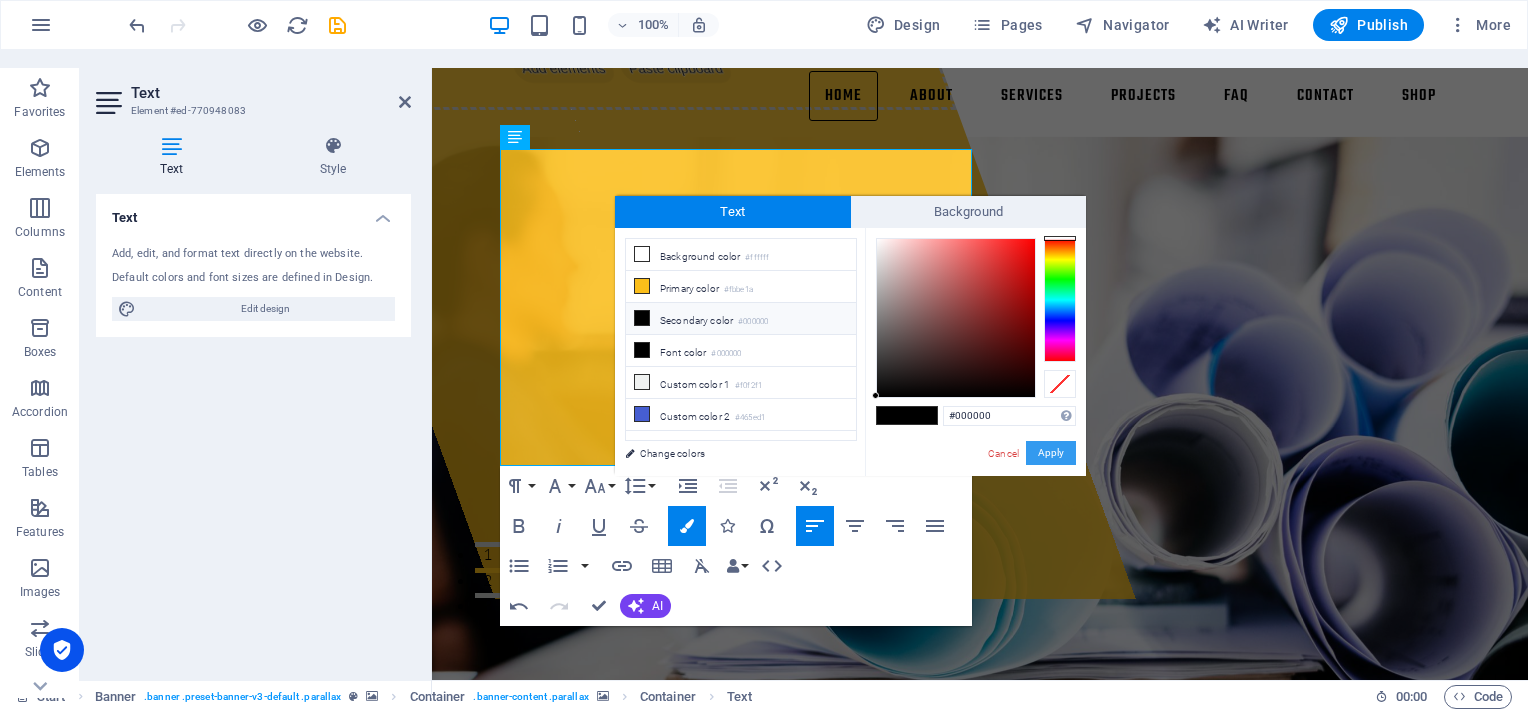 drag, startPoint x: 616, startPoint y: 385, endPoint x: 1048, endPoint y: 435, distance: 434.88388 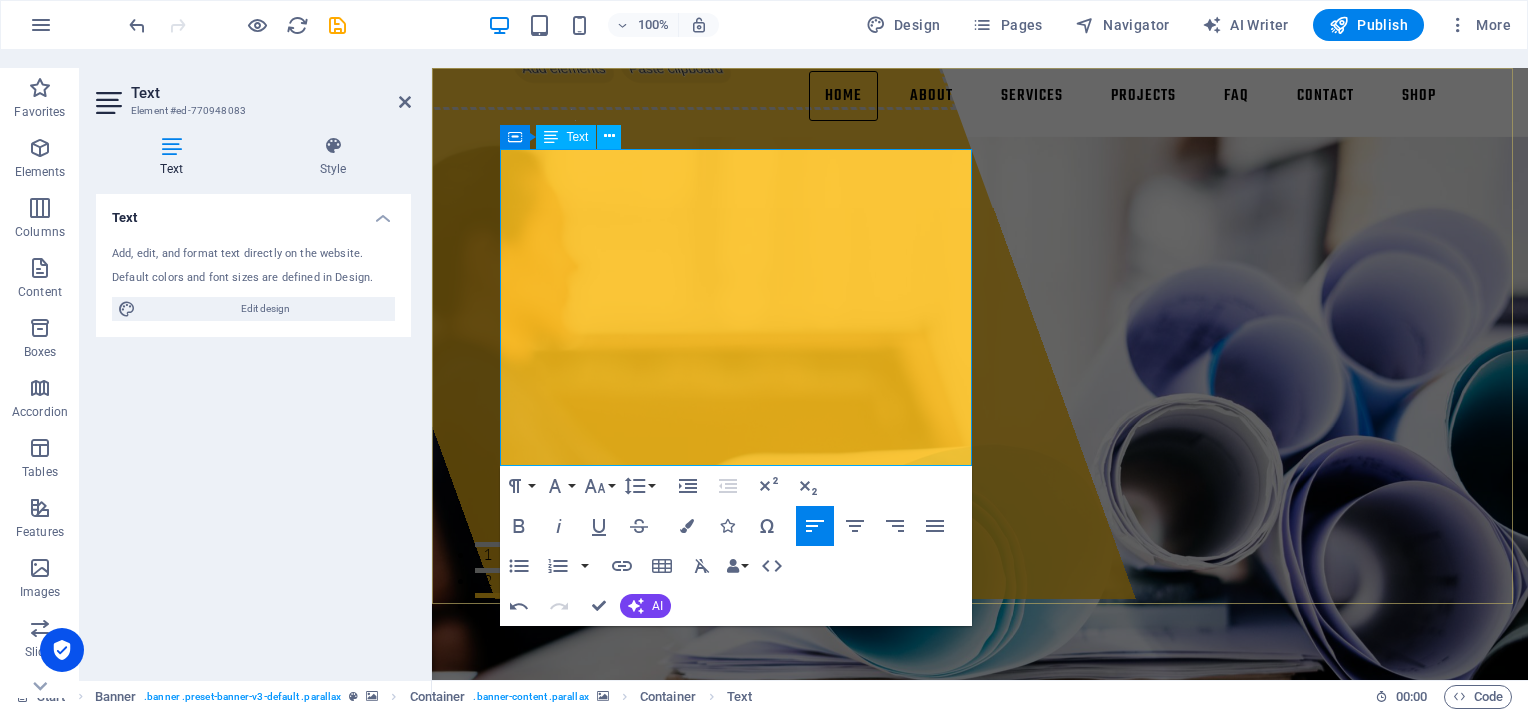 click at bounding box center [980, 1601] 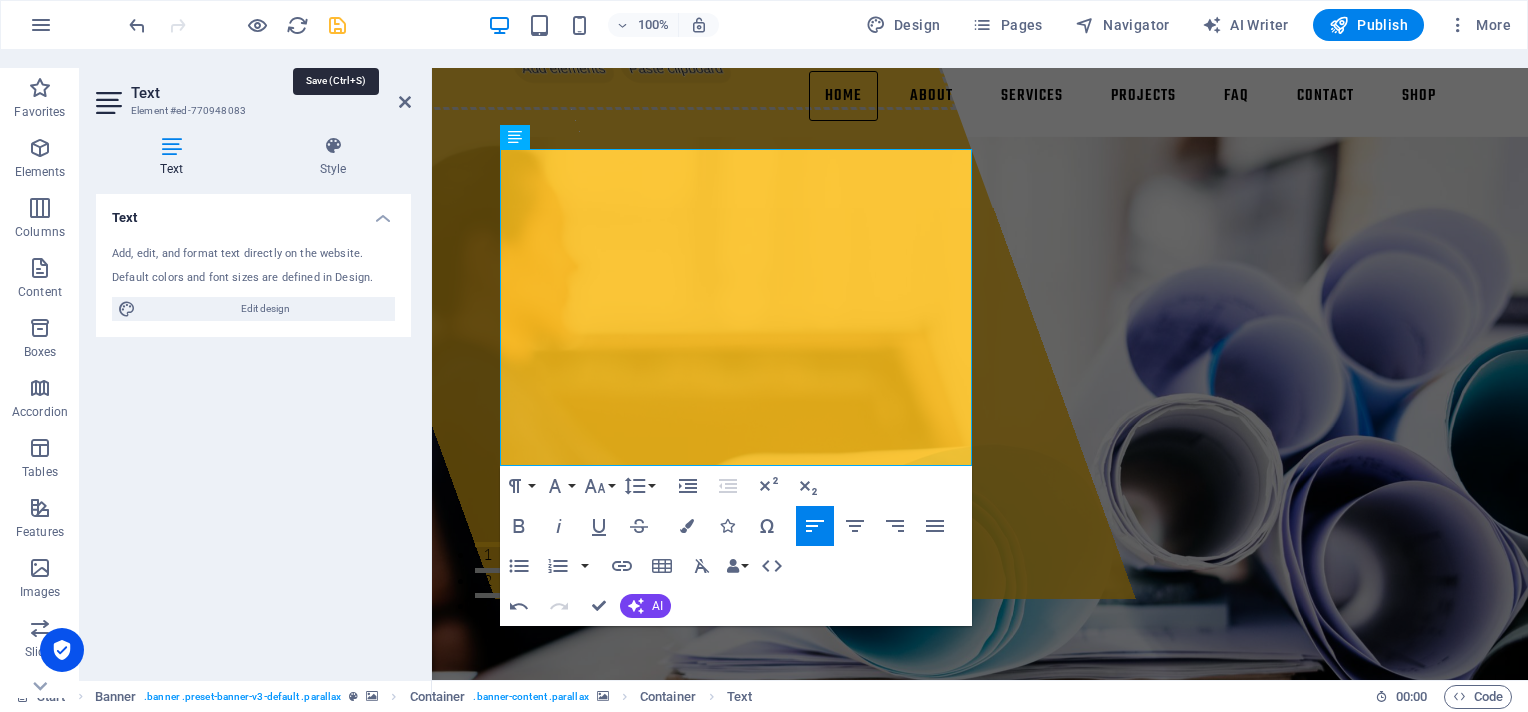 click at bounding box center [337, 25] 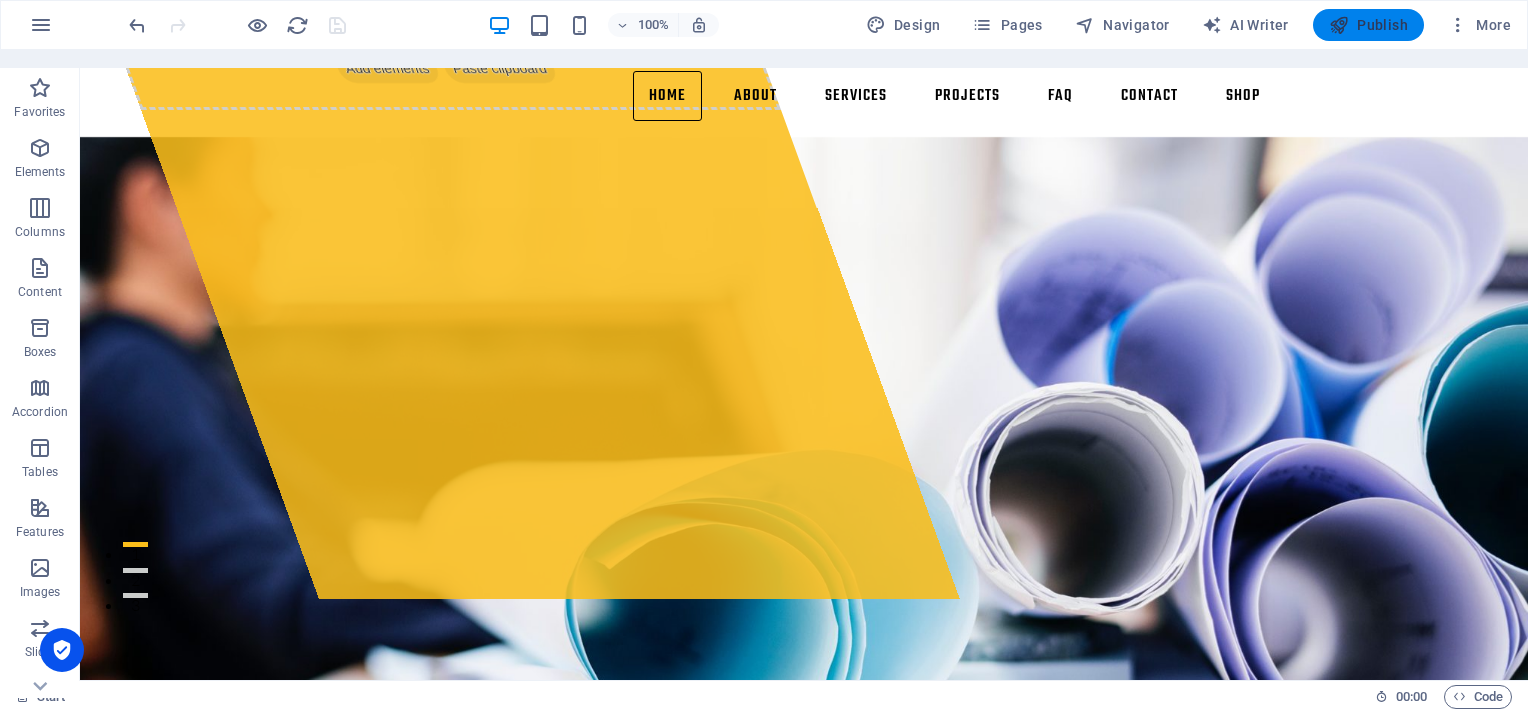 click on "Publish" at bounding box center (1368, 25) 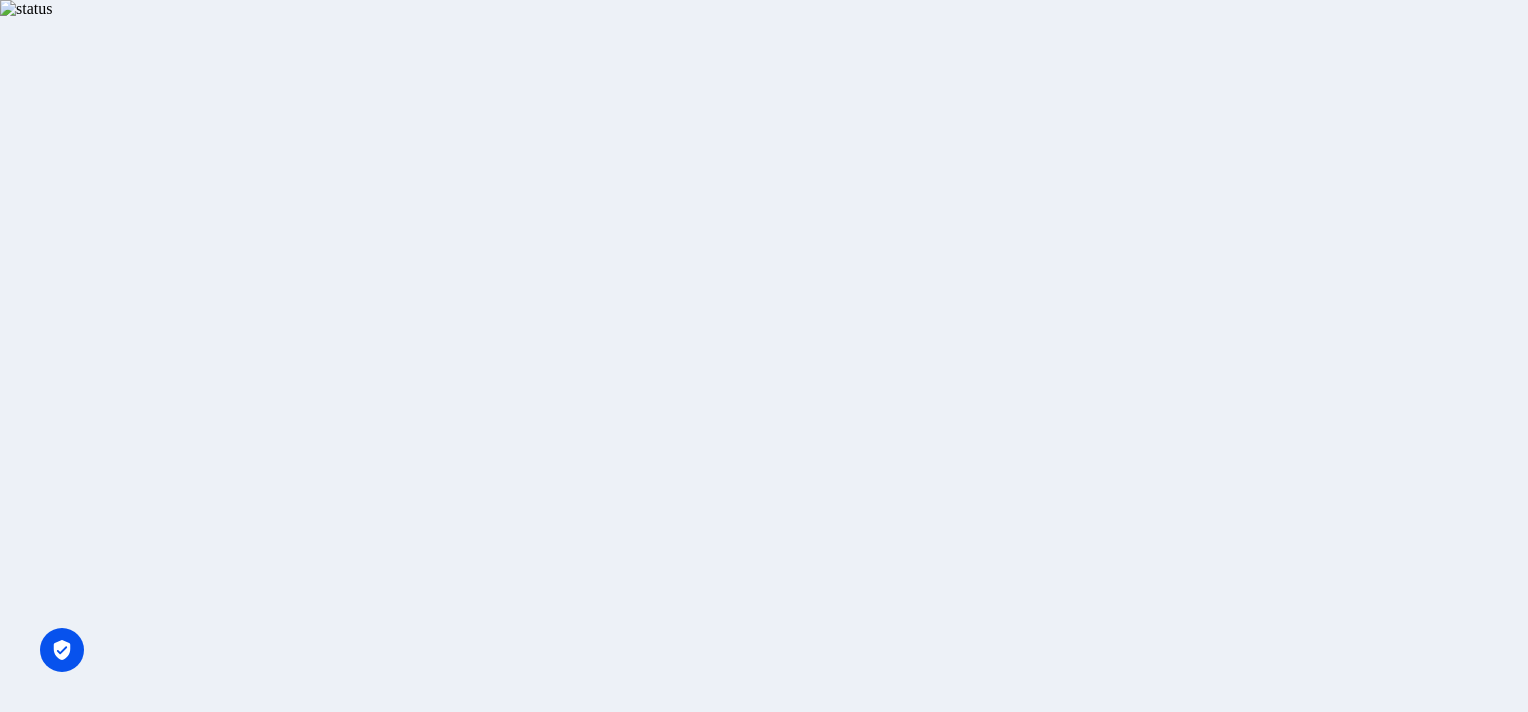 scroll, scrollTop: 0, scrollLeft: 0, axis: both 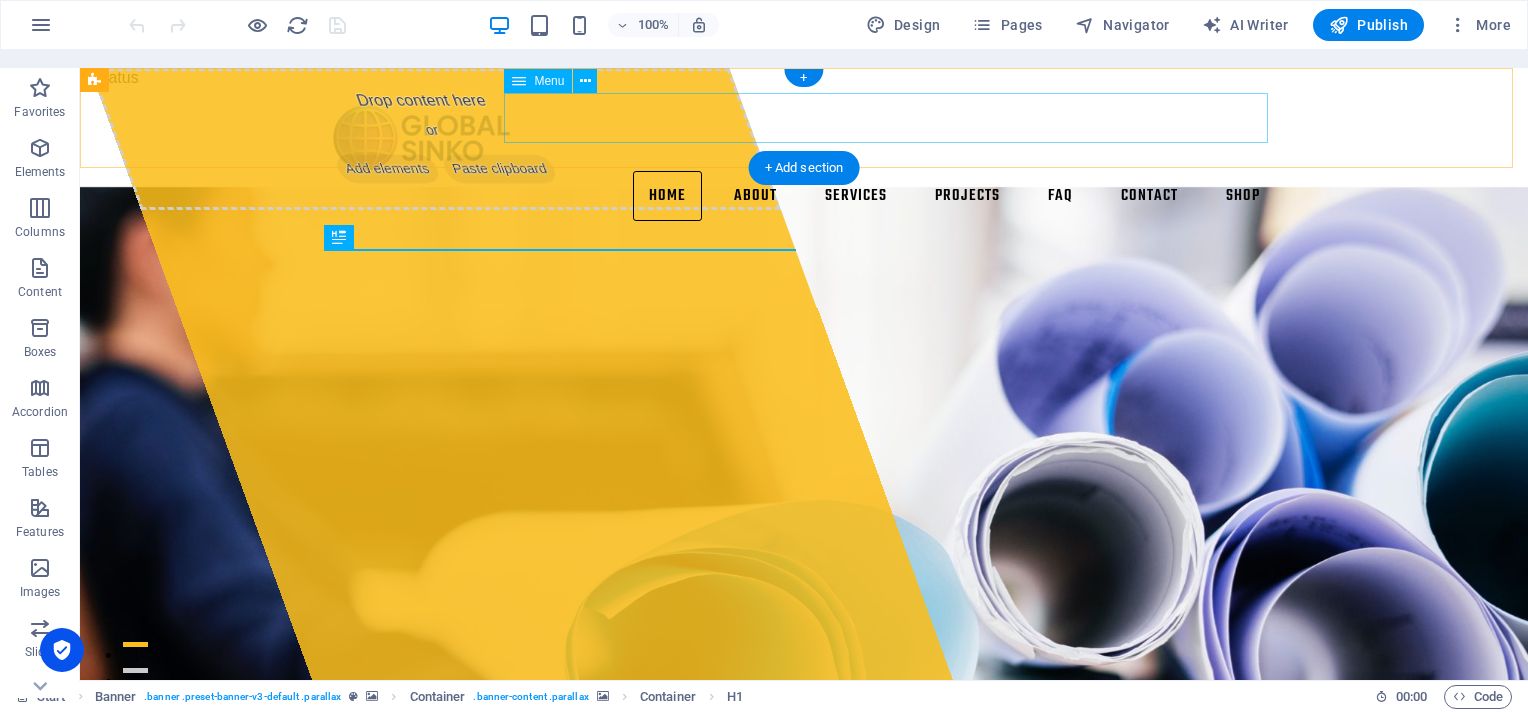 click on "Home About Services Projects FAQ Contact Shop" at bounding box center (804, 196) 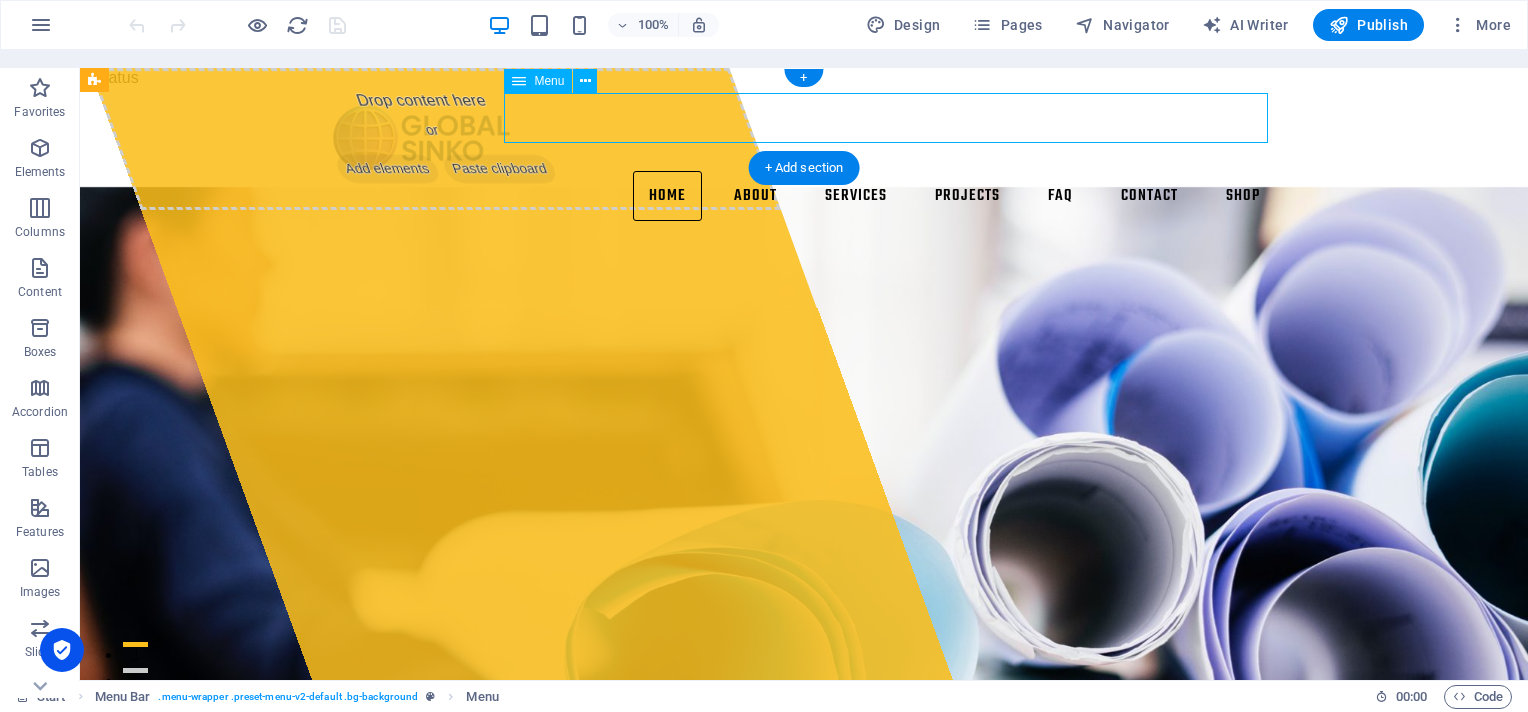 click on "Home About Services Projects FAQ Contact Shop" at bounding box center (804, 196) 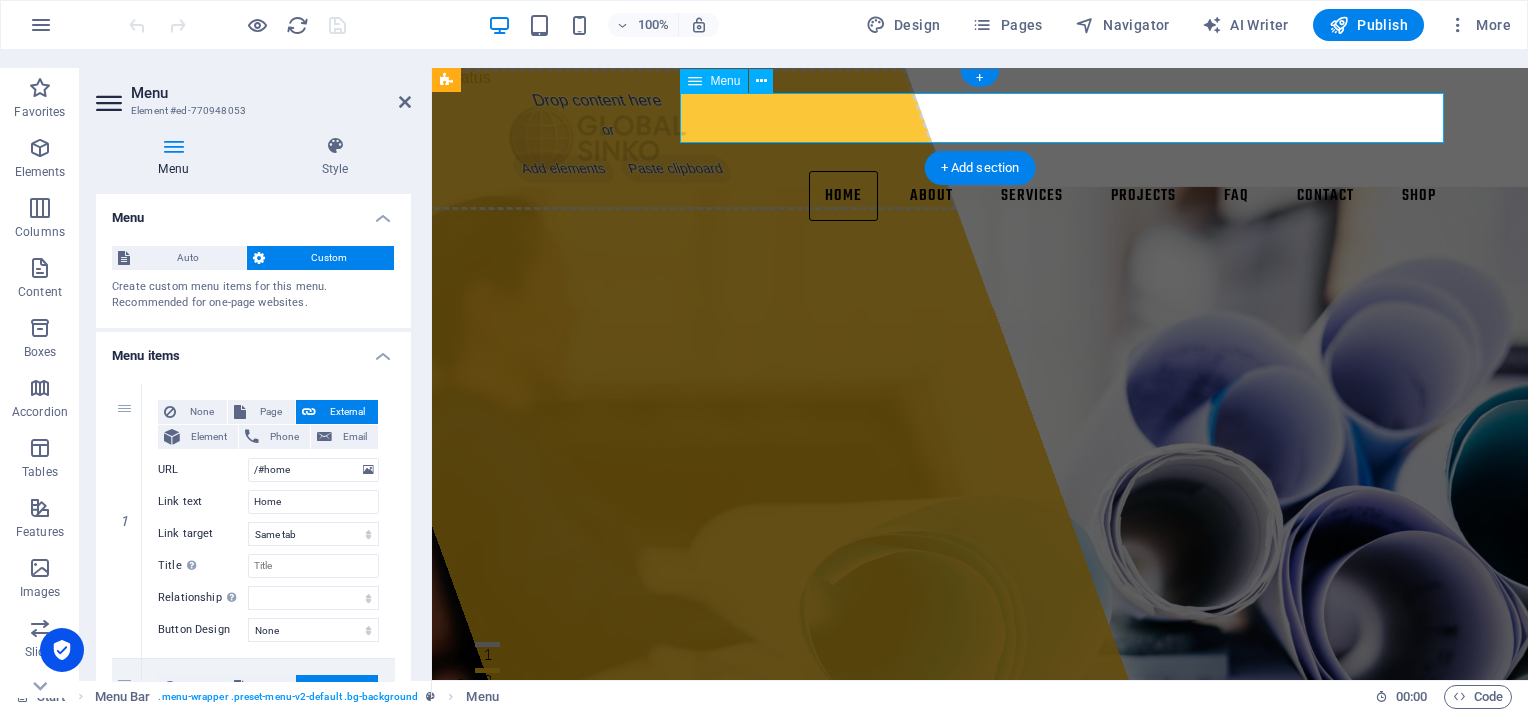 click on "Home About Services Projects FAQ Contact Shop" at bounding box center [980, 196] 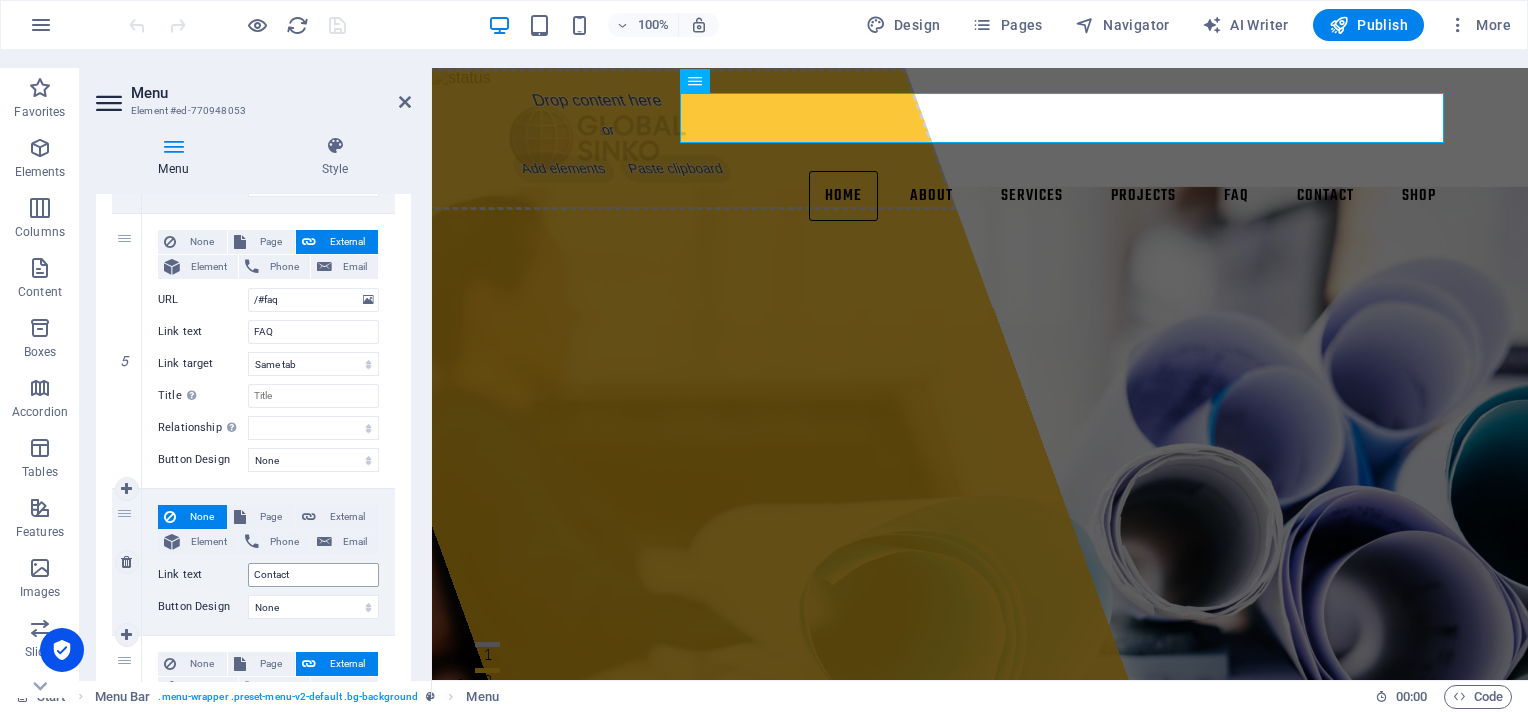 scroll, scrollTop: 1300, scrollLeft: 0, axis: vertical 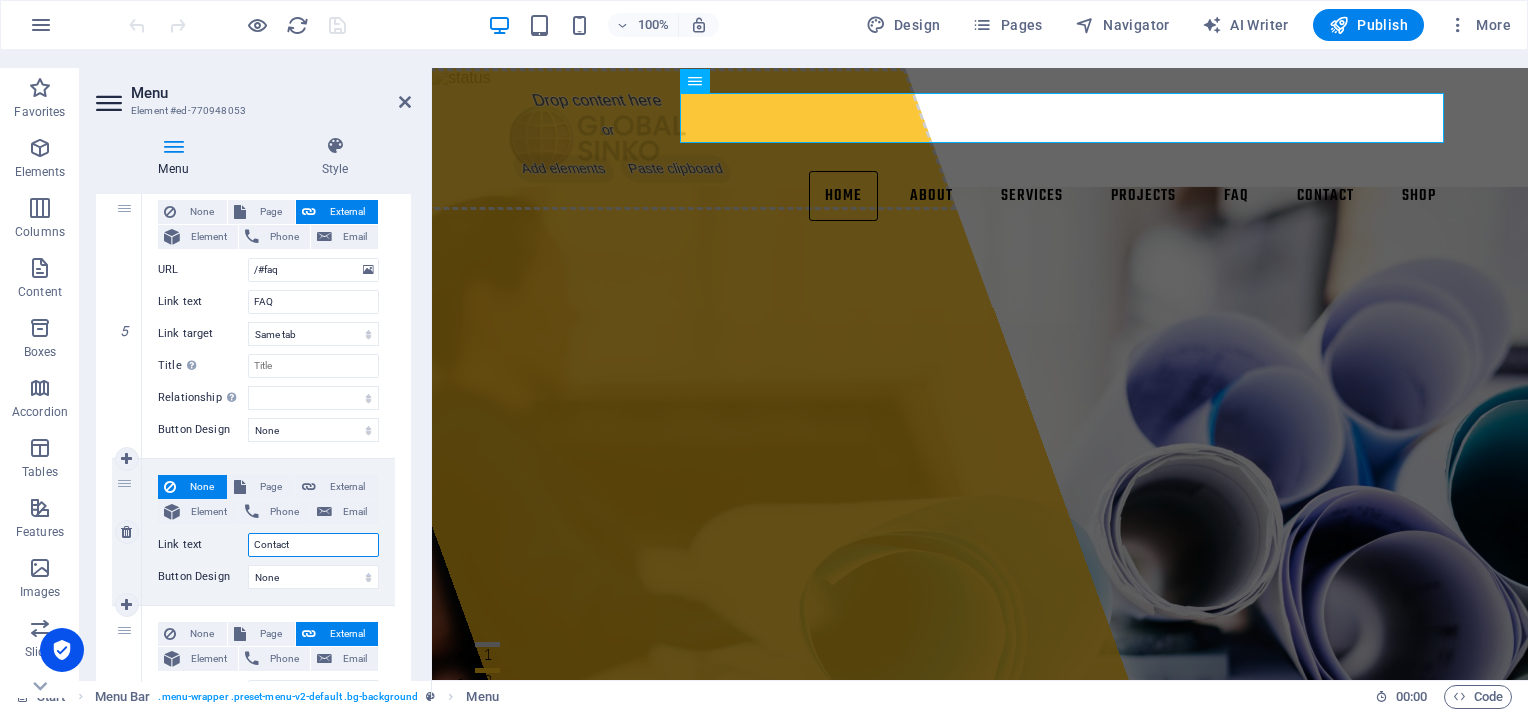 click on "Contact" at bounding box center (313, 545) 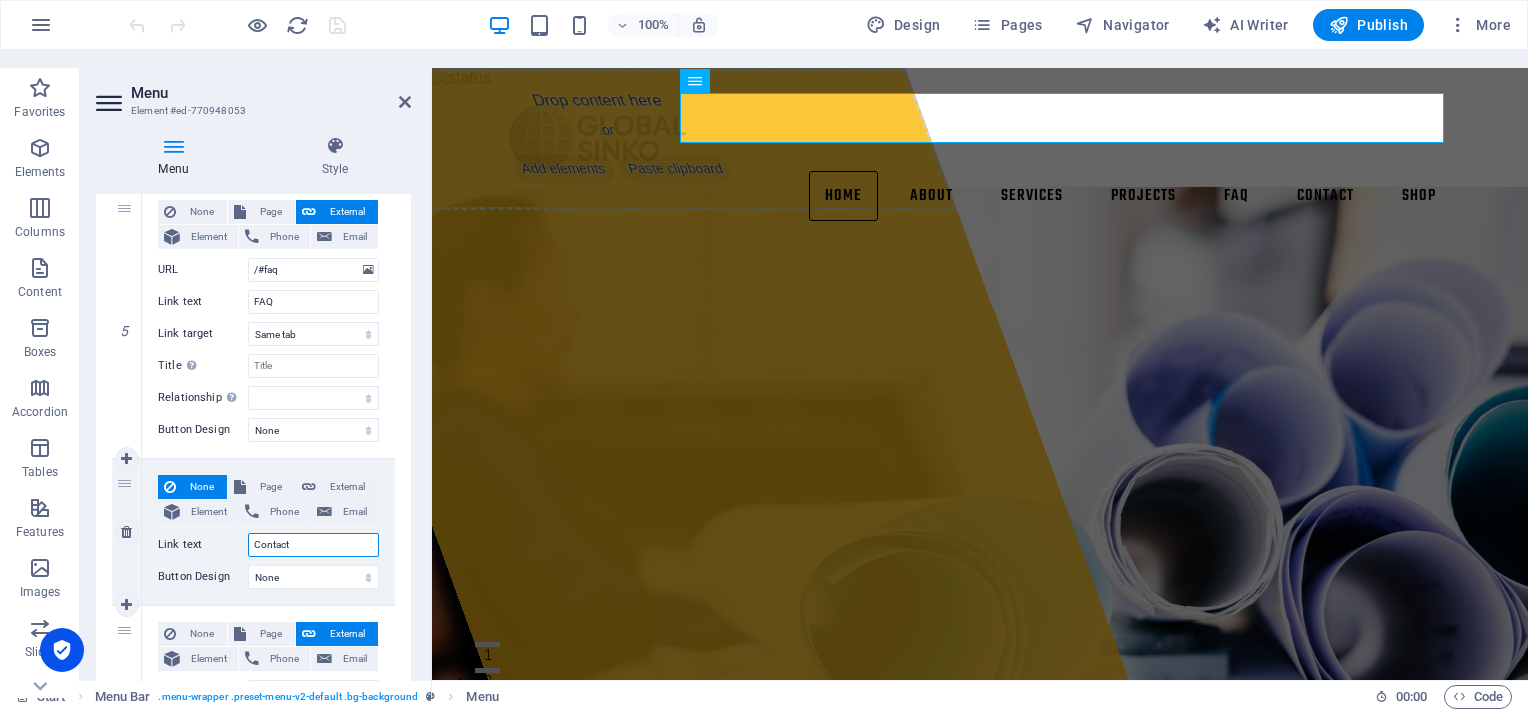 type on "/Contact" 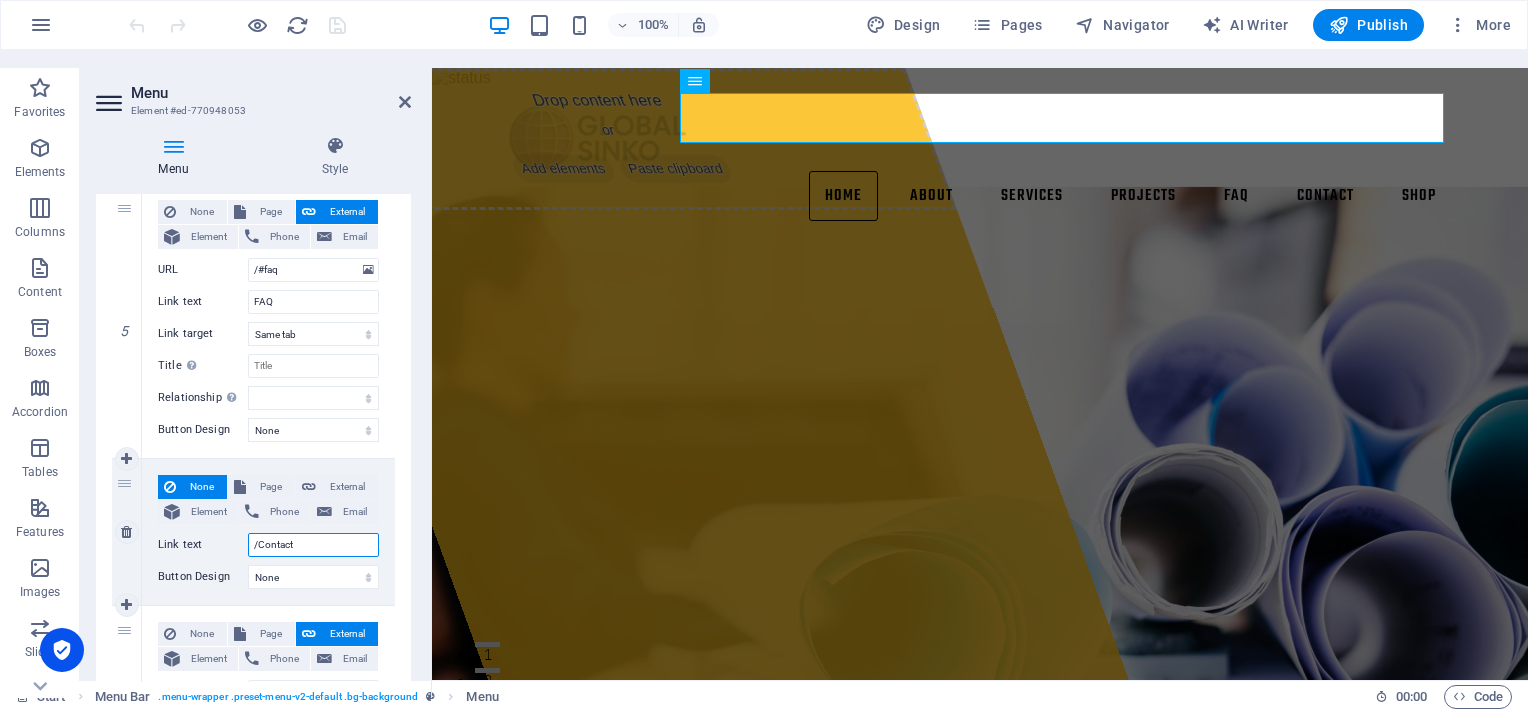select 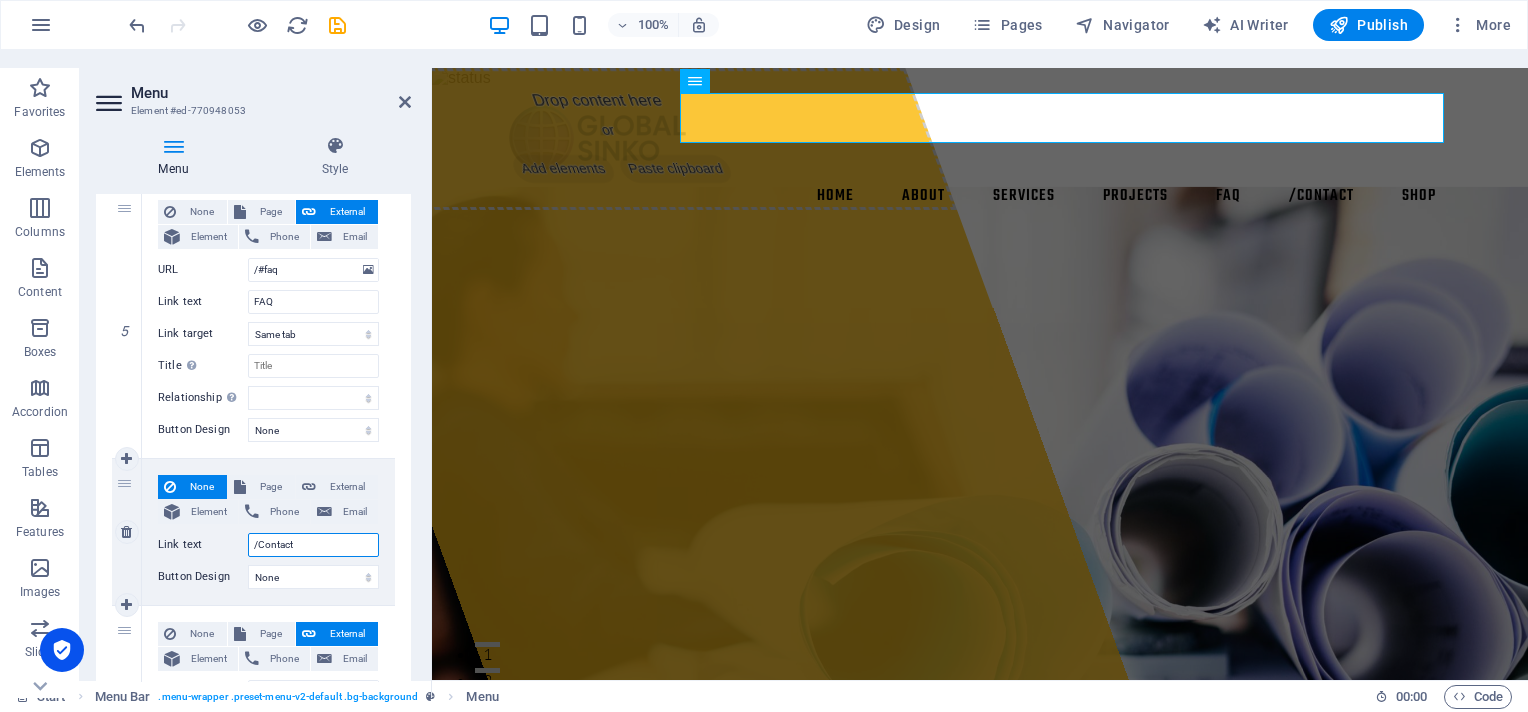 type on "/#Contact" 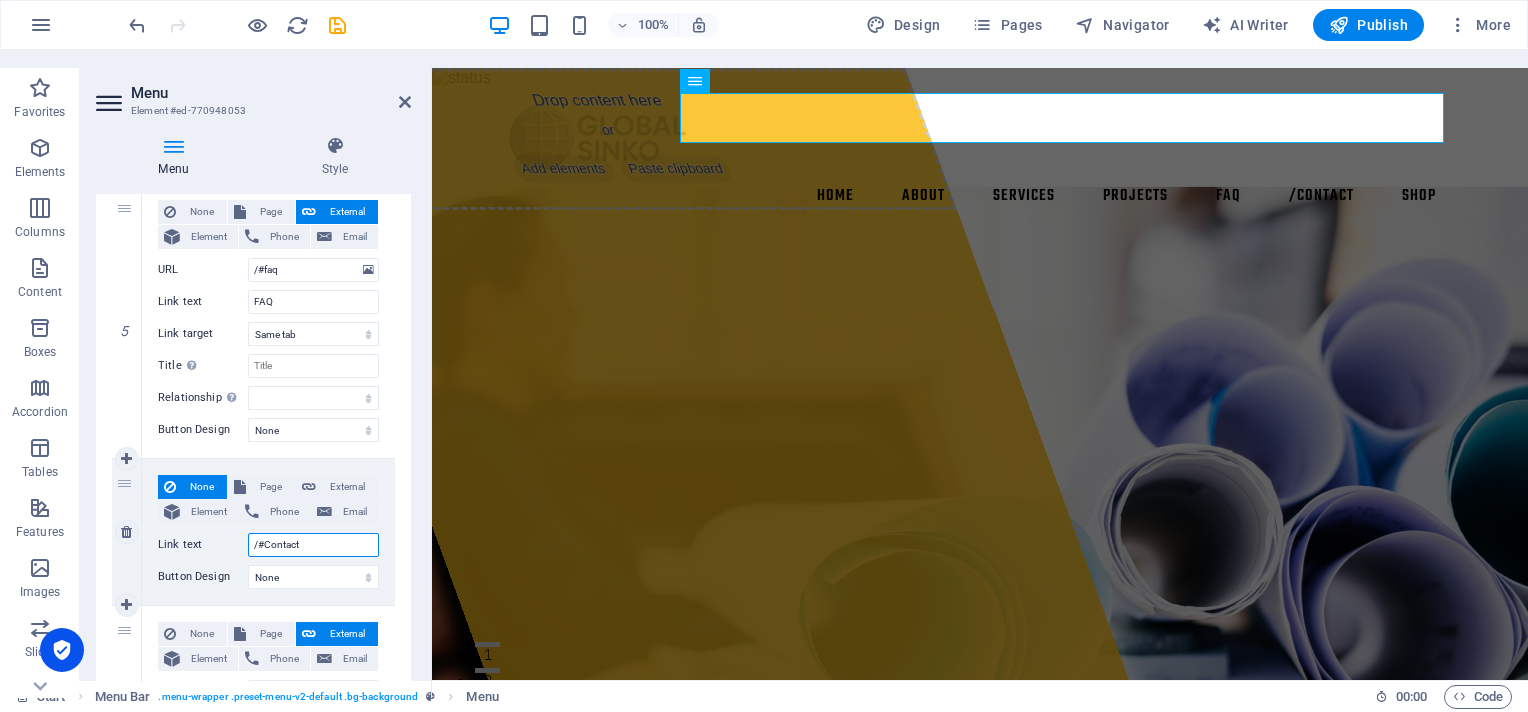 select 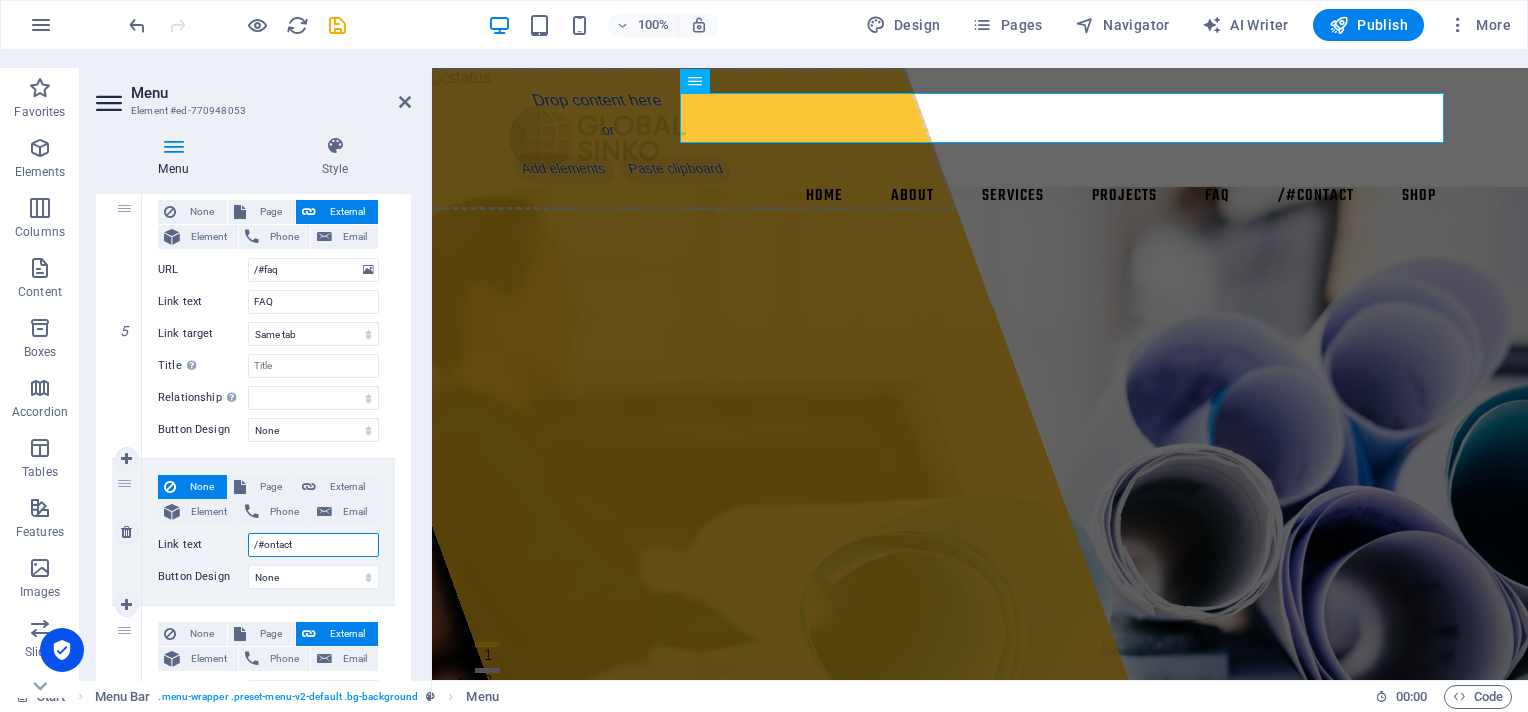 type on "/#contact" 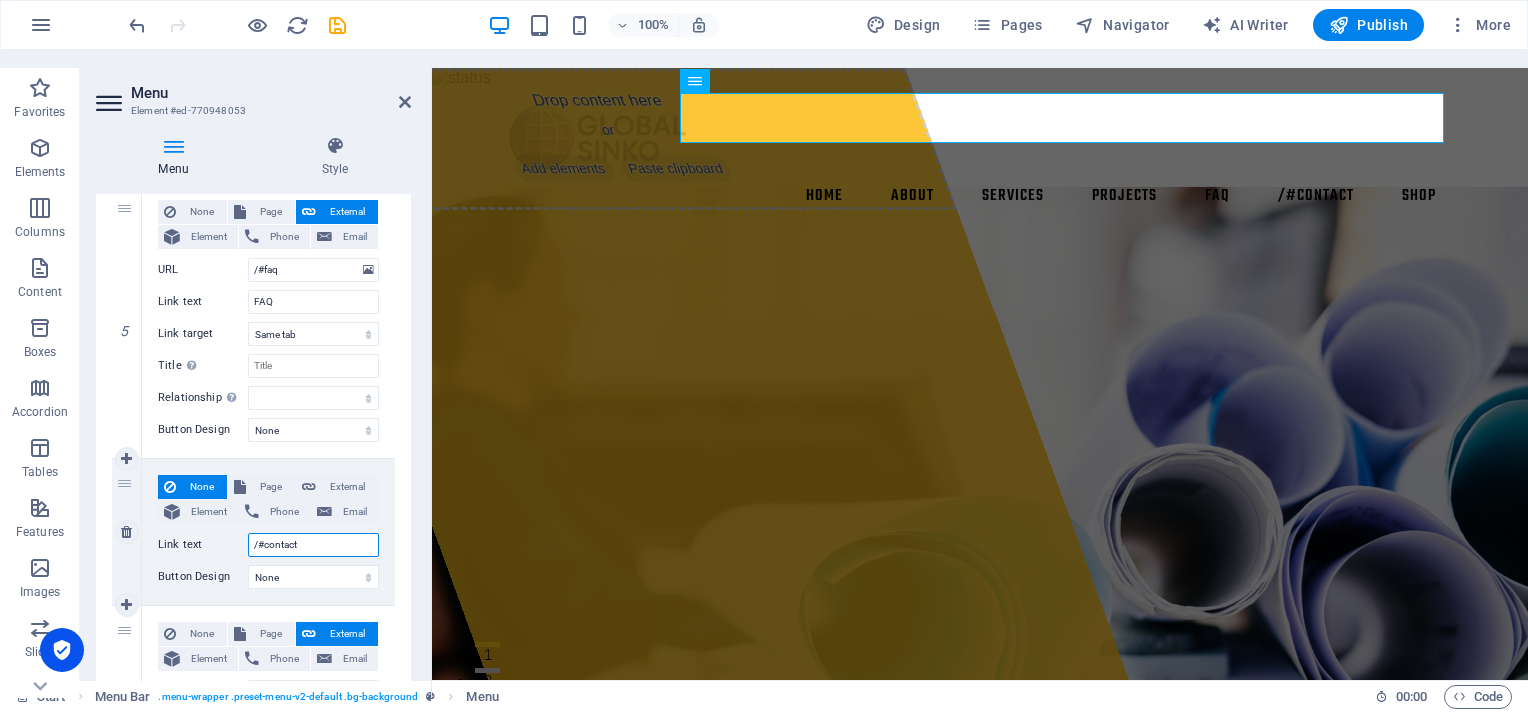 select 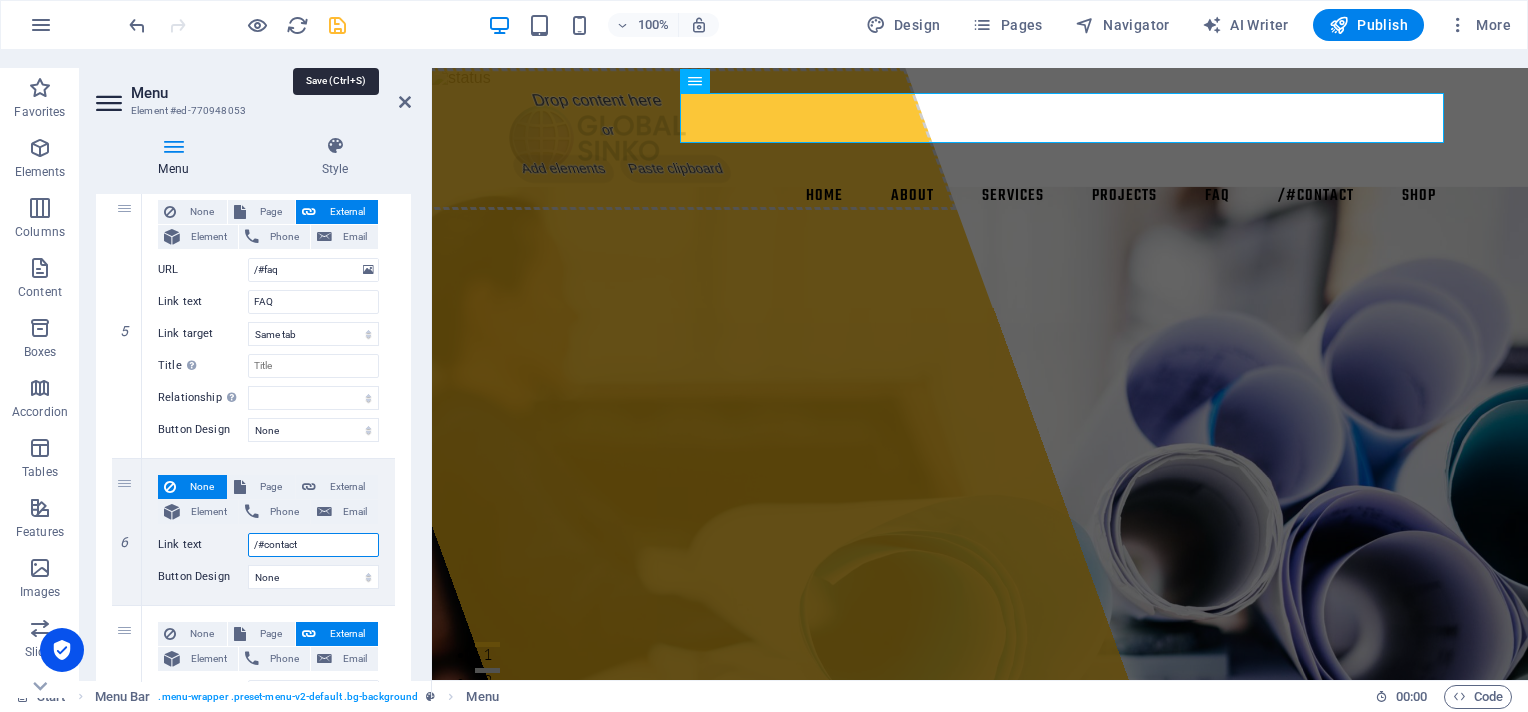 type on "/#contact" 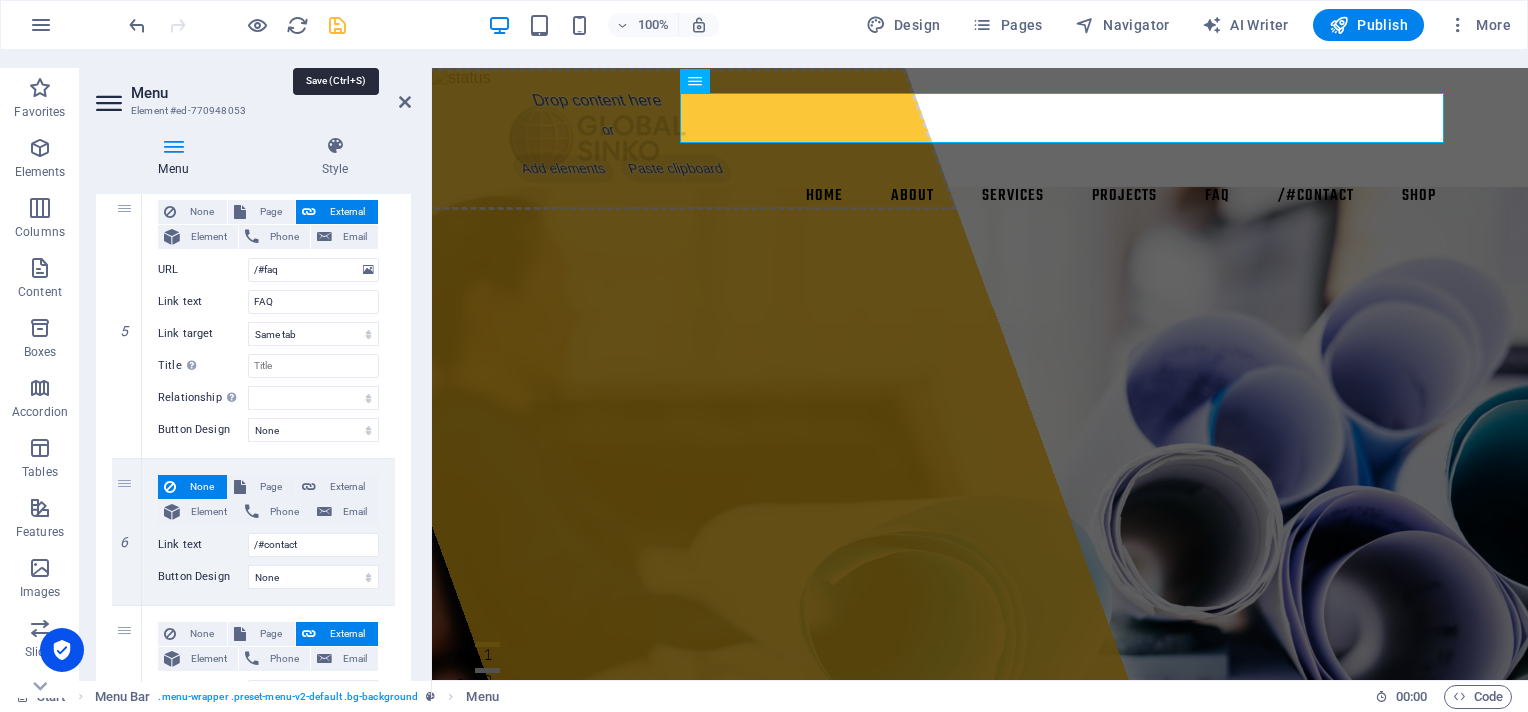 click at bounding box center (337, 25) 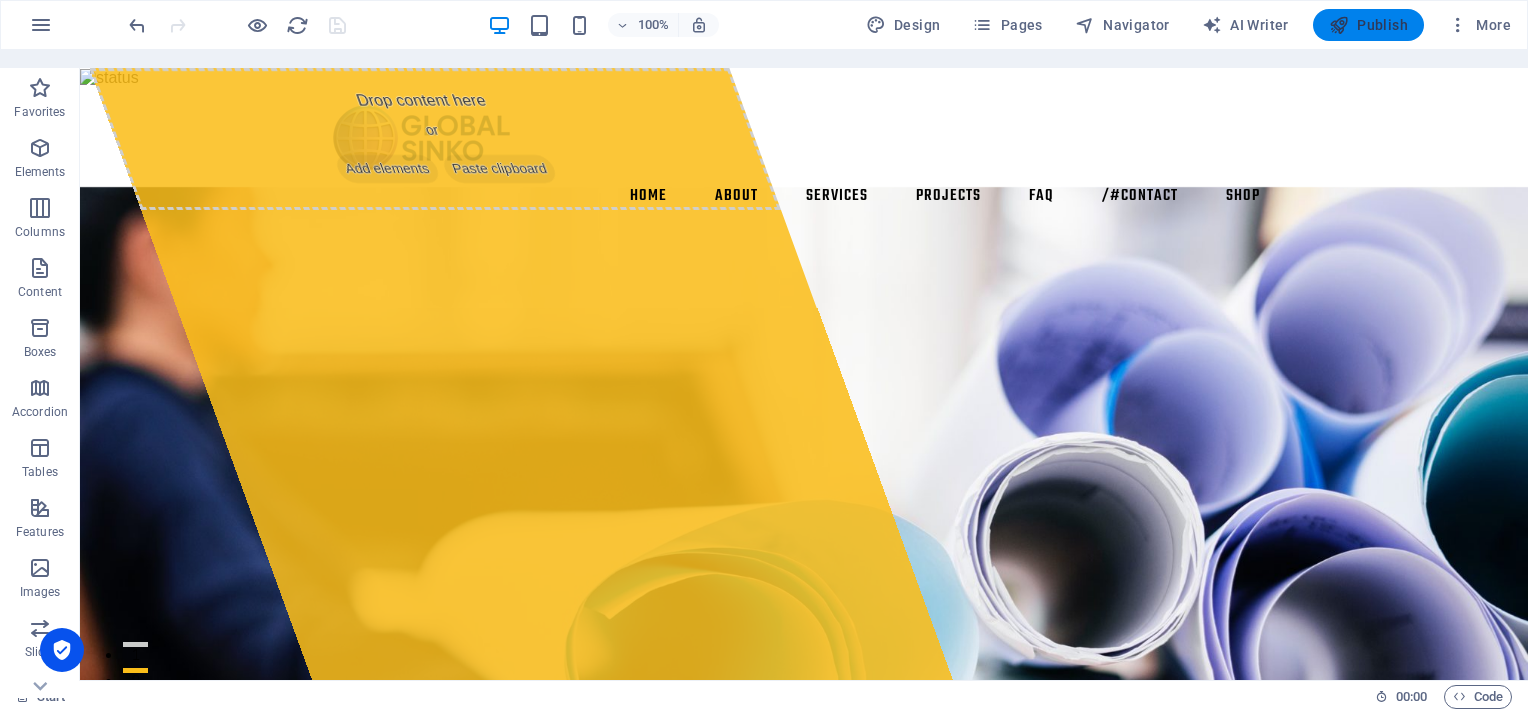 click on "Publish" at bounding box center [1368, 25] 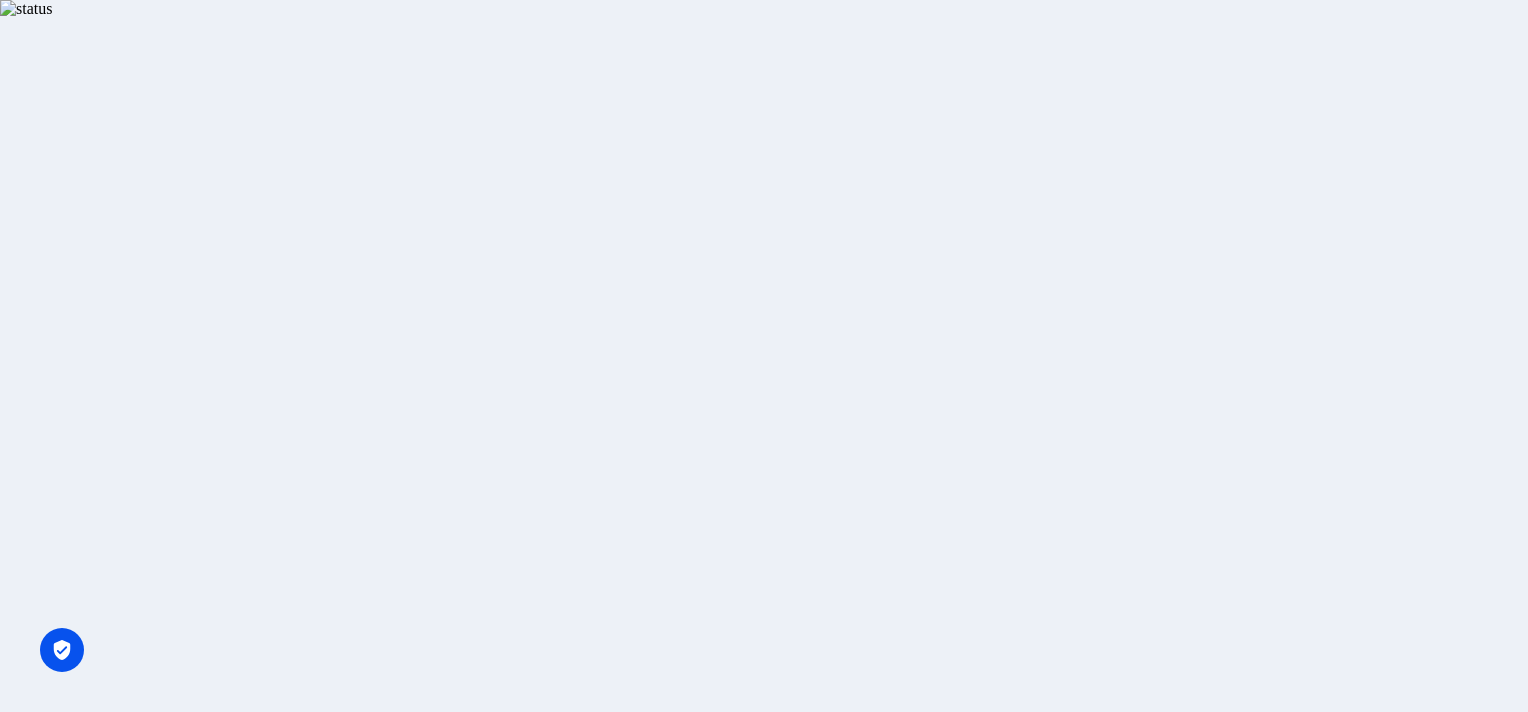 scroll, scrollTop: 0, scrollLeft: 0, axis: both 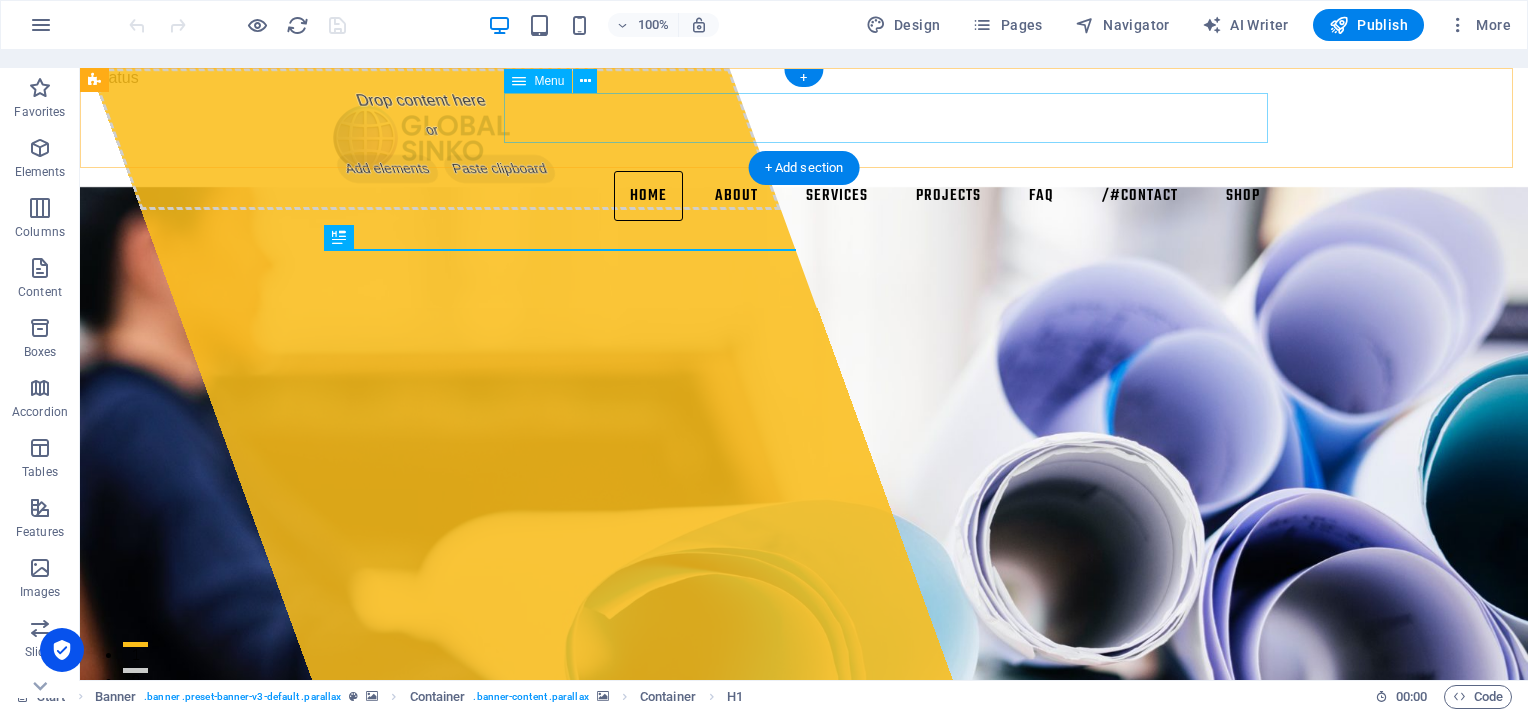 click on "Home About Services Projects FAQ /#contact Shop" at bounding box center [804, 196] 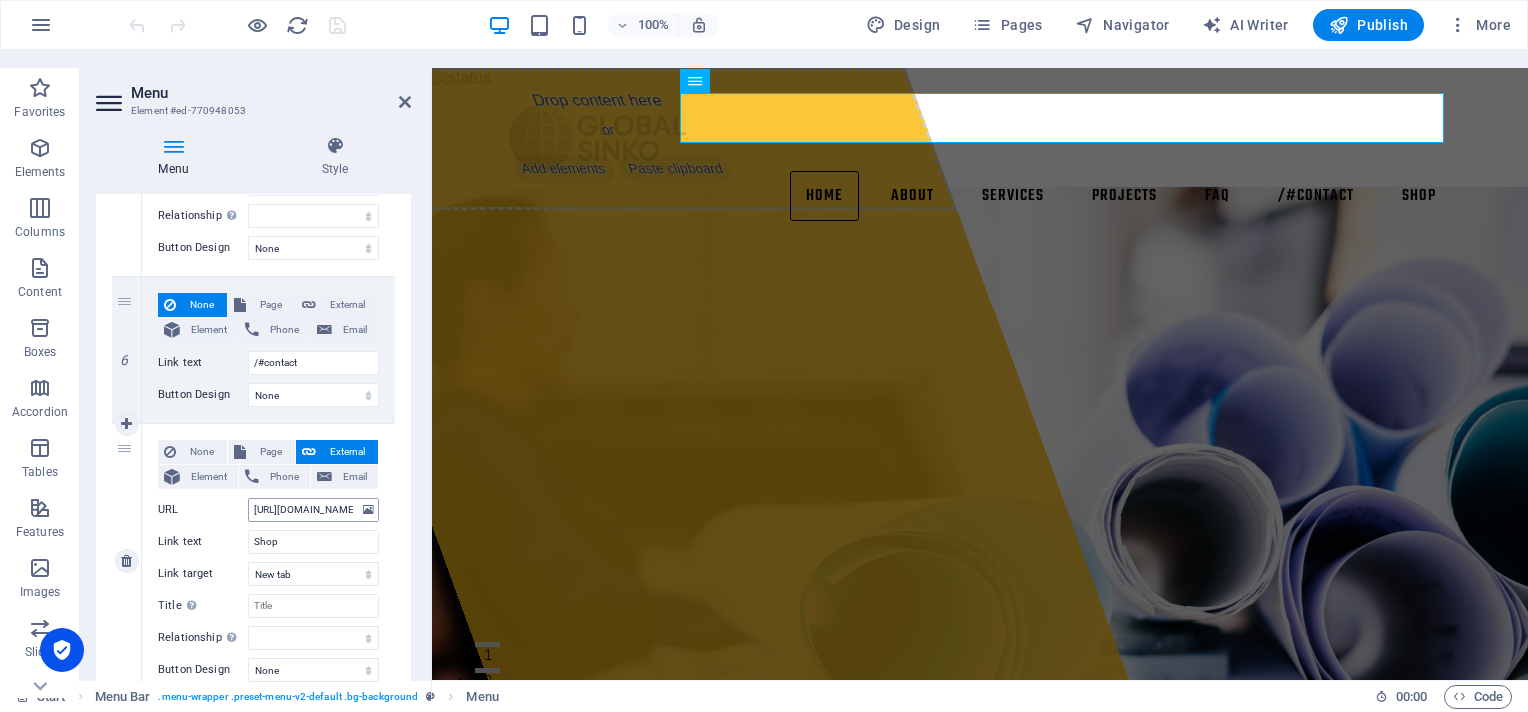 scroll, scrollTop: 1500, scrollLeft: 0, axis: vertical 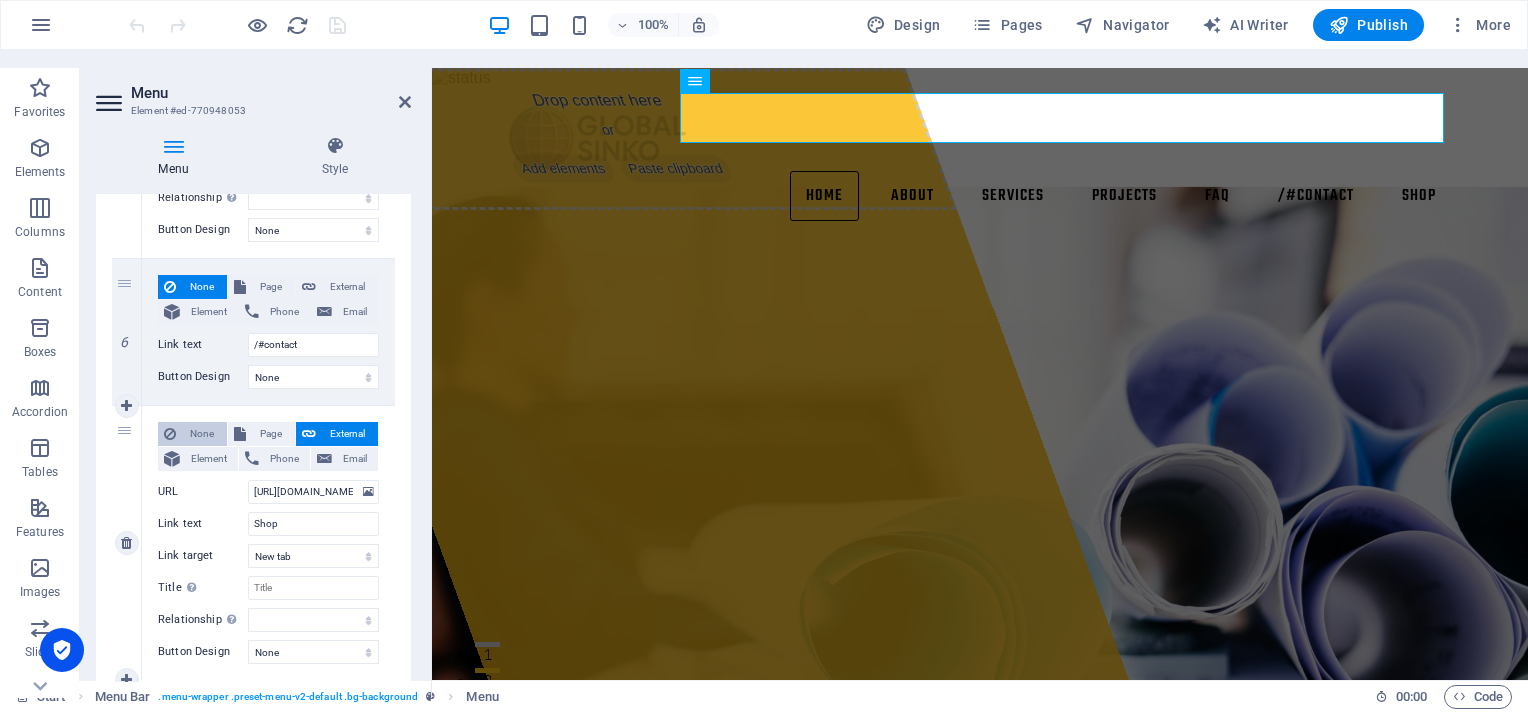 click on "None" at bounding box center (201, 434) 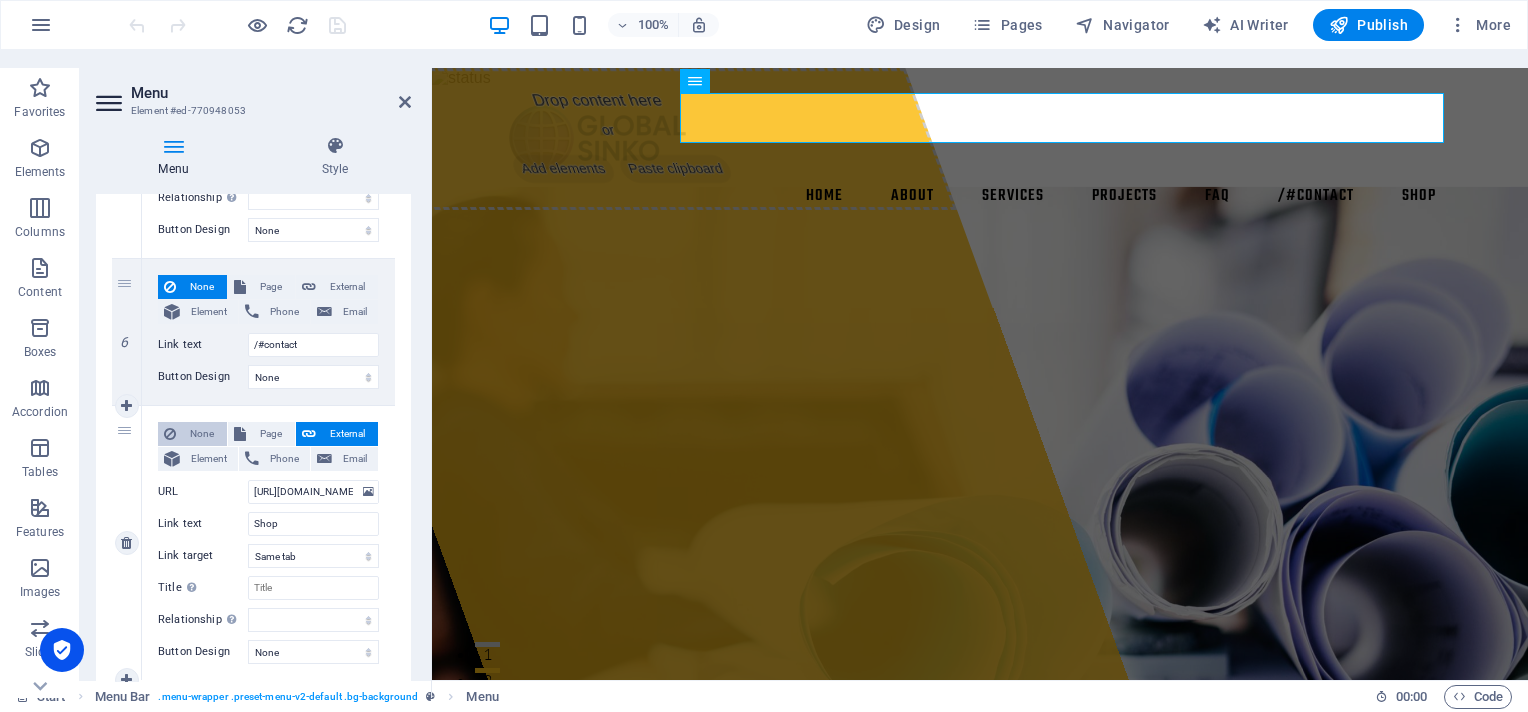scroll, scrollTop: 1384, scrollLeft: 0, axis: vertical 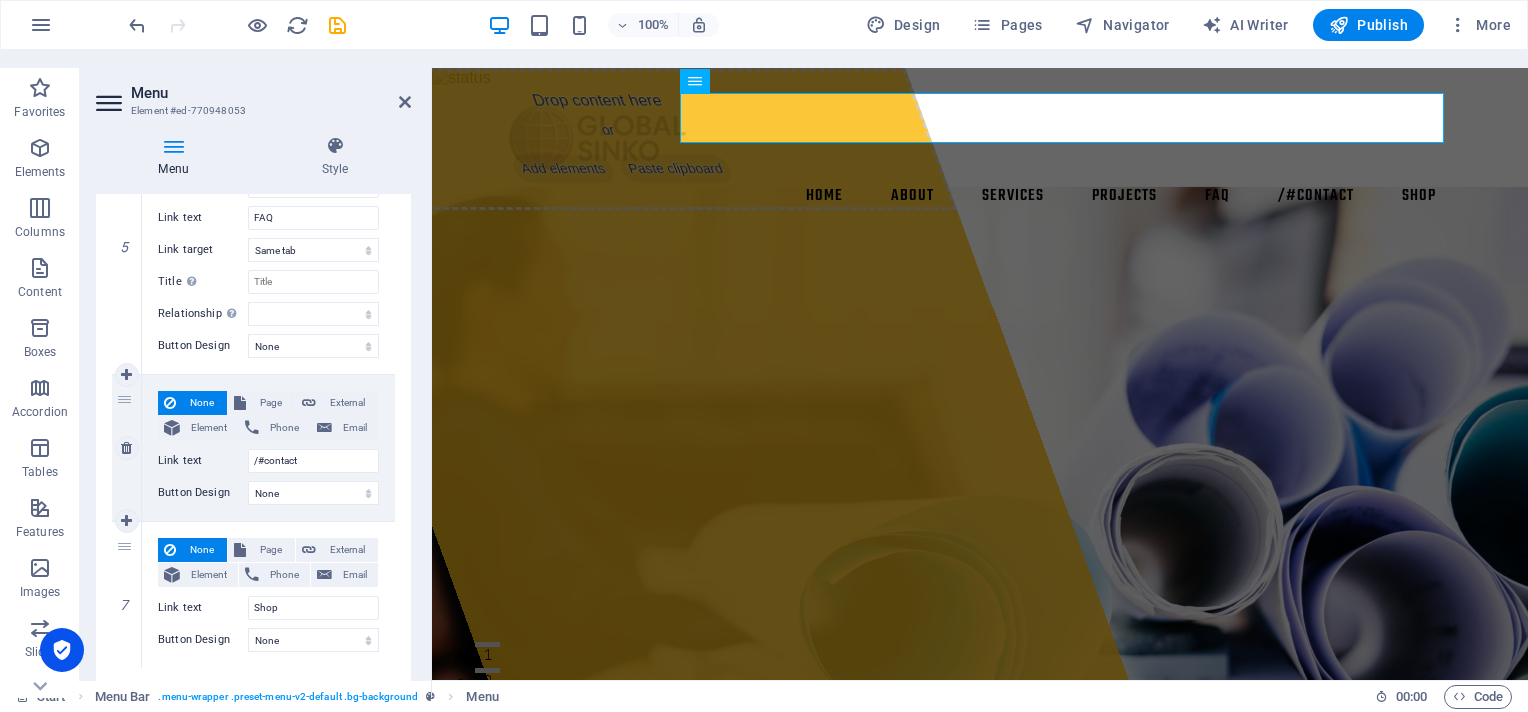 click on "None" at bounding box center [201, 403] 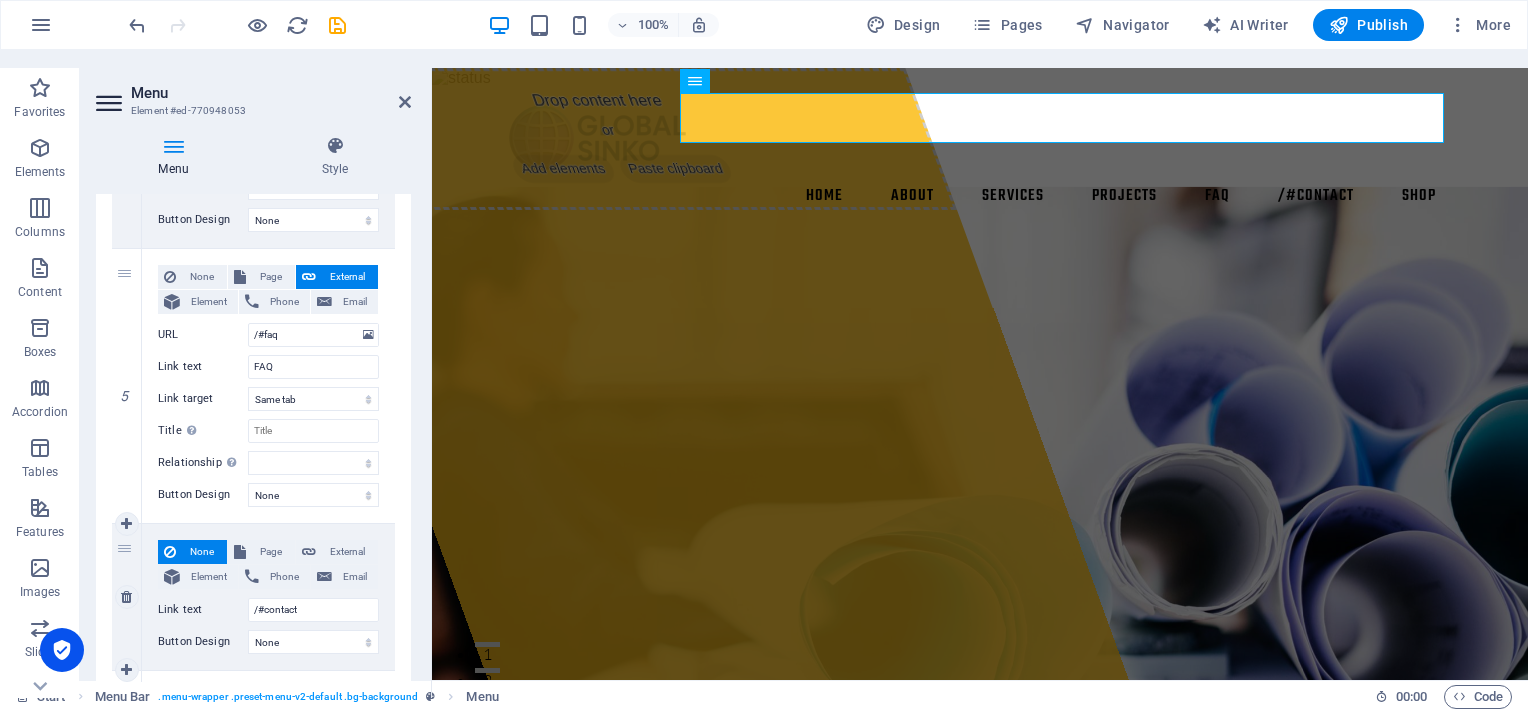 scroll, scrollTop: 1184, scrollLeft: 0, axis: vertical 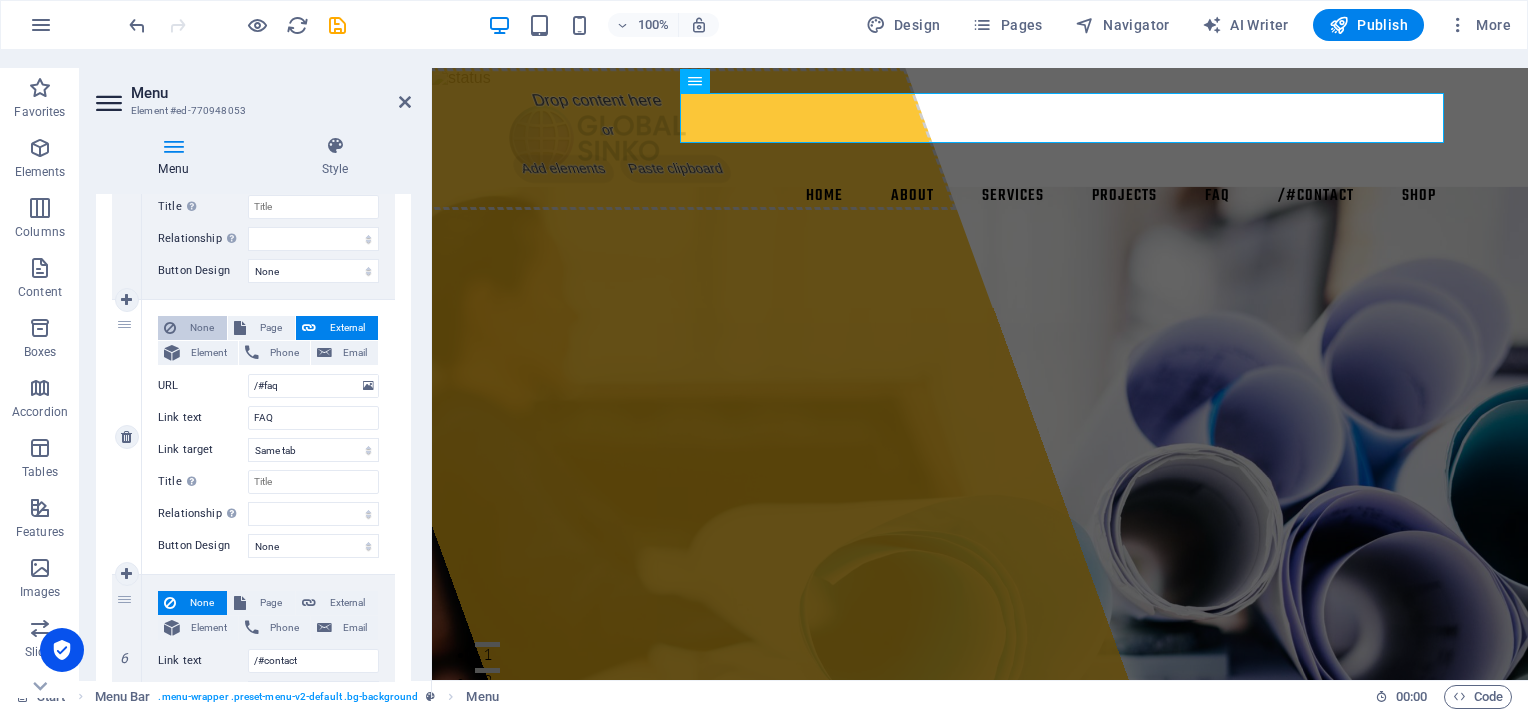 click on "None" at bounding box center [201, 328] 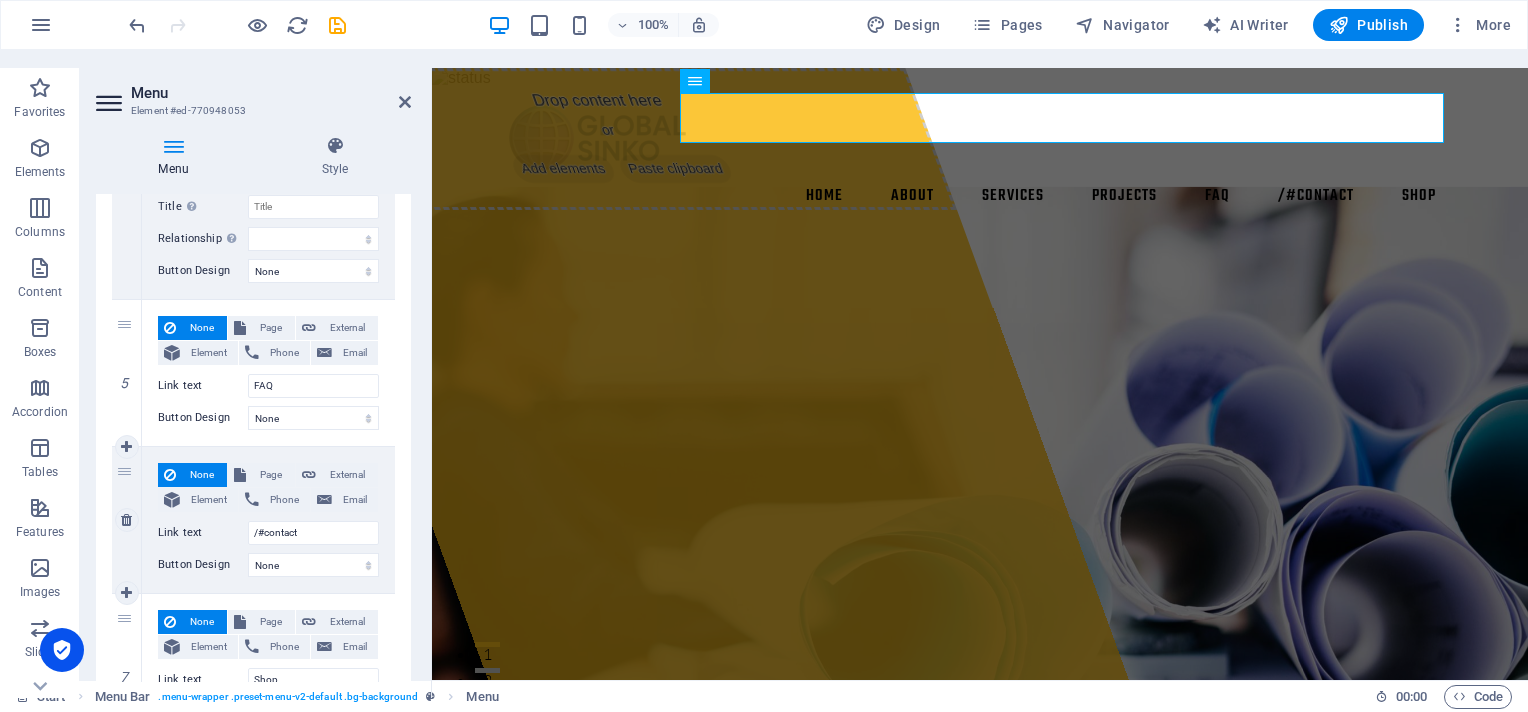 click on "None" at bounding box center [201, 475] 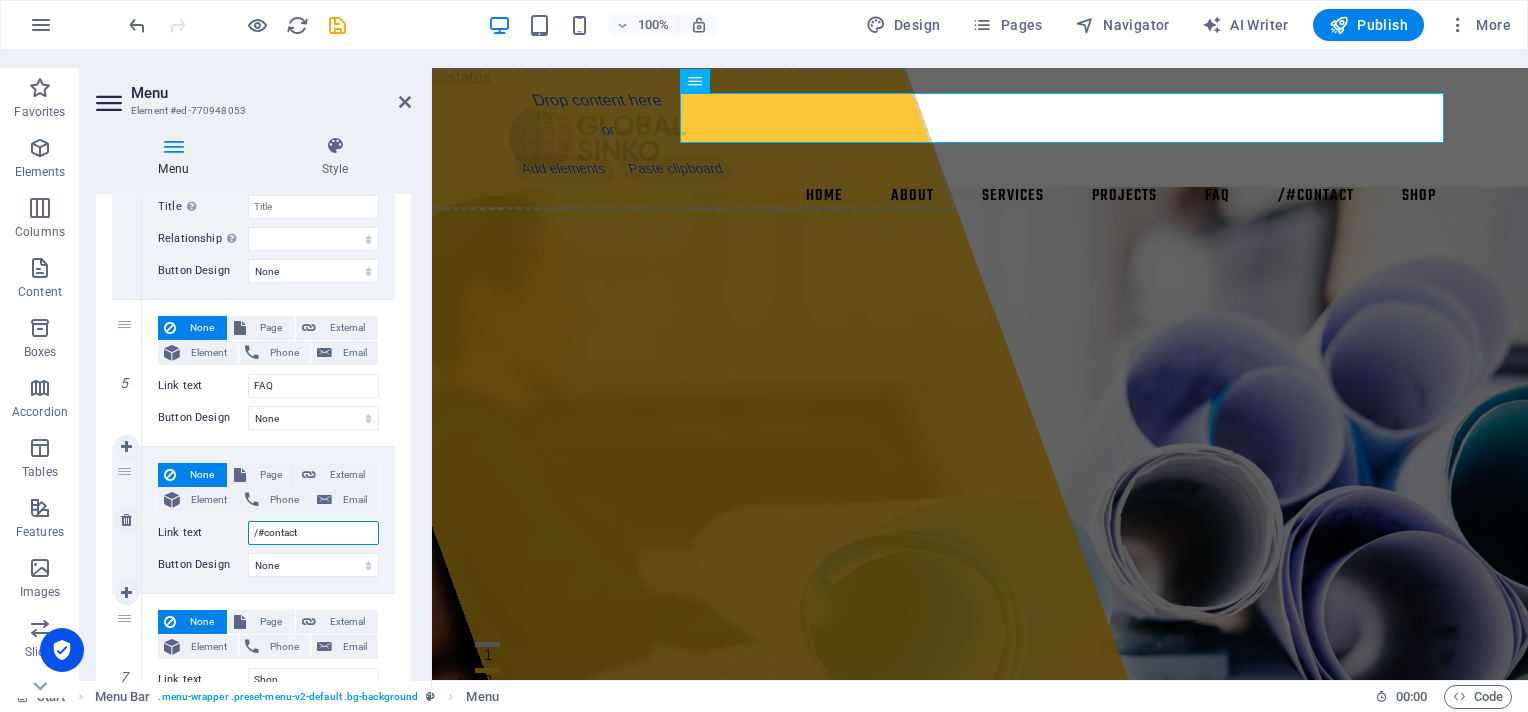 click on "/#contact" at bounding box center [313, 533] 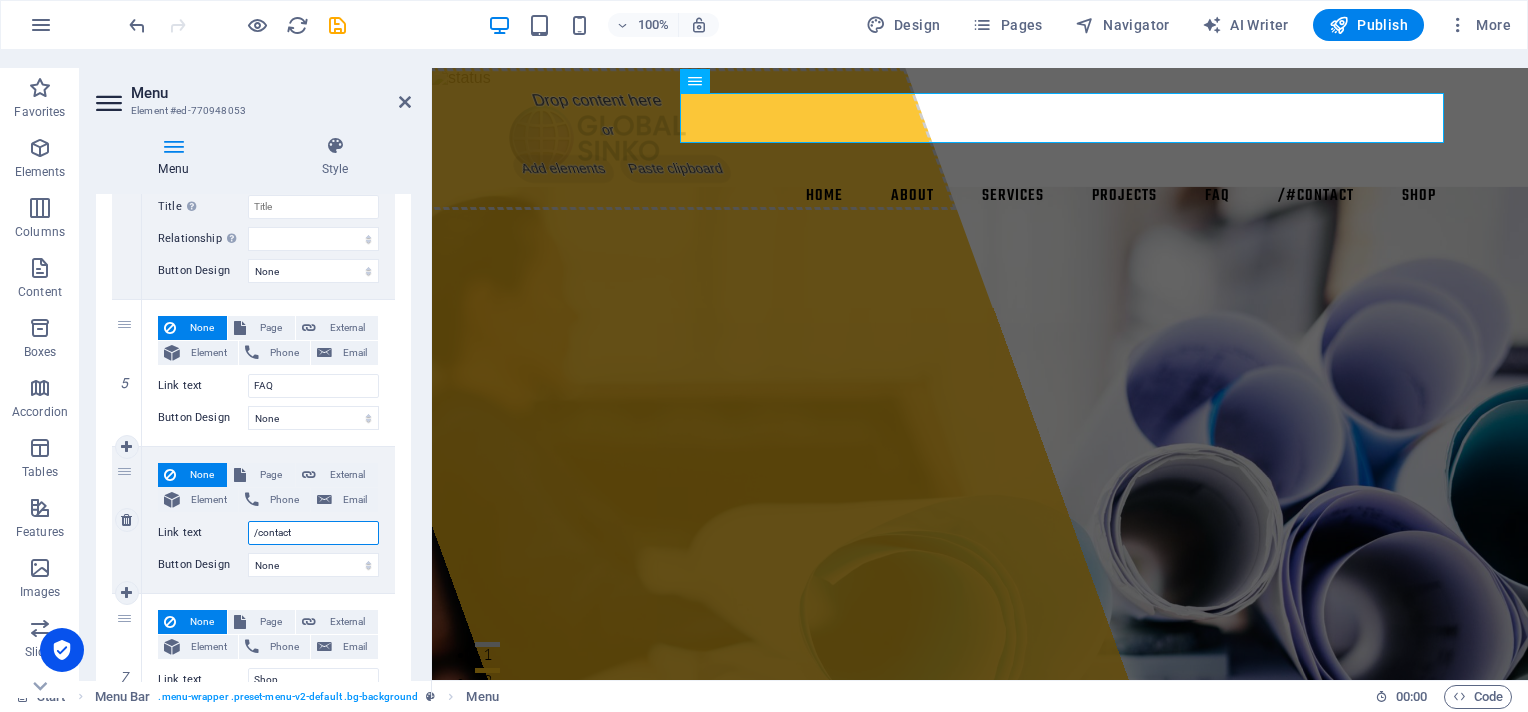 type on "contact" 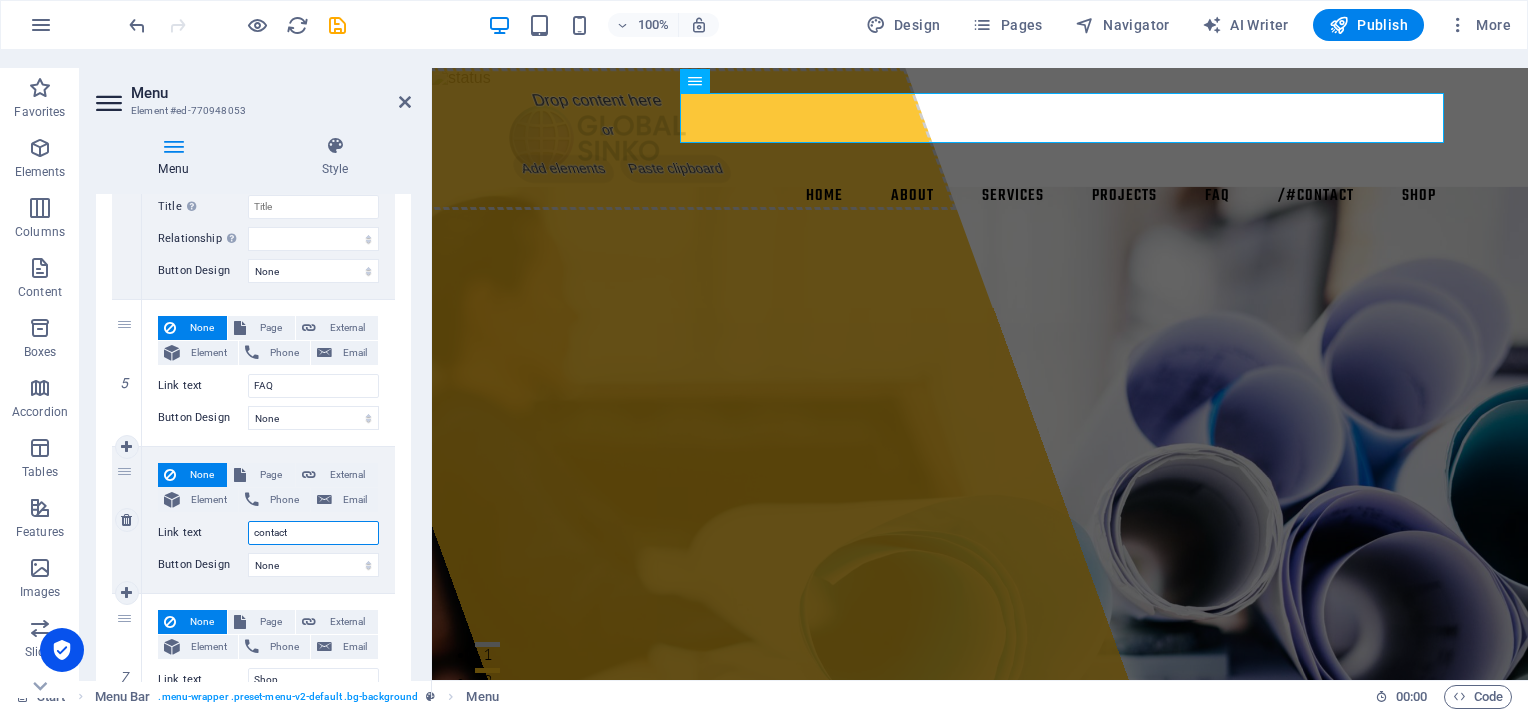 select 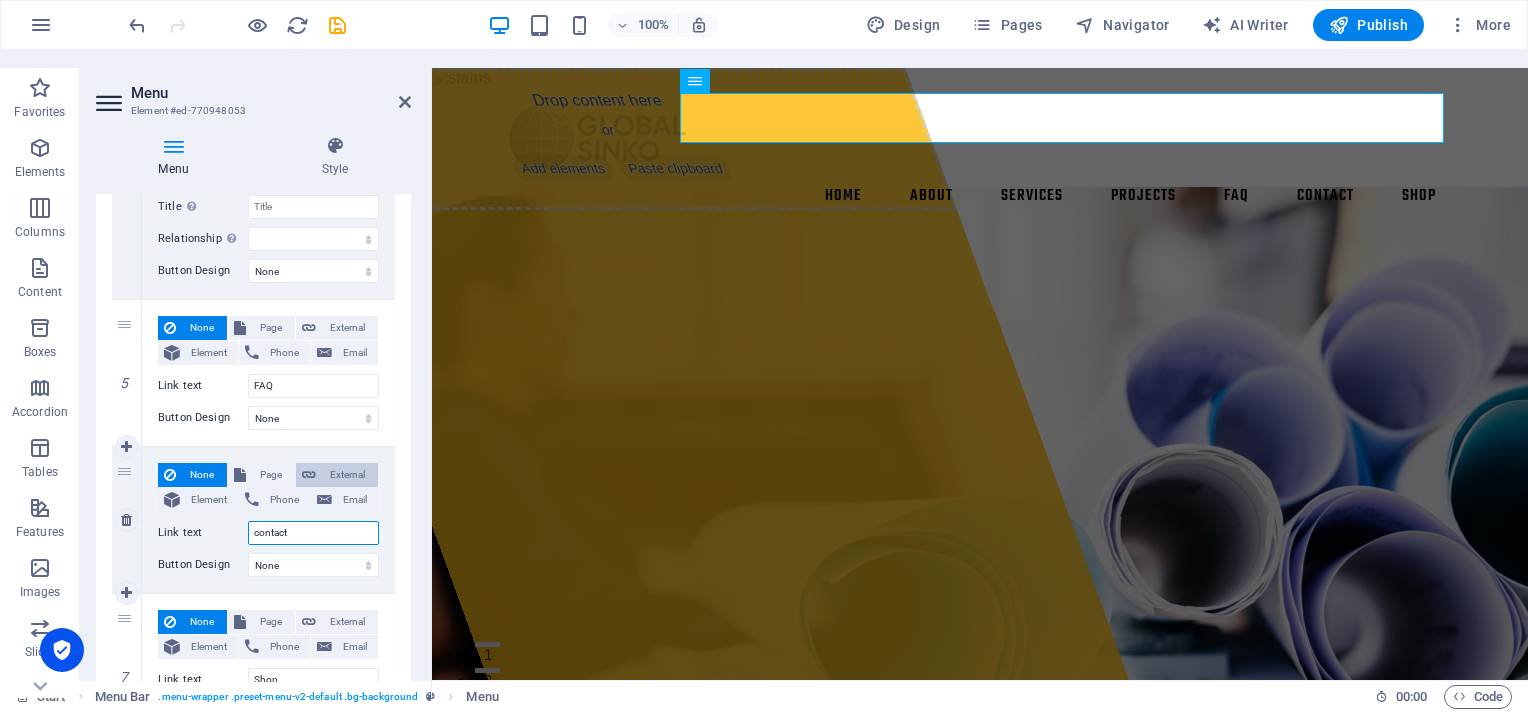 type on "contact" 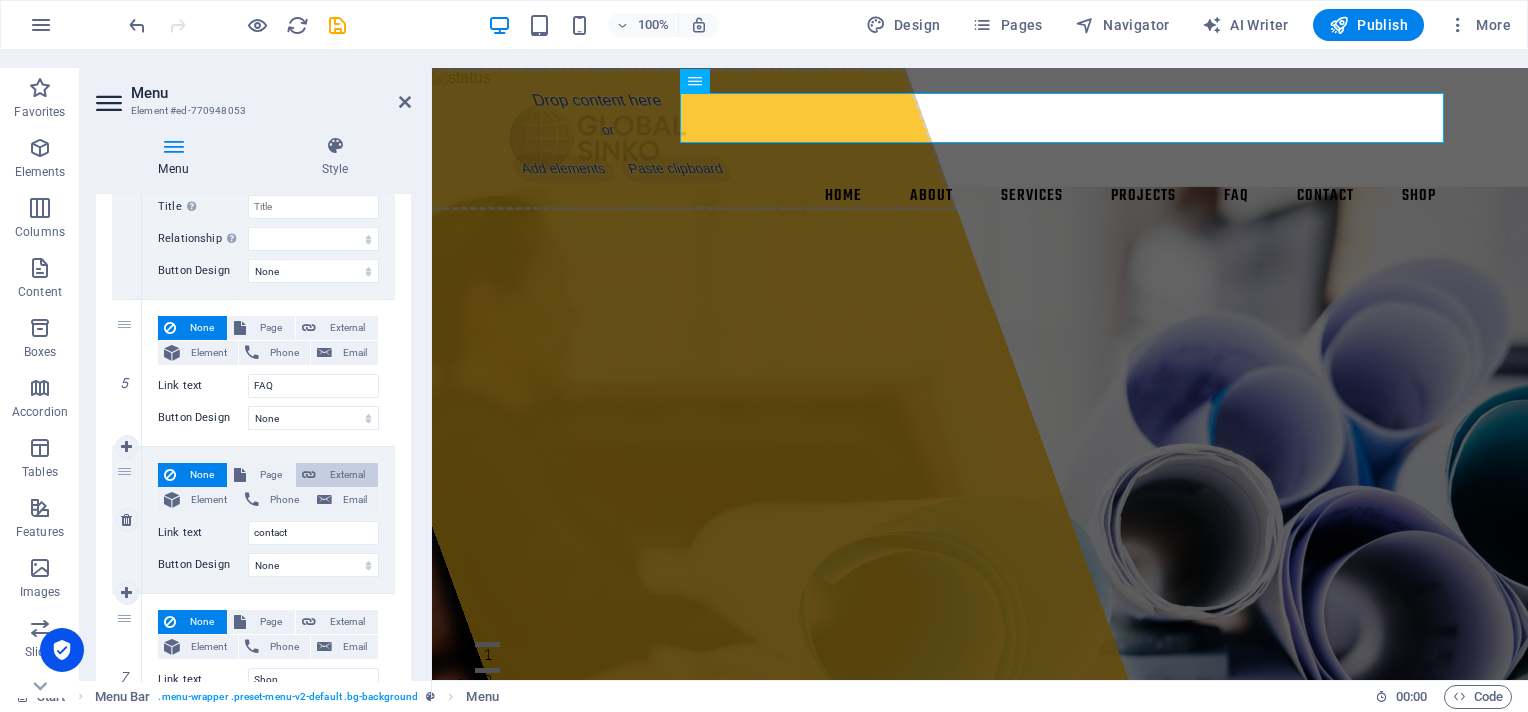 click on "External" at bounding box center [347, 475] 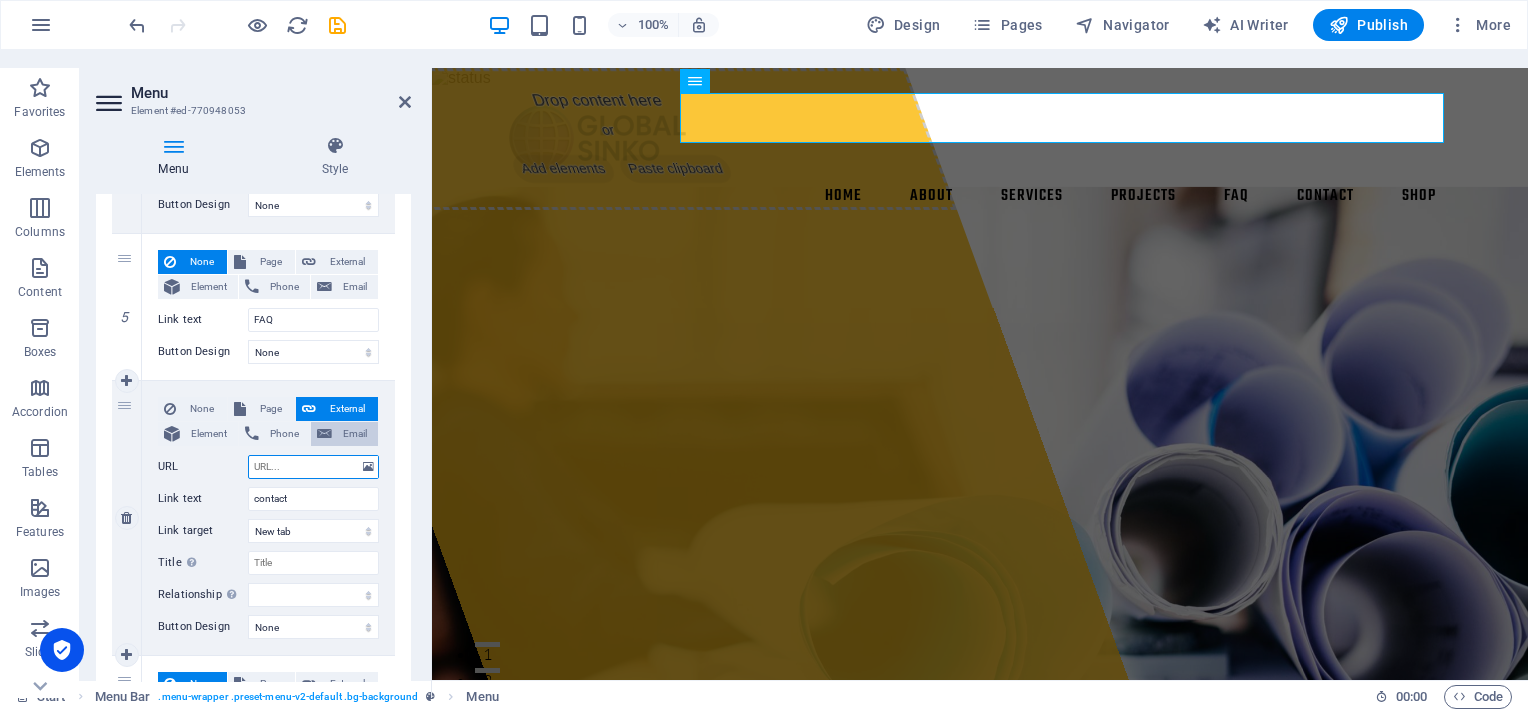 scroll, scrollTop: 1284, scrollLeft: 0, axis: vertical 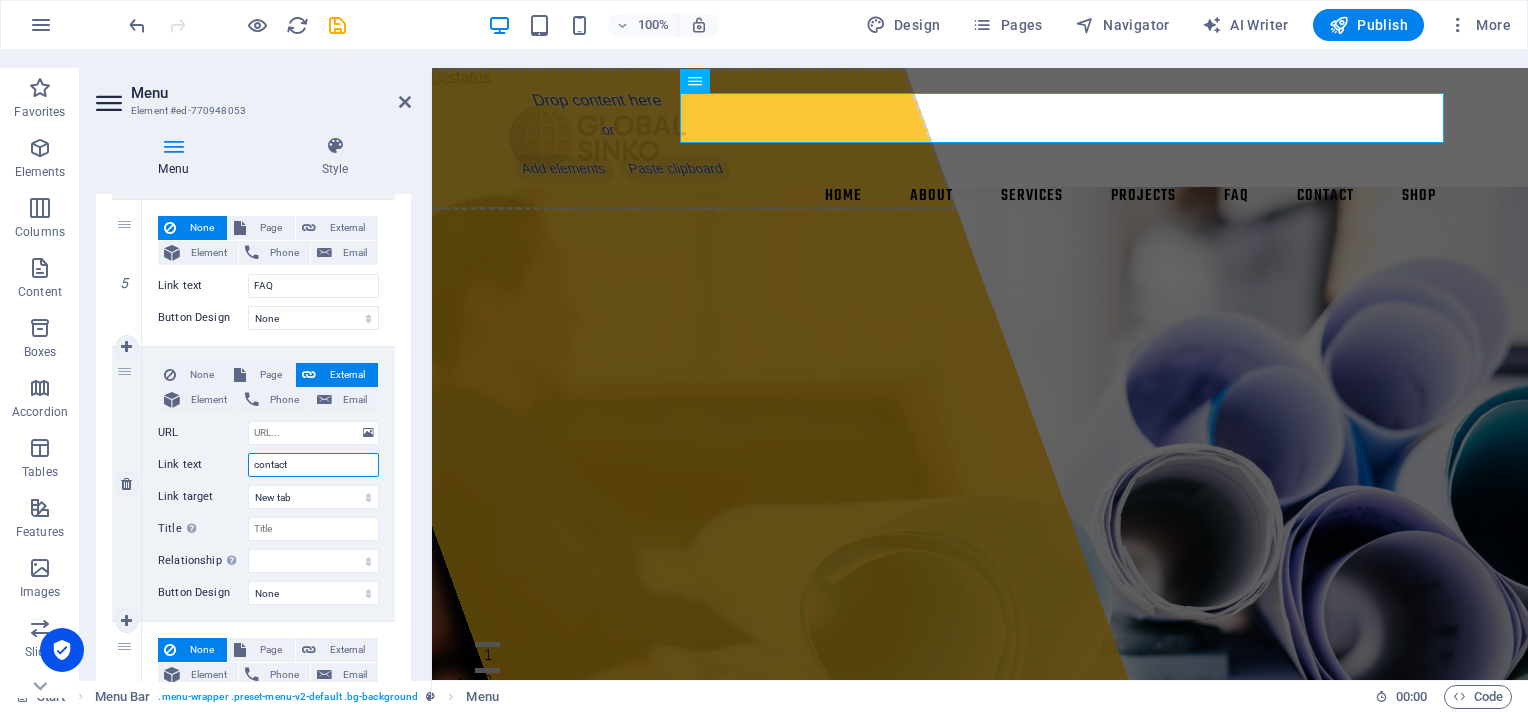 click on "contact" at bounding box center (313, 465) 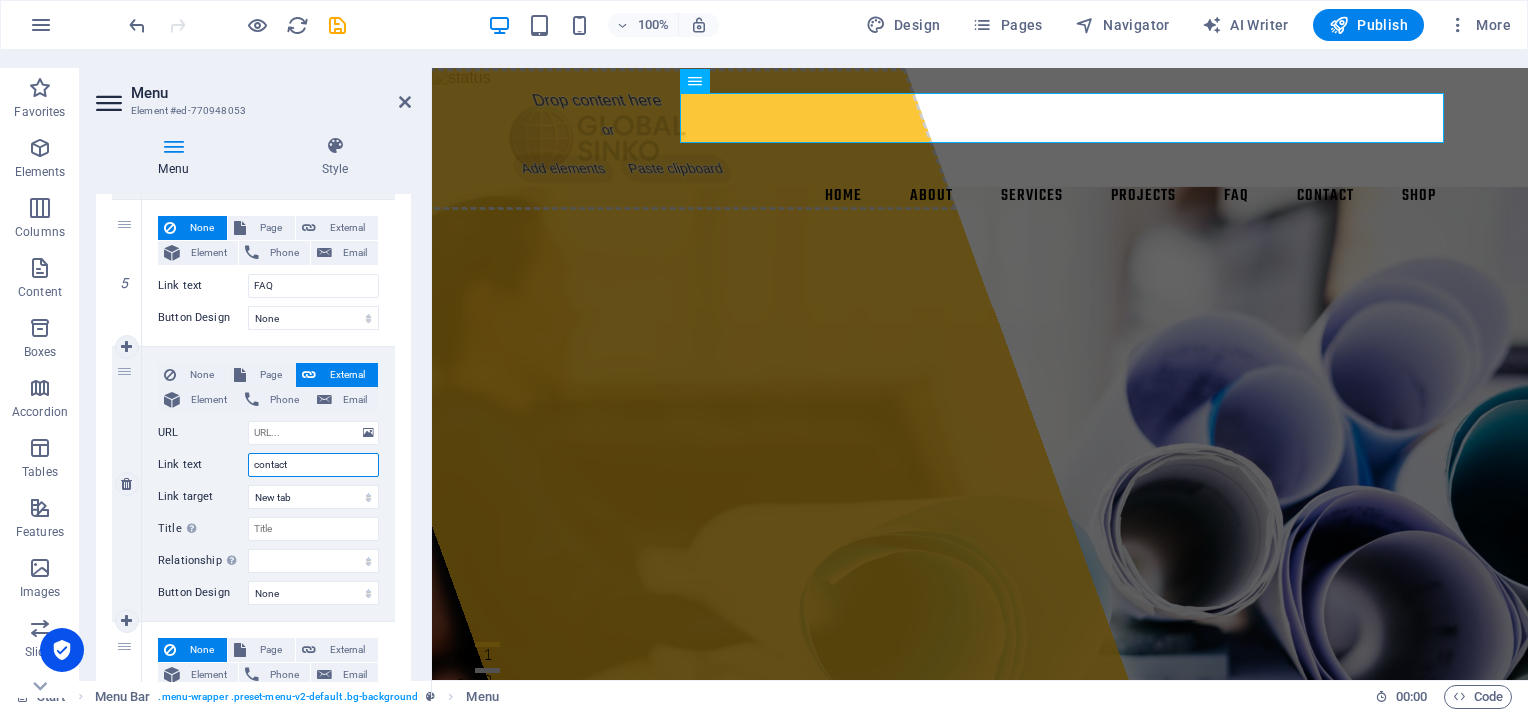 type on "/contact" 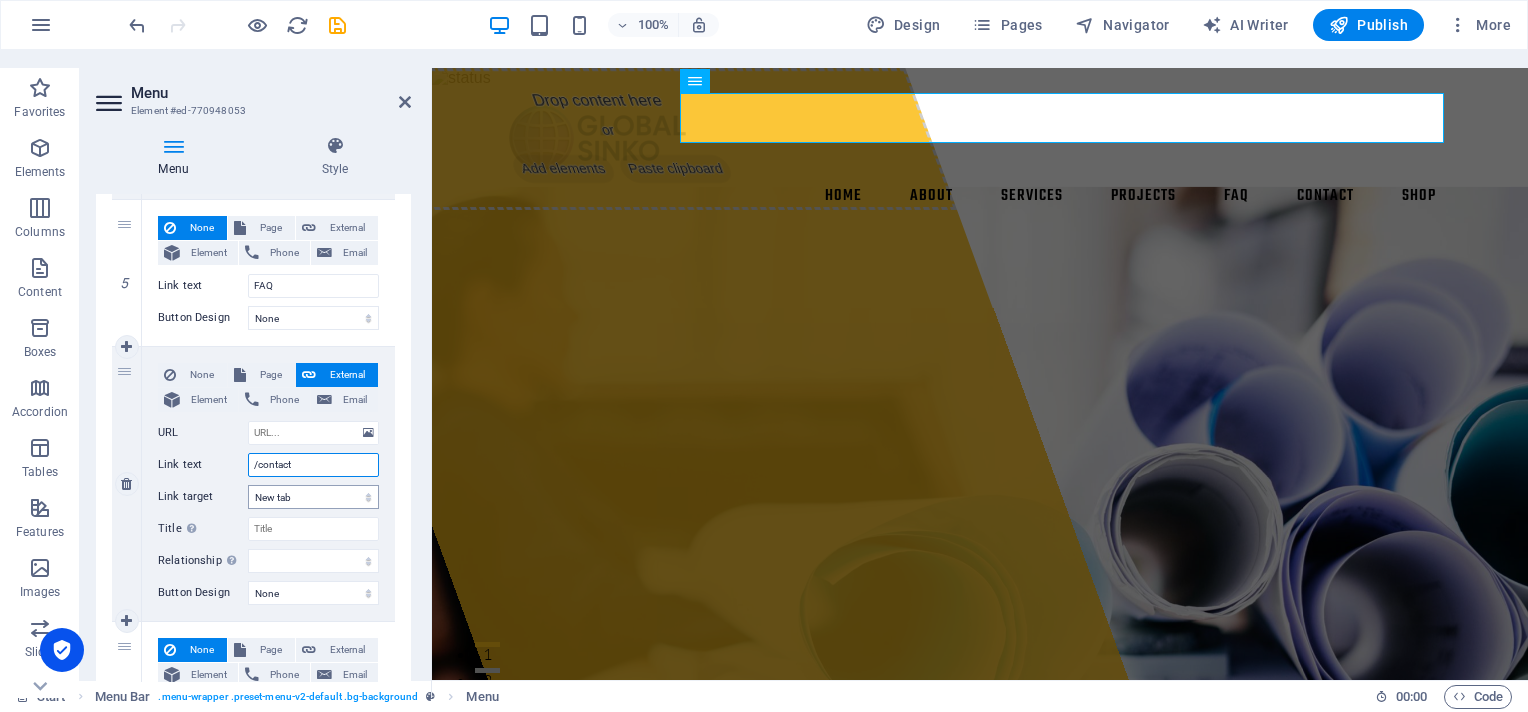 select 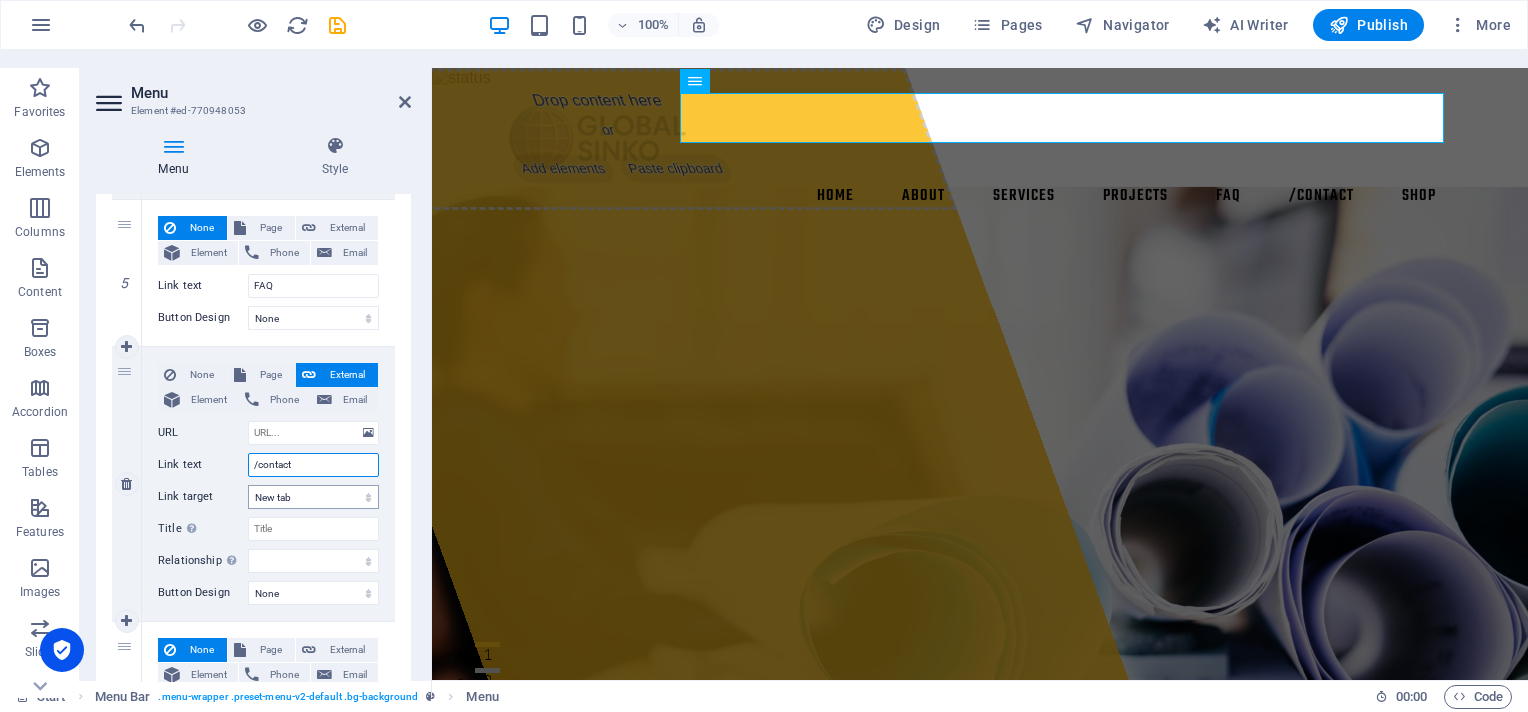 type on "/#contact" 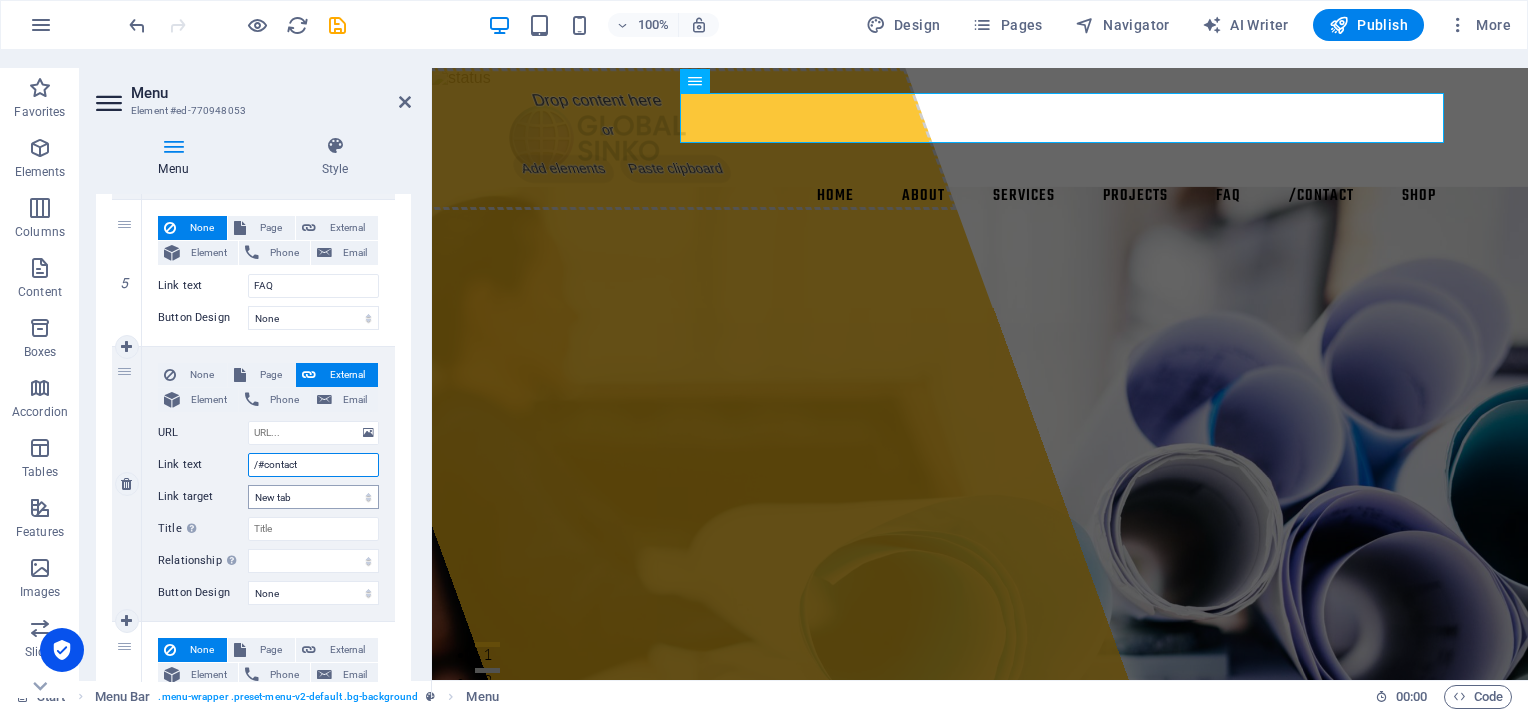 select 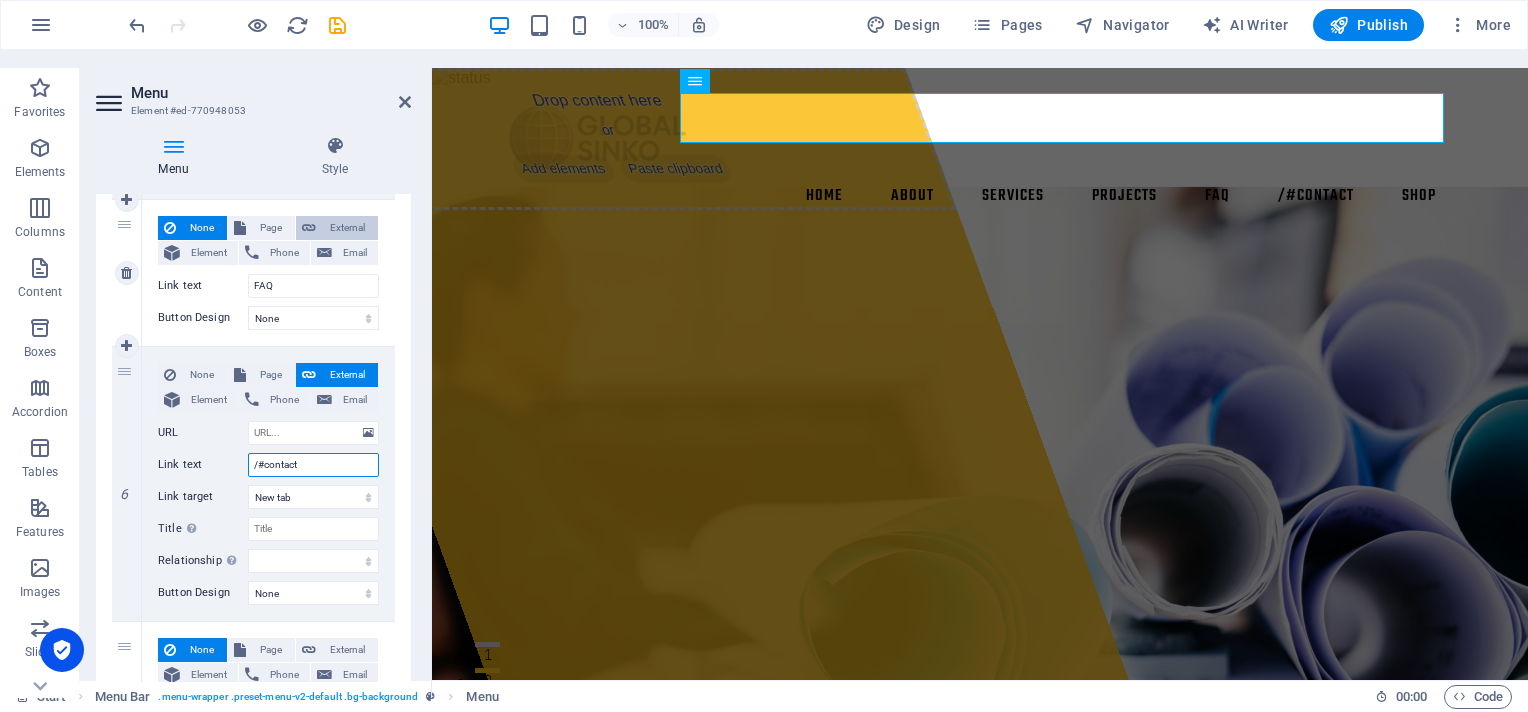 type on "/#contact" 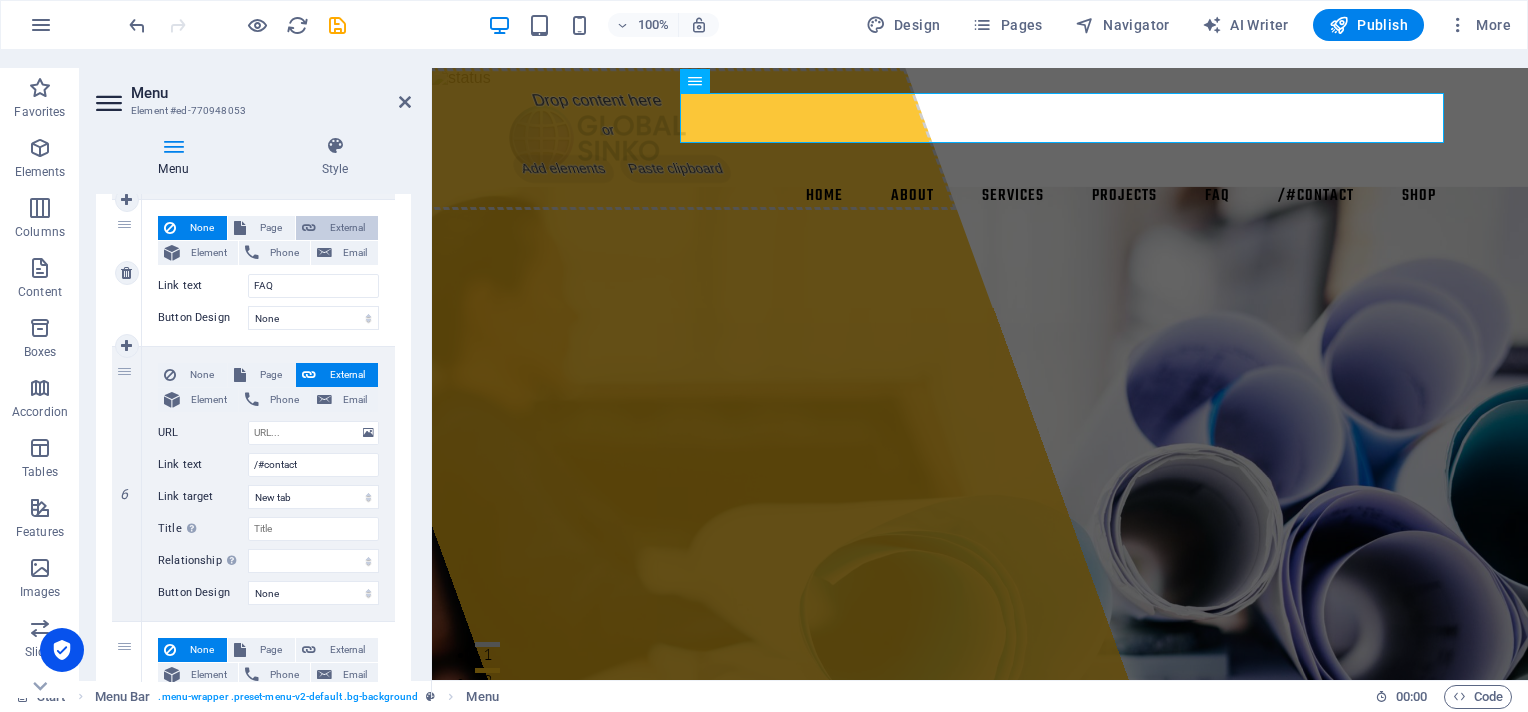 click on "External" at bounding box center [347, 228] 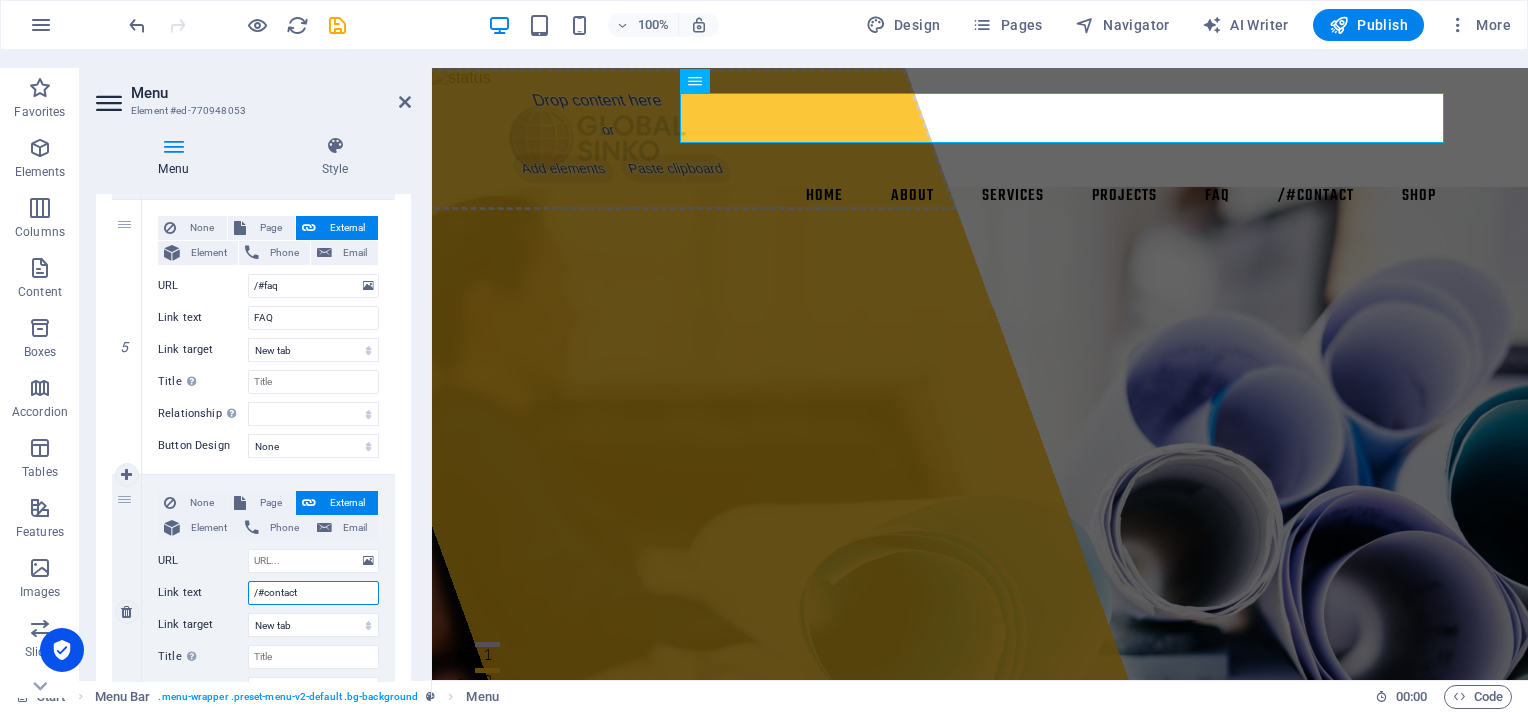 drag, startPoint x: 323, startPoint y: 576, endPoint x: 214, endPoint y: 567, distance: 109.370926 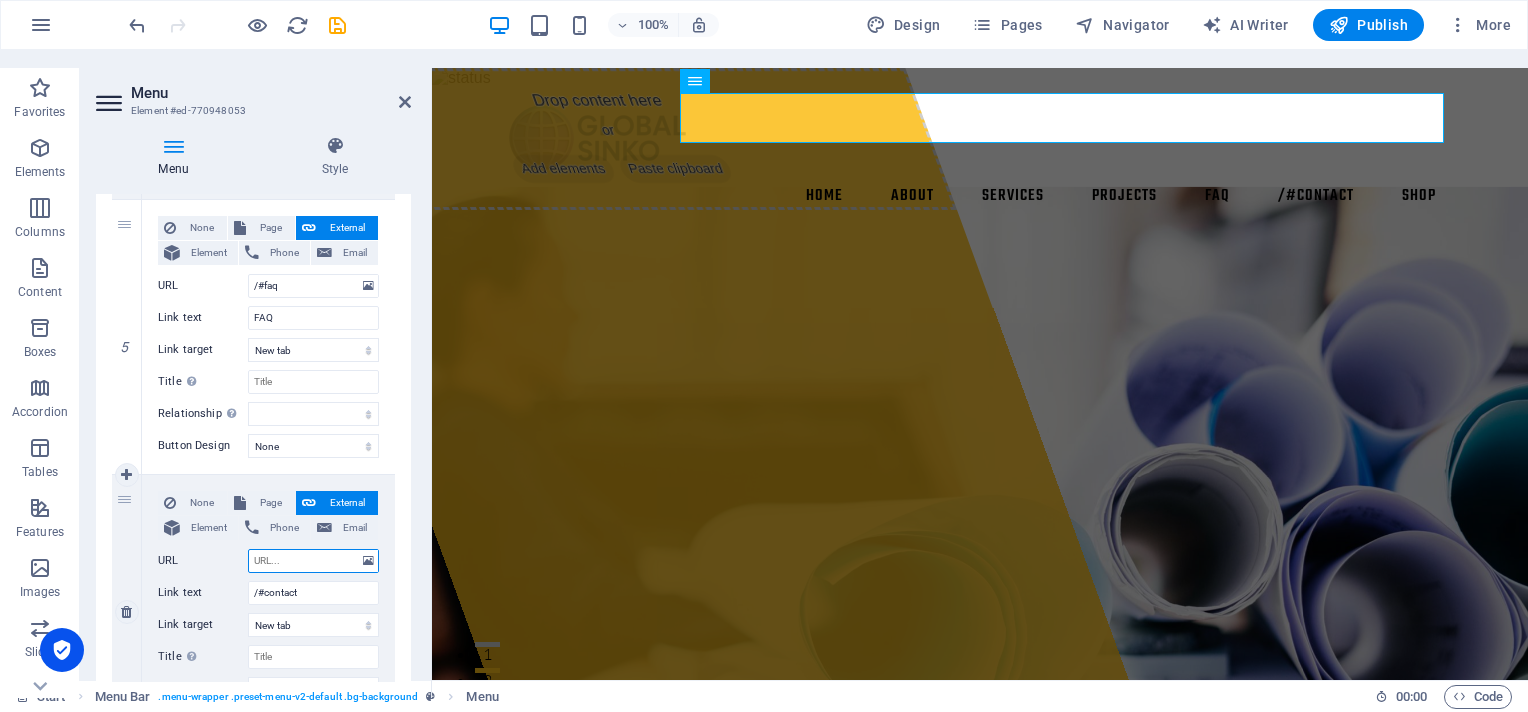 click on "URL" at bounding box center (313, 561) 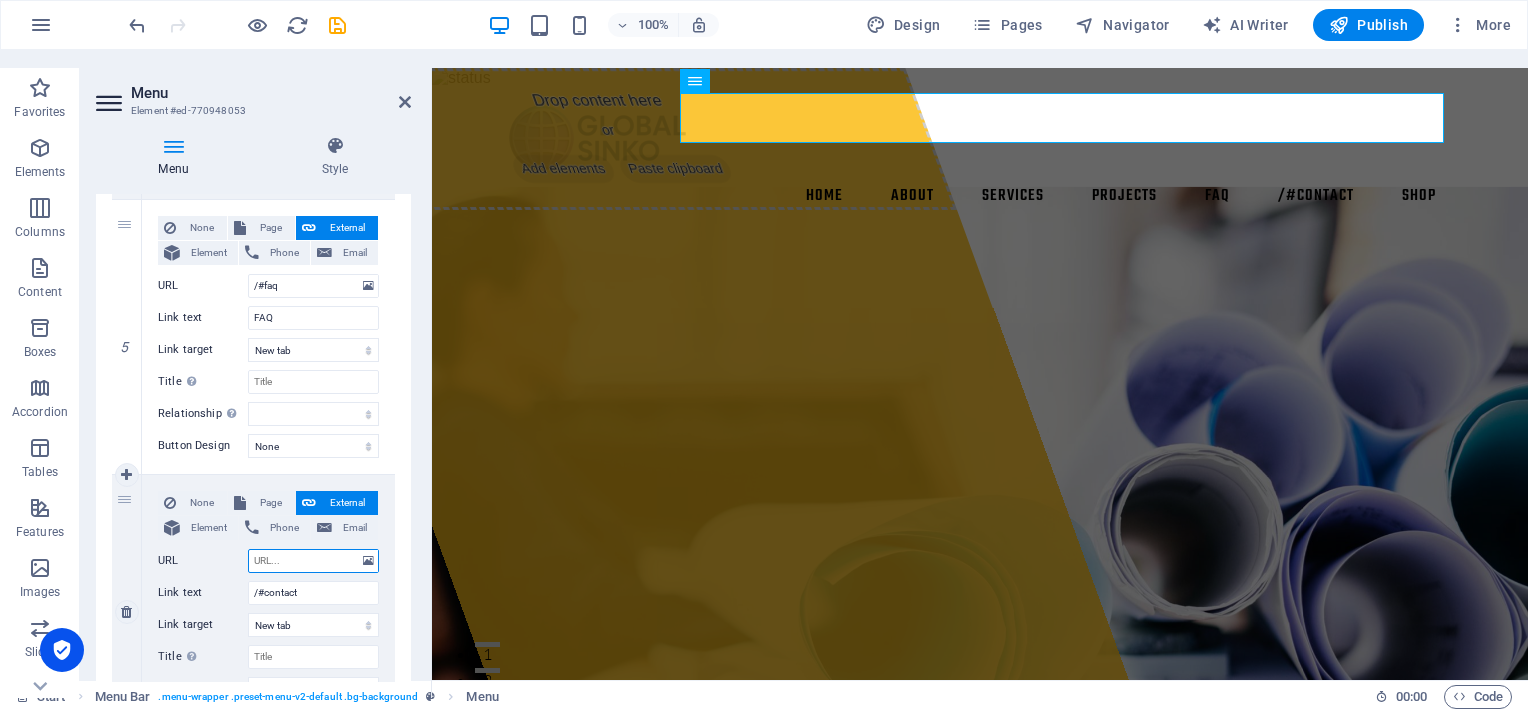 paste on "/#contact" 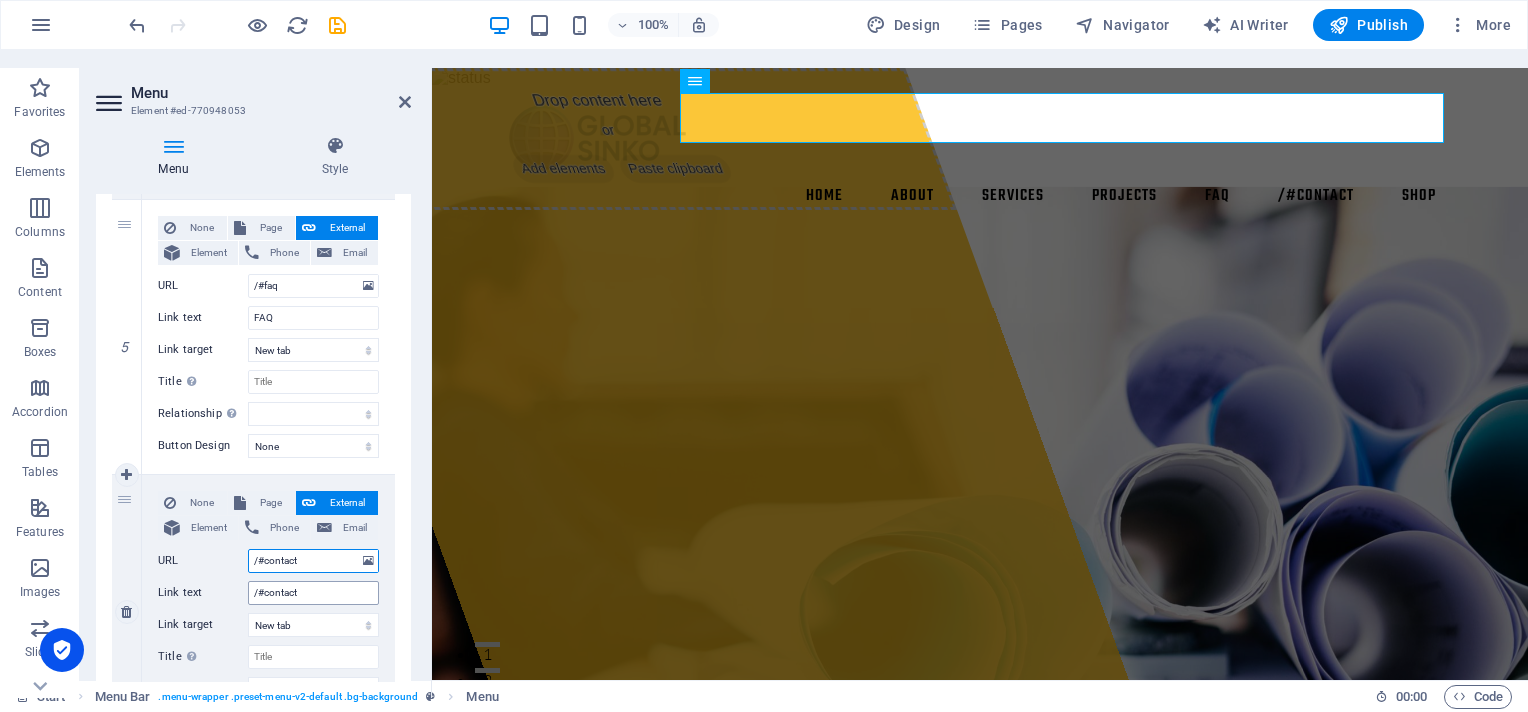 select 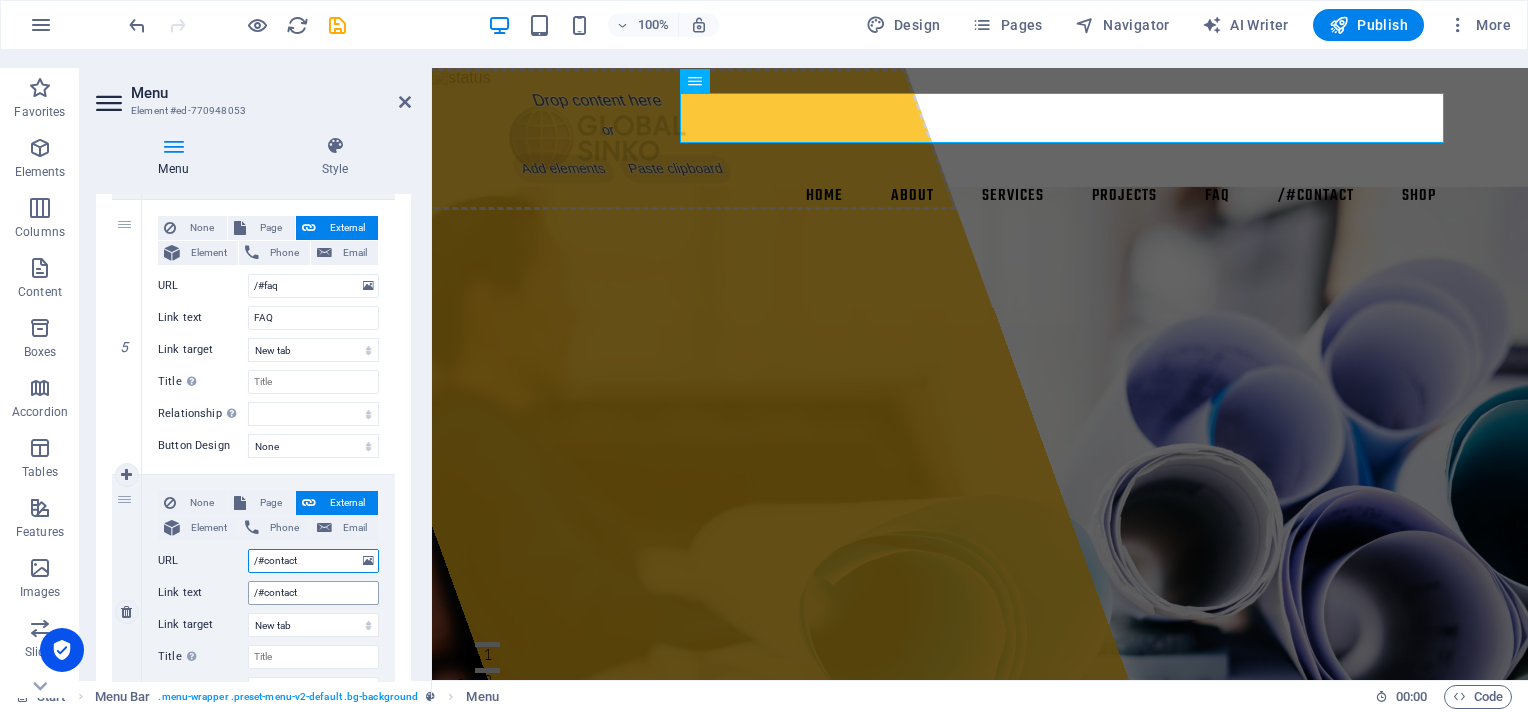 type on "/#contact" 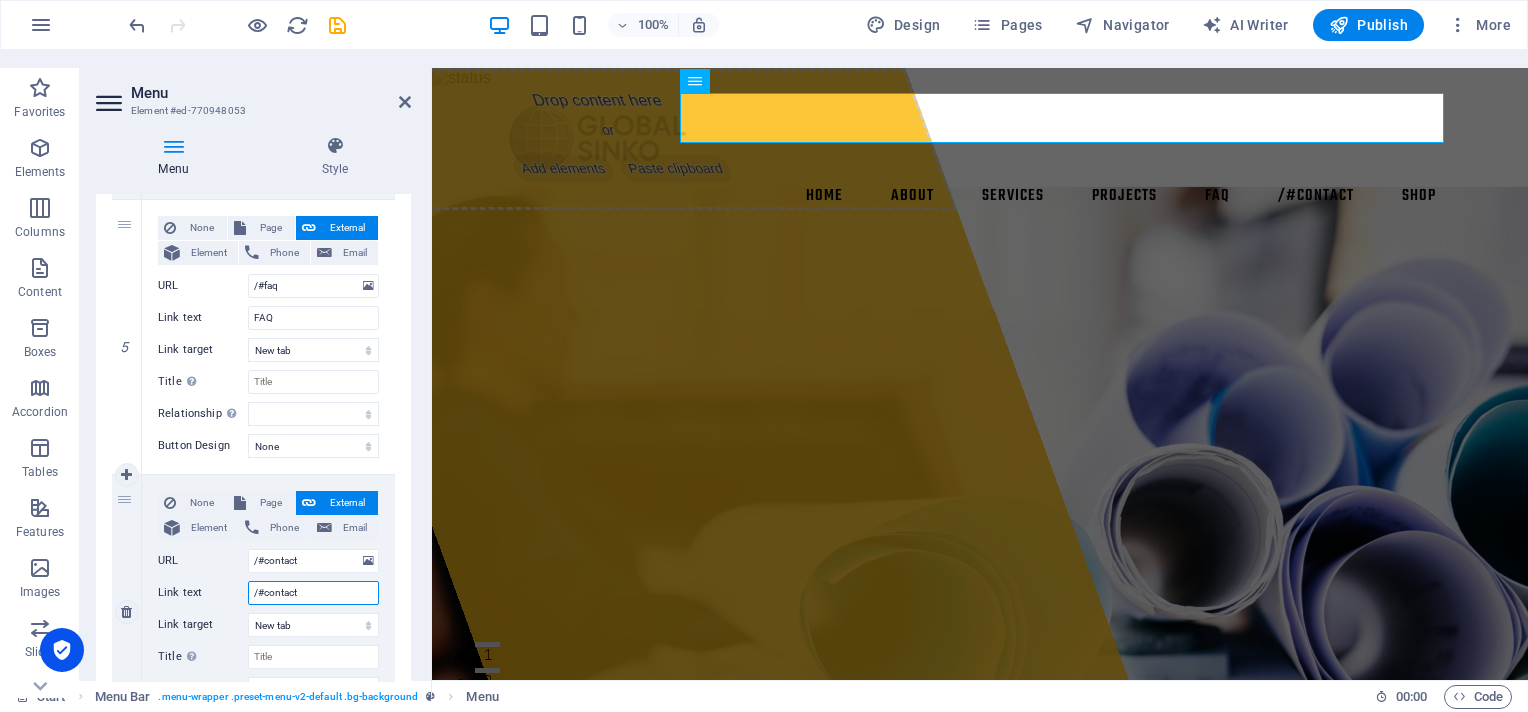 click on "/#contact" at bounding box center [313, 593] 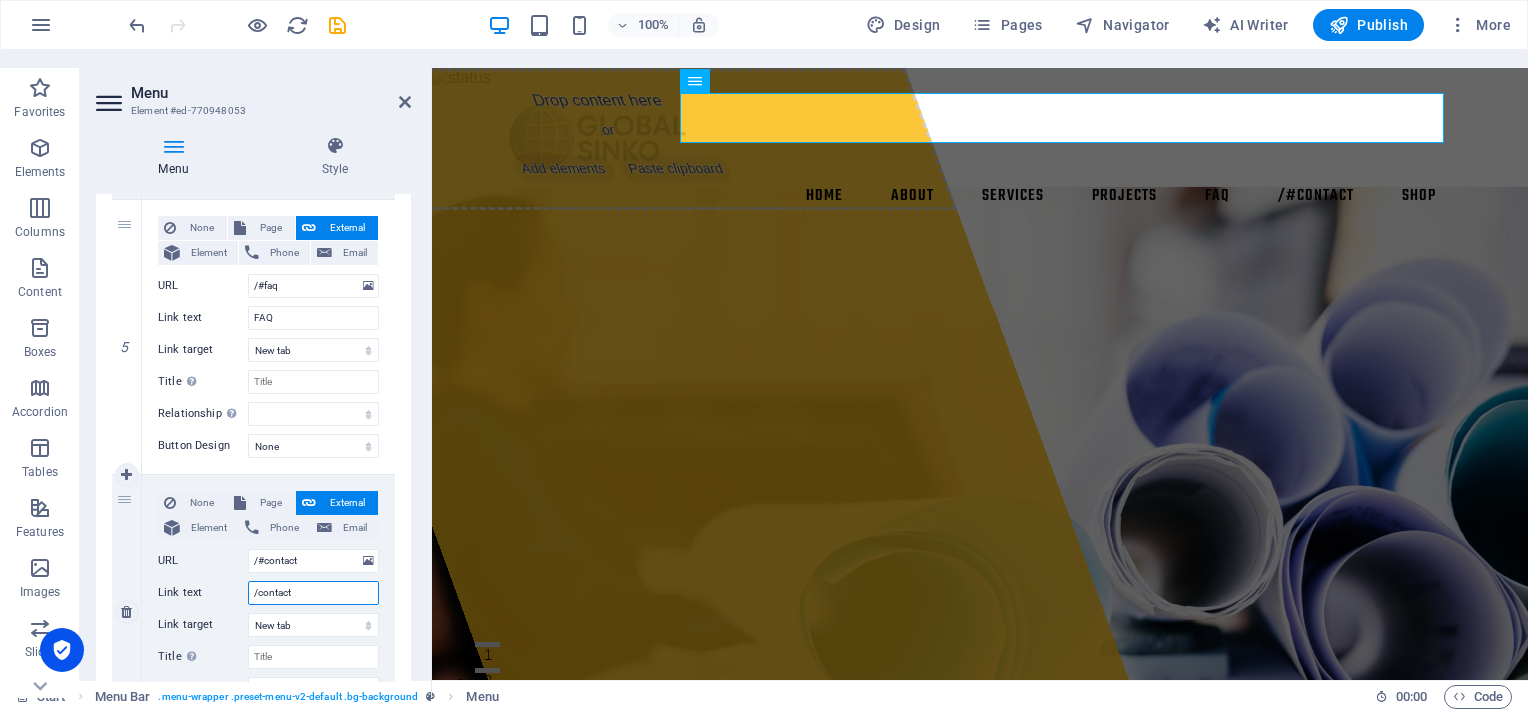 type on "contact" 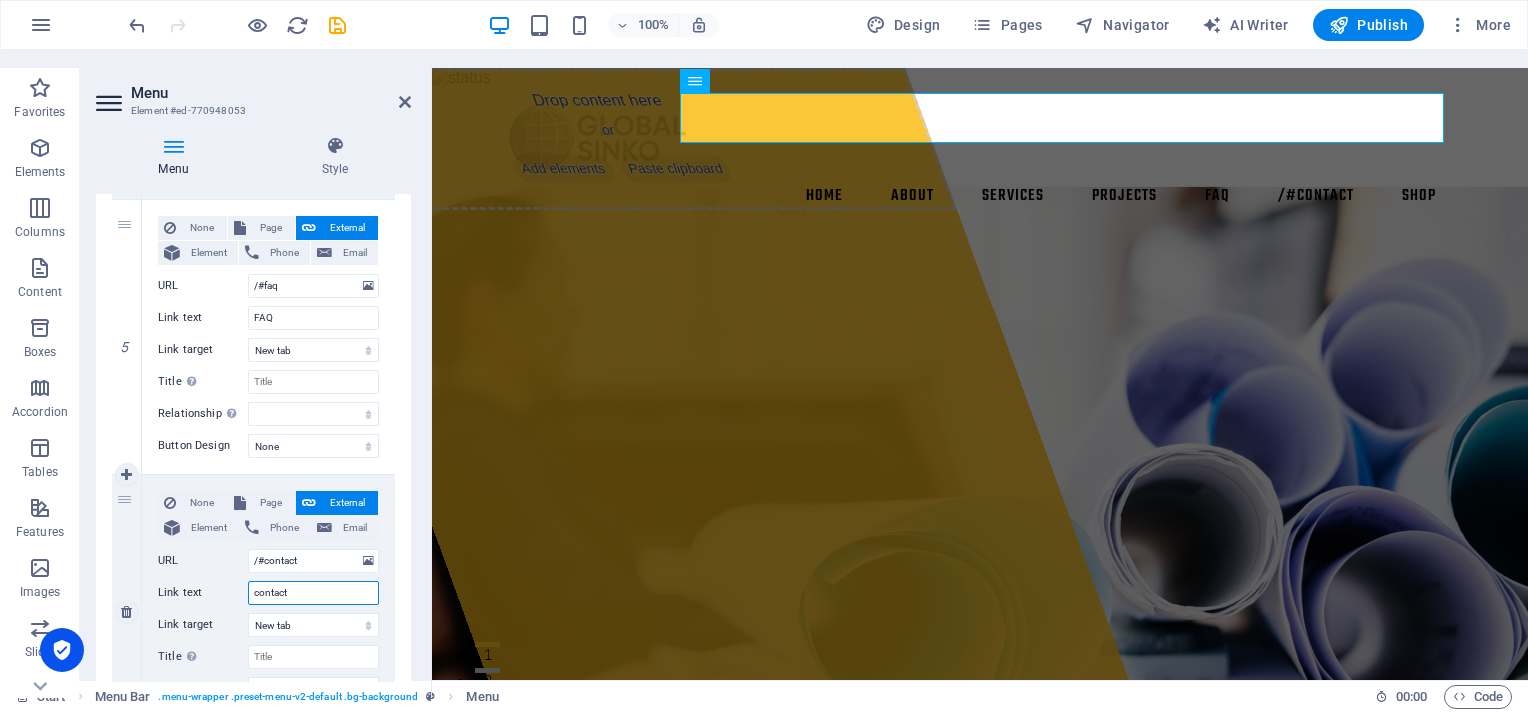 select 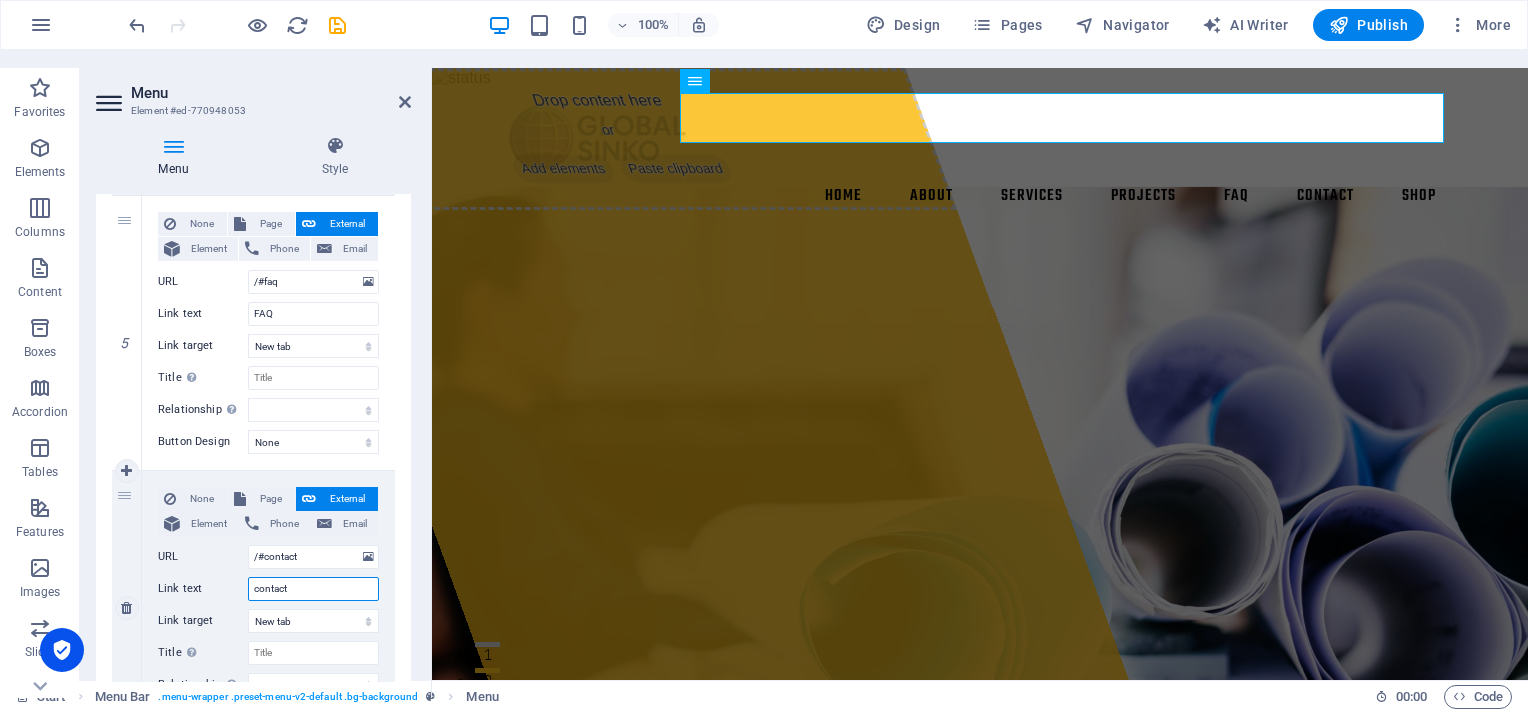scroll, scrollTop: 1284, scrollLeft: 0, axis: vertical 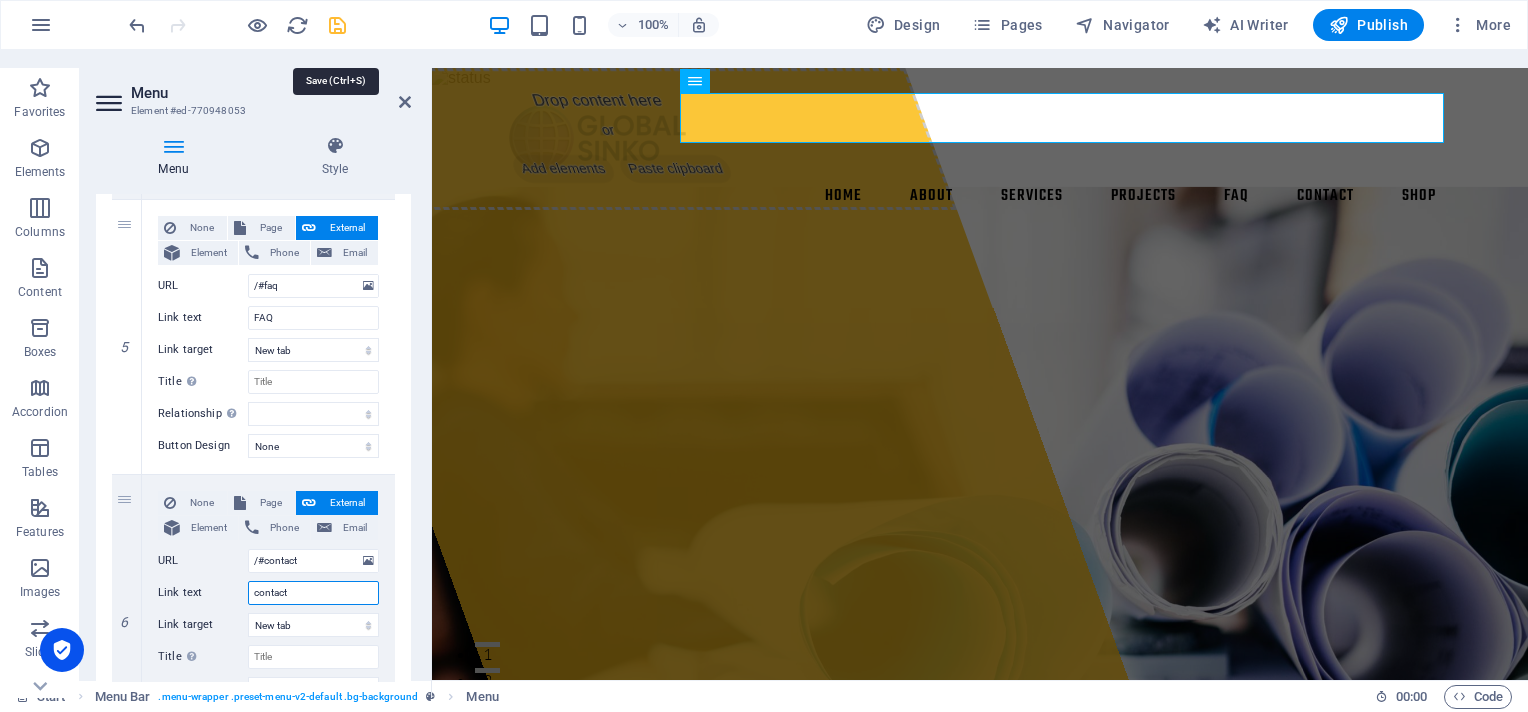 type on "contact" 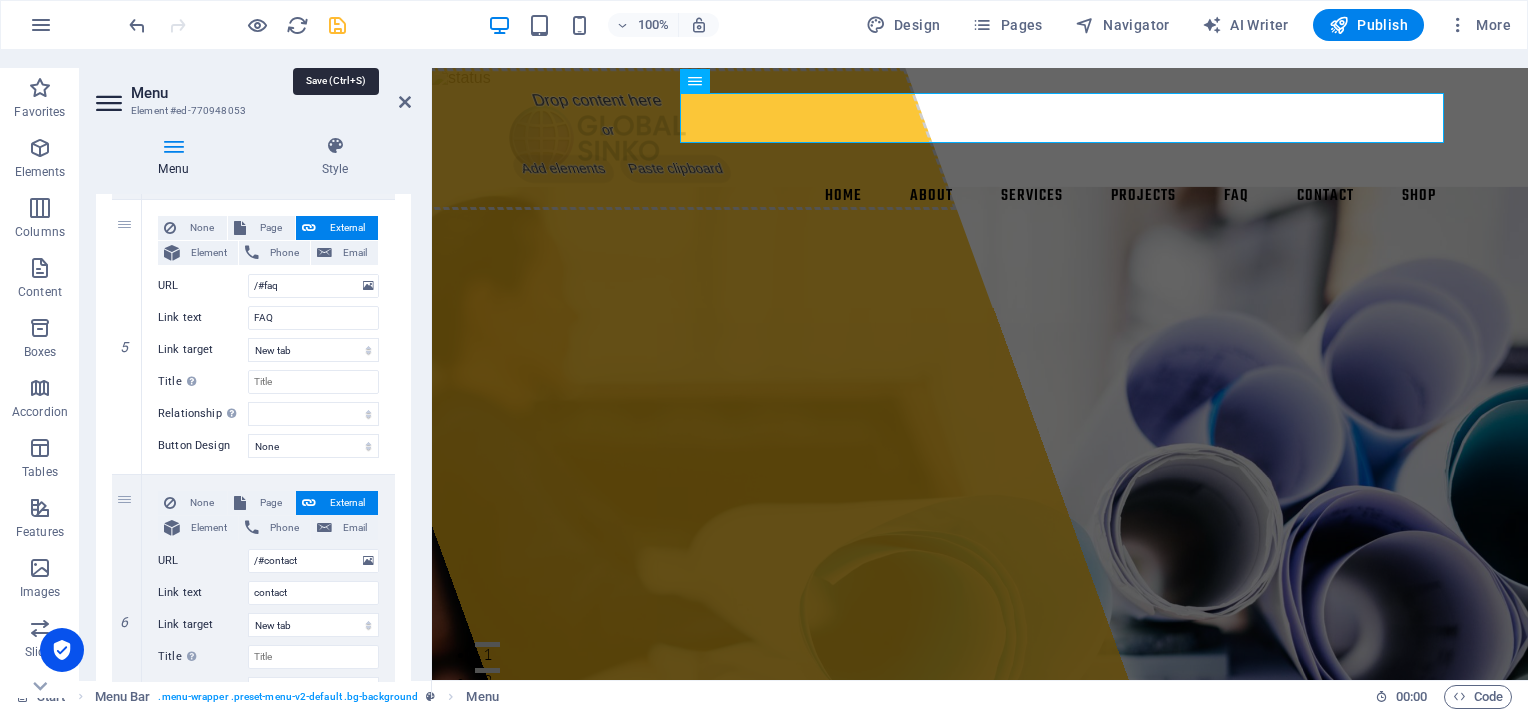 click at bounding box center [337, 25] 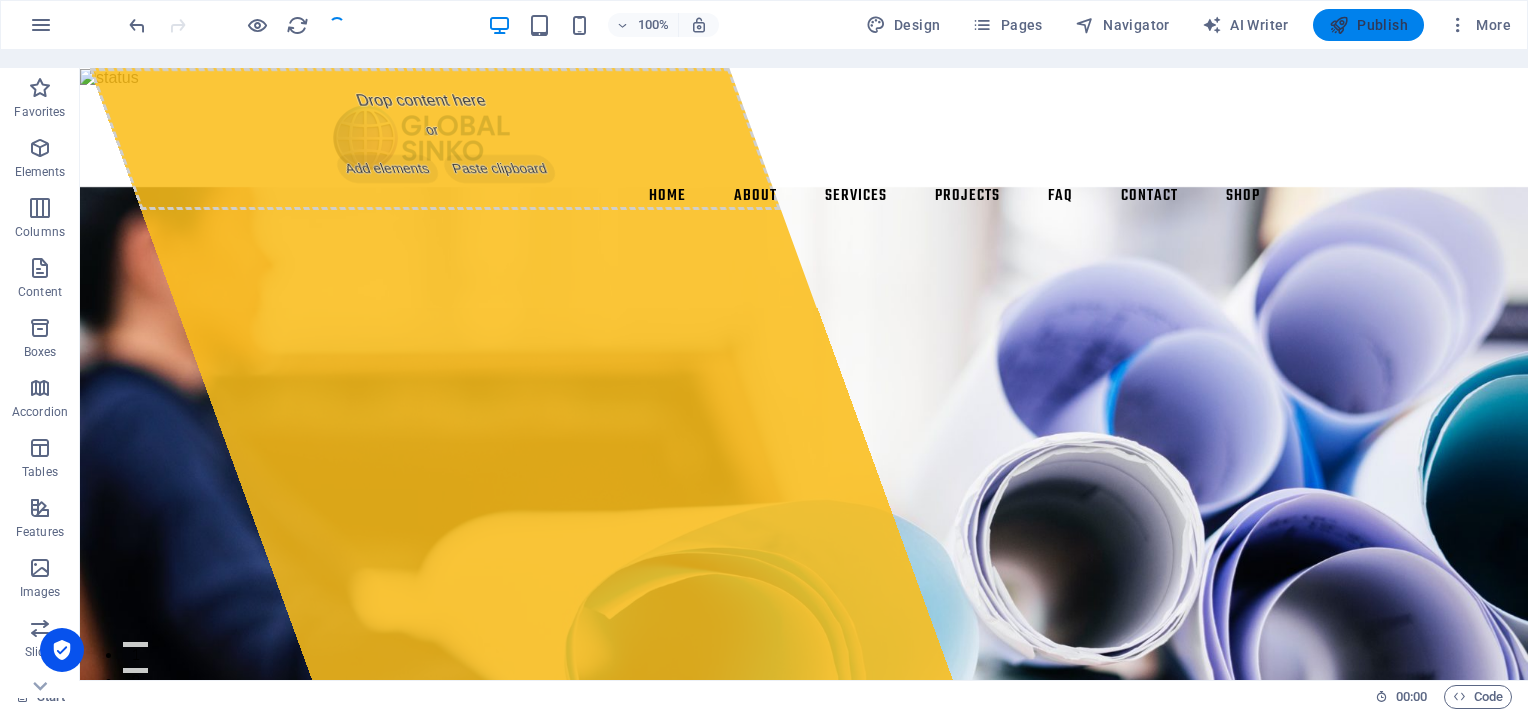 click on "Publish" at bounding box center (1368, 25) 